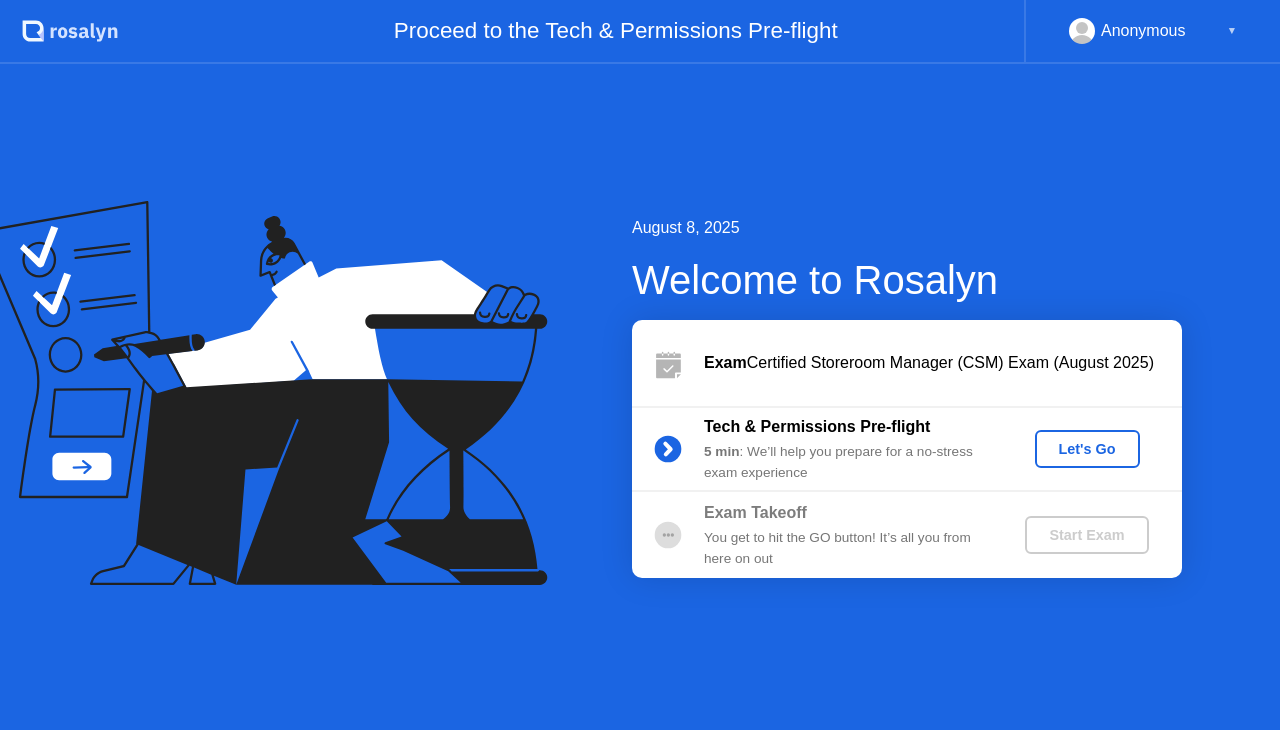scroll, scrollTop: 0, scrollLeft: 0, axis: both 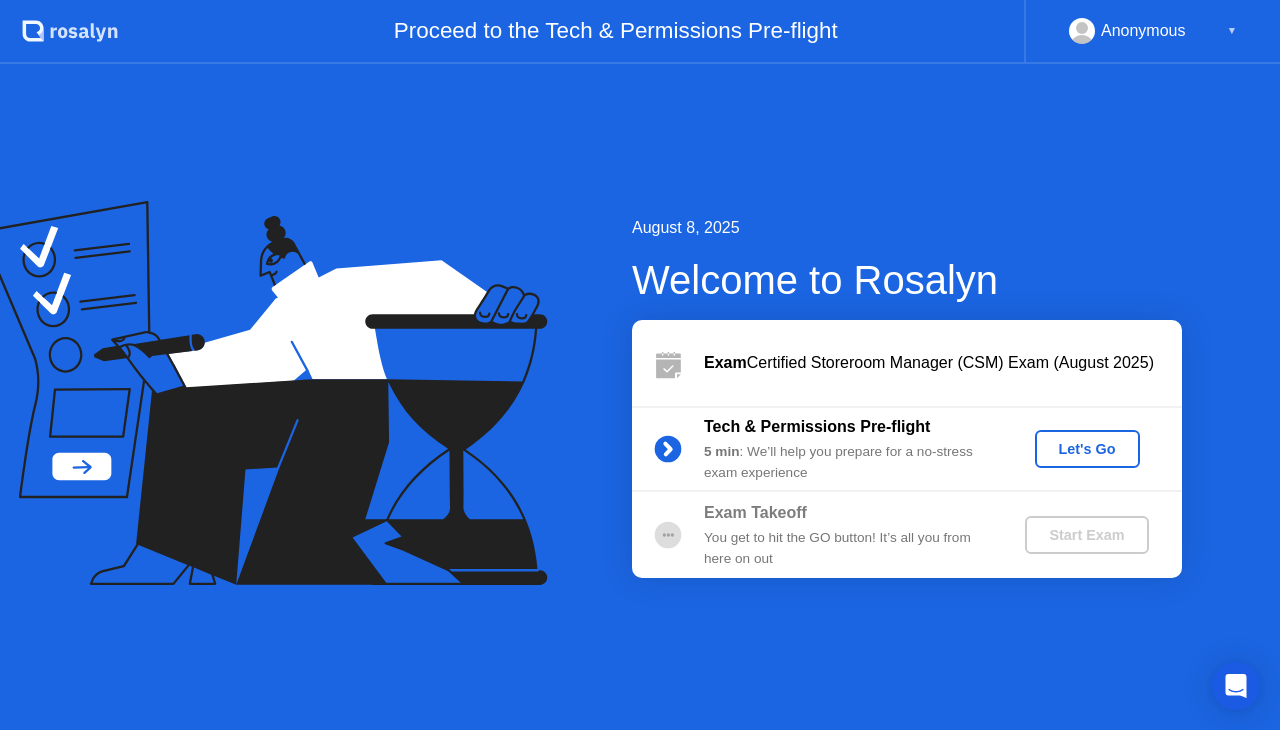 click on "Let's Go" 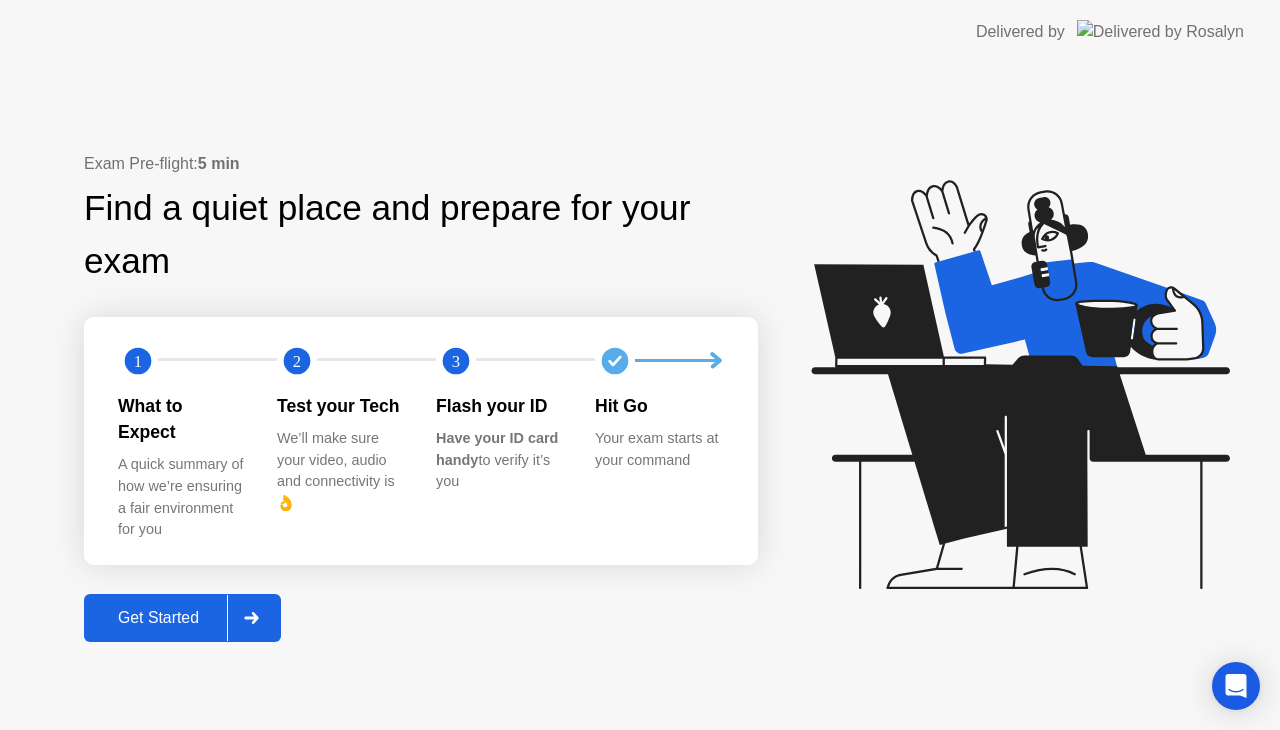 click on "Get Started" 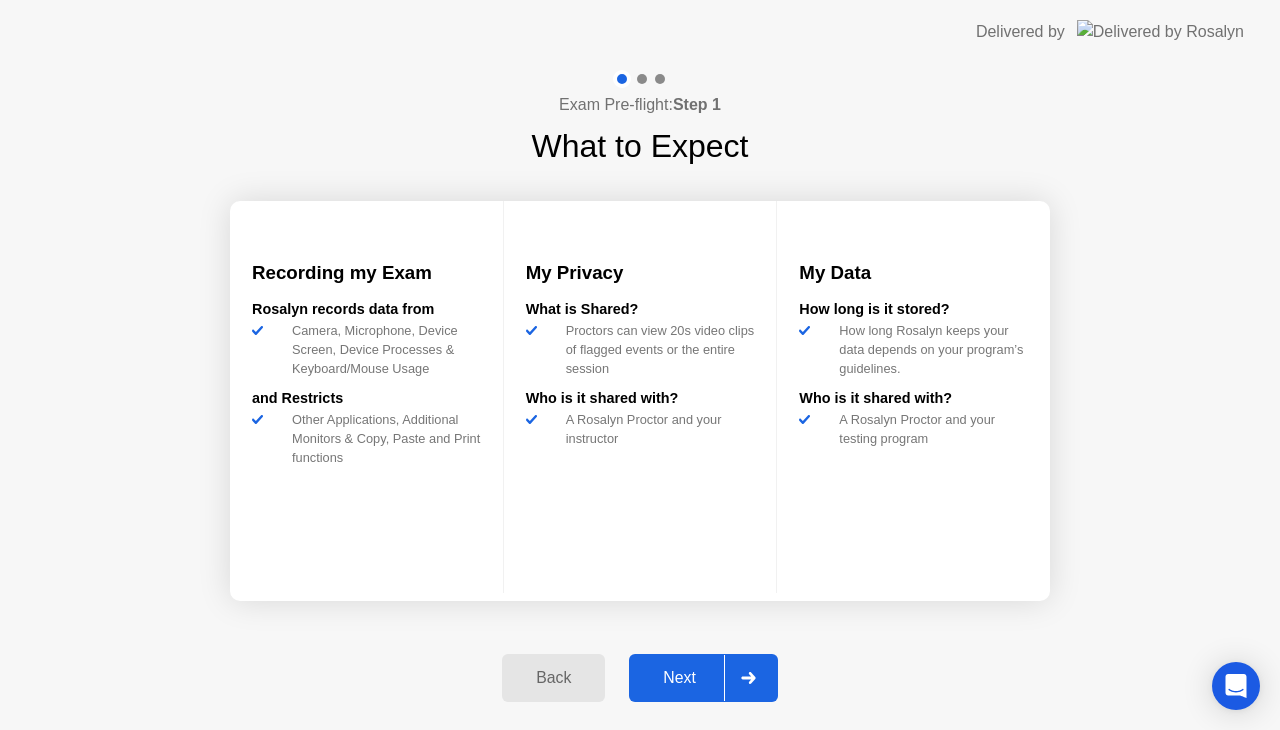 click on "Next" 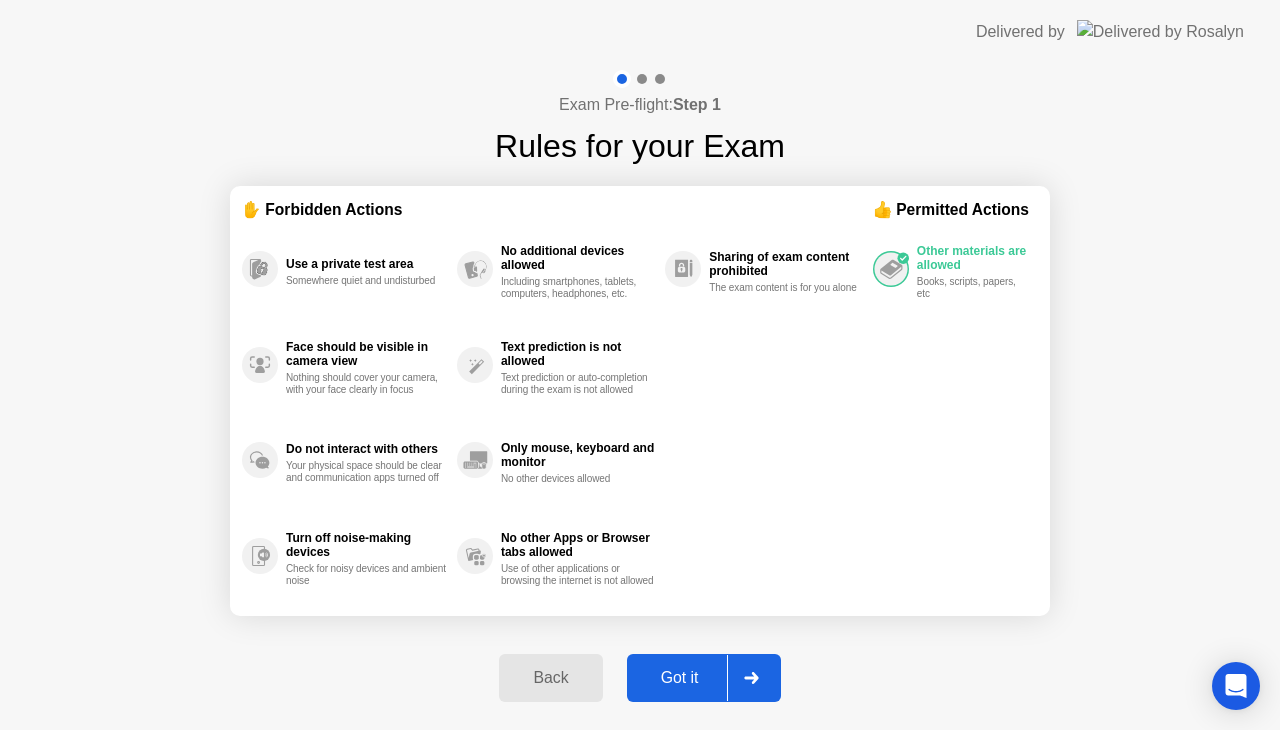 click on "Got it" 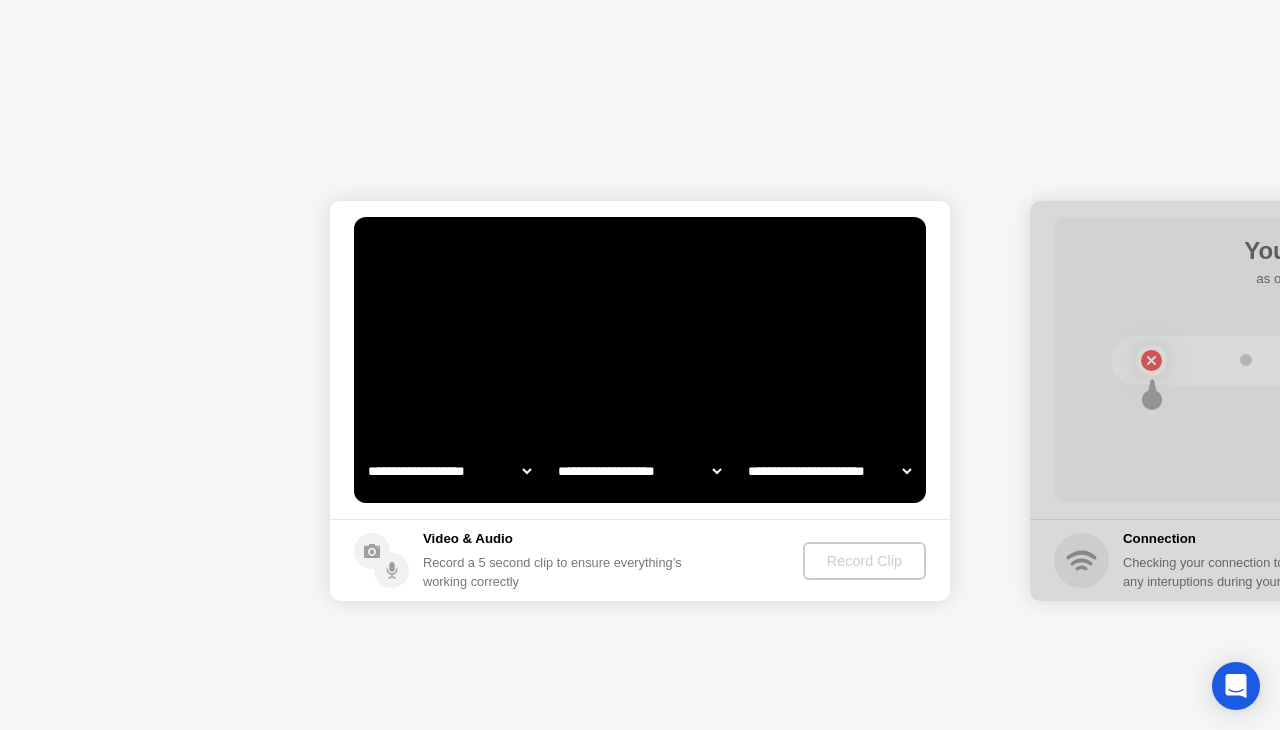 select on "**********" 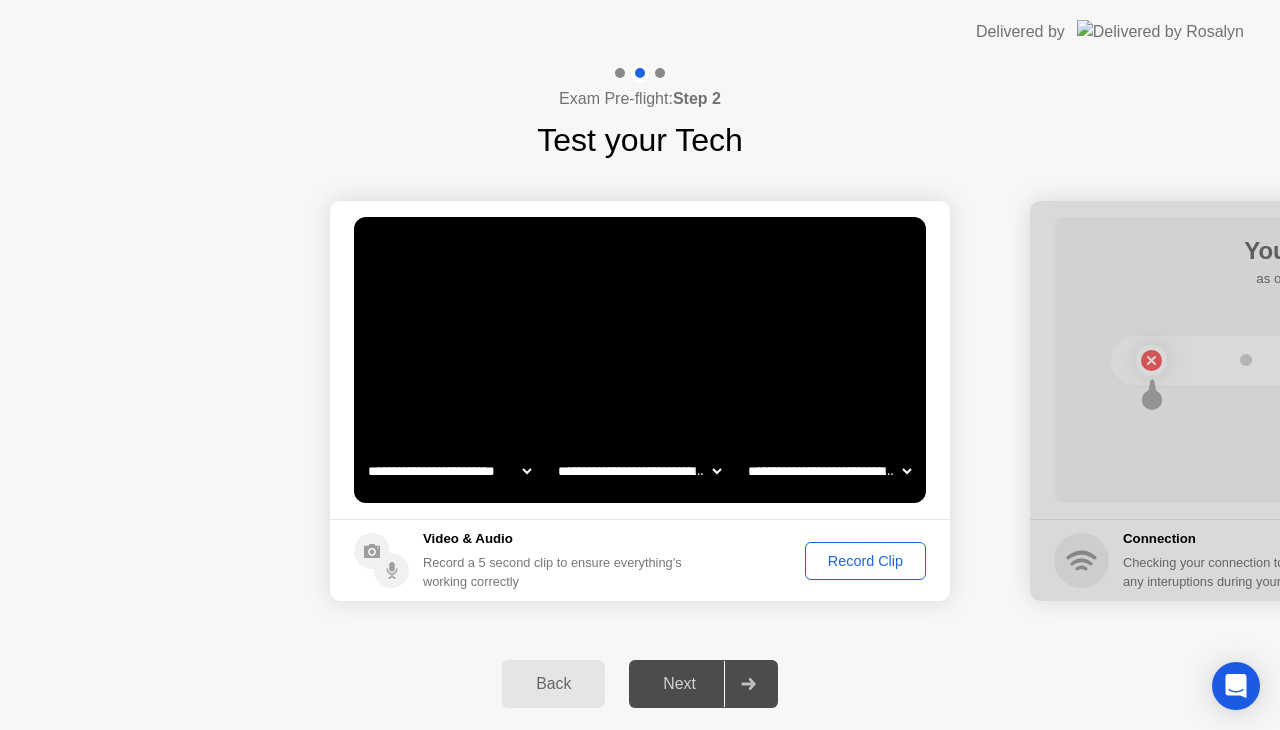 click on "Record Clip" 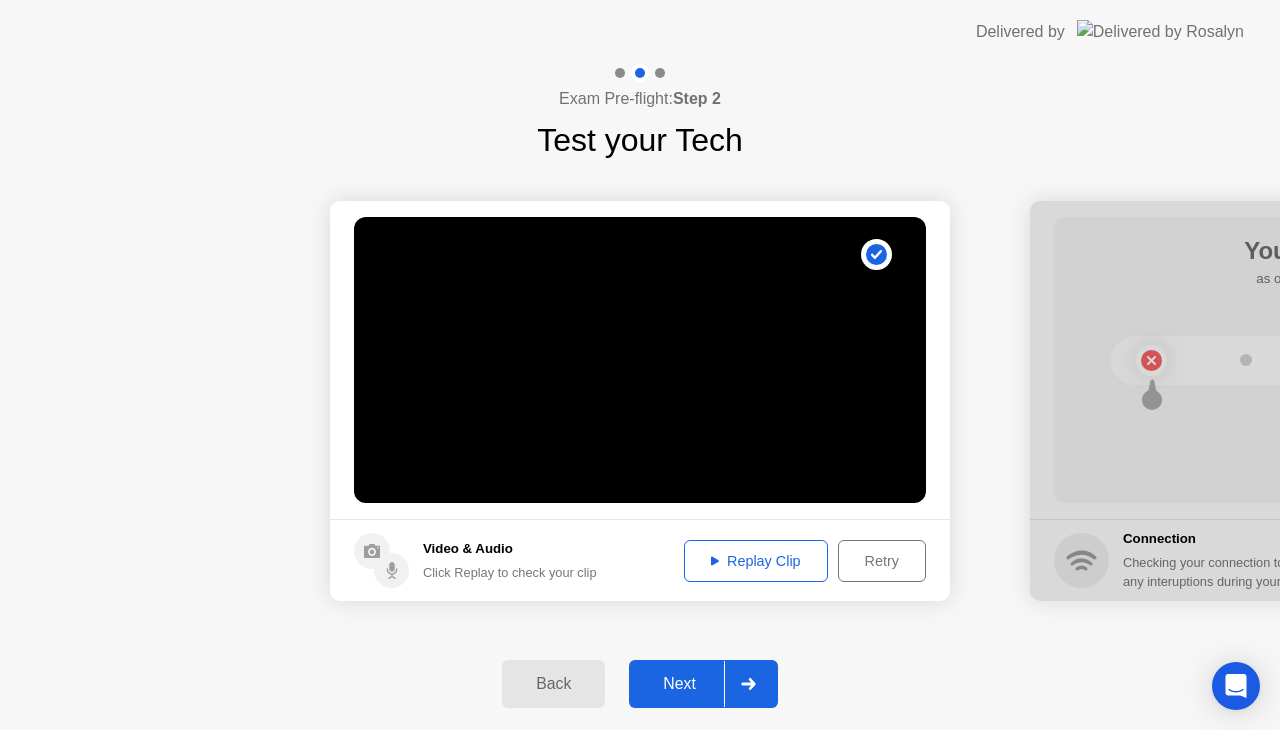 click on "Replay Clip" 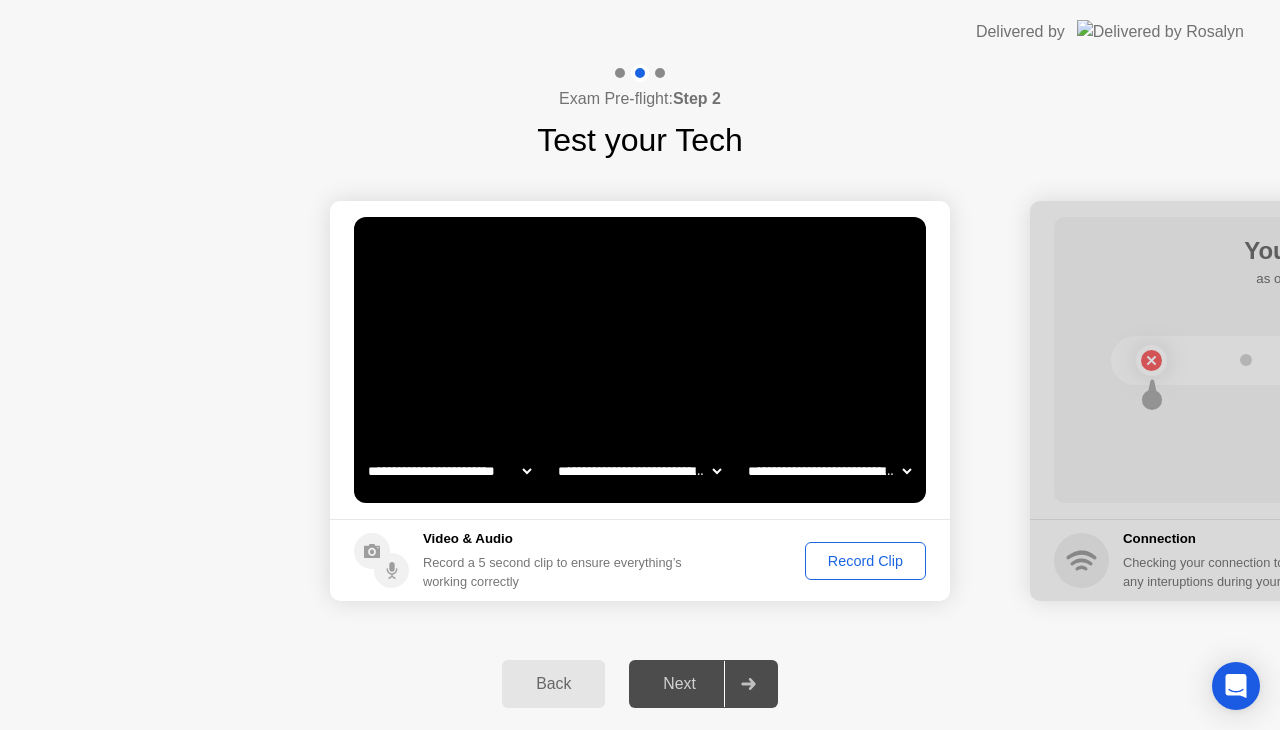 click on "Record Clip" 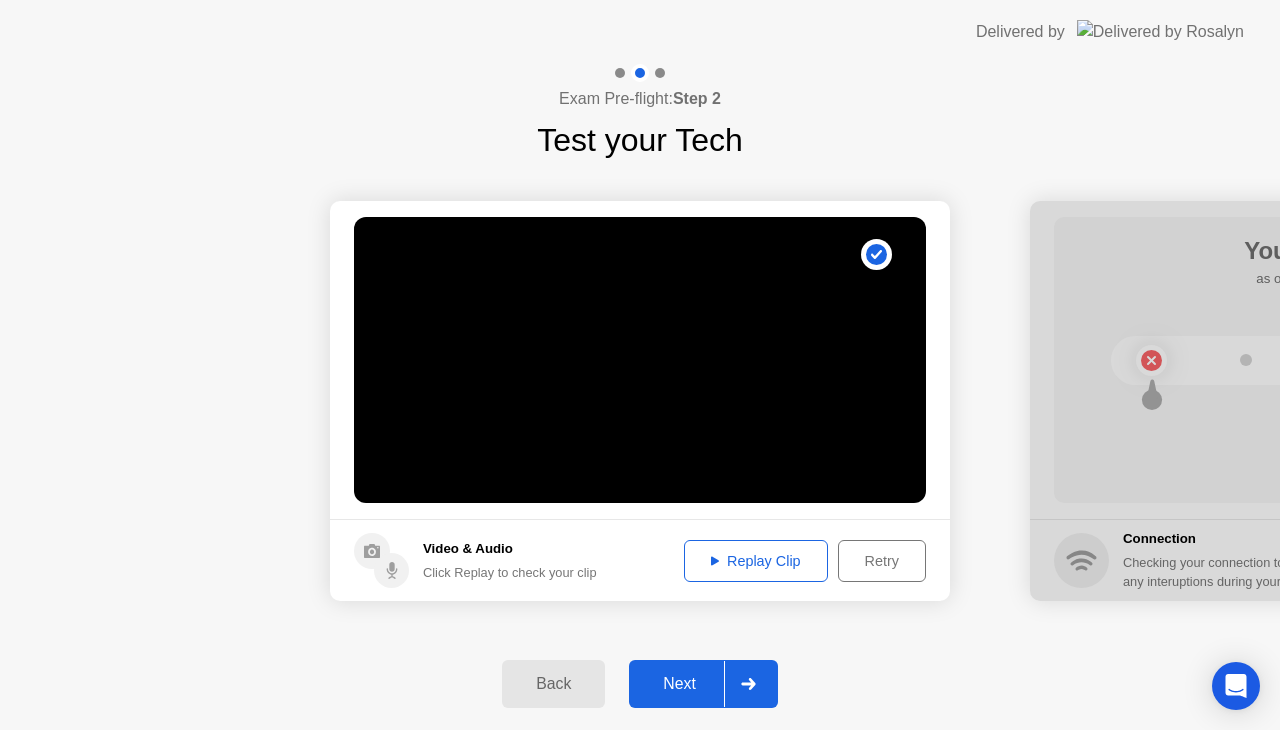 click on "Replay Clip" 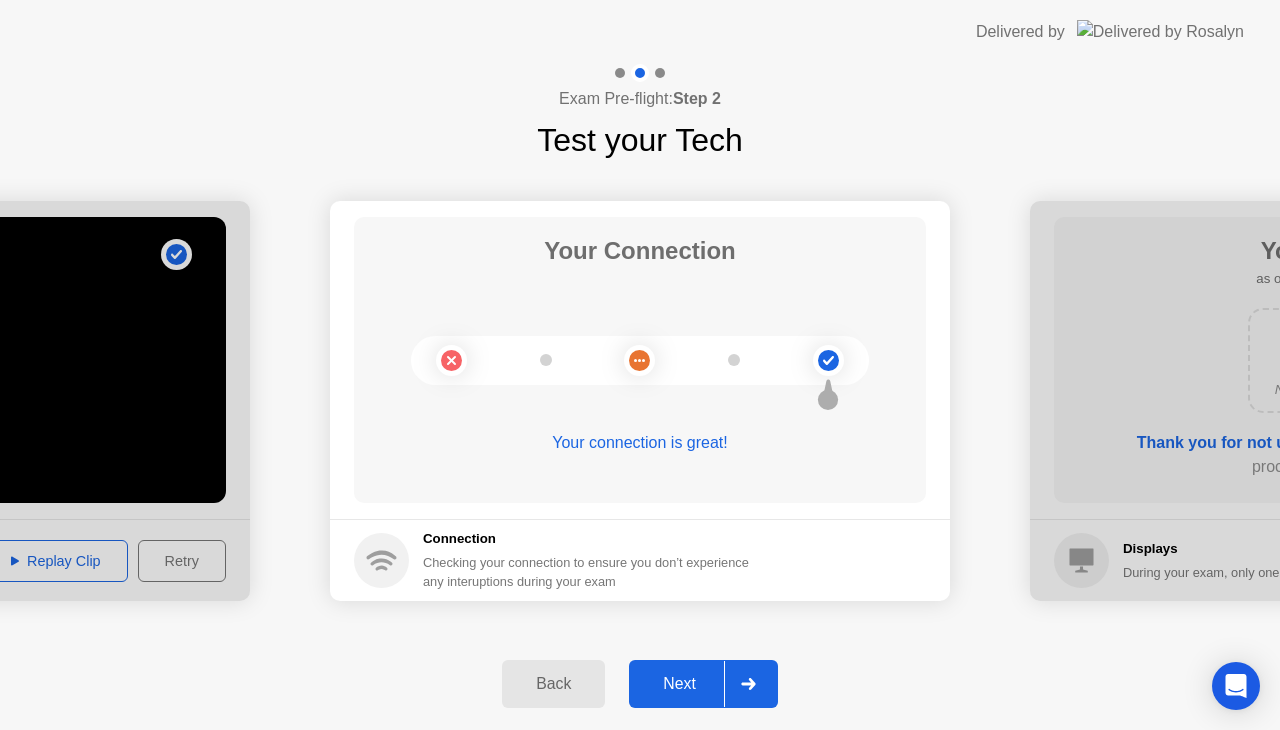 click on "Next" 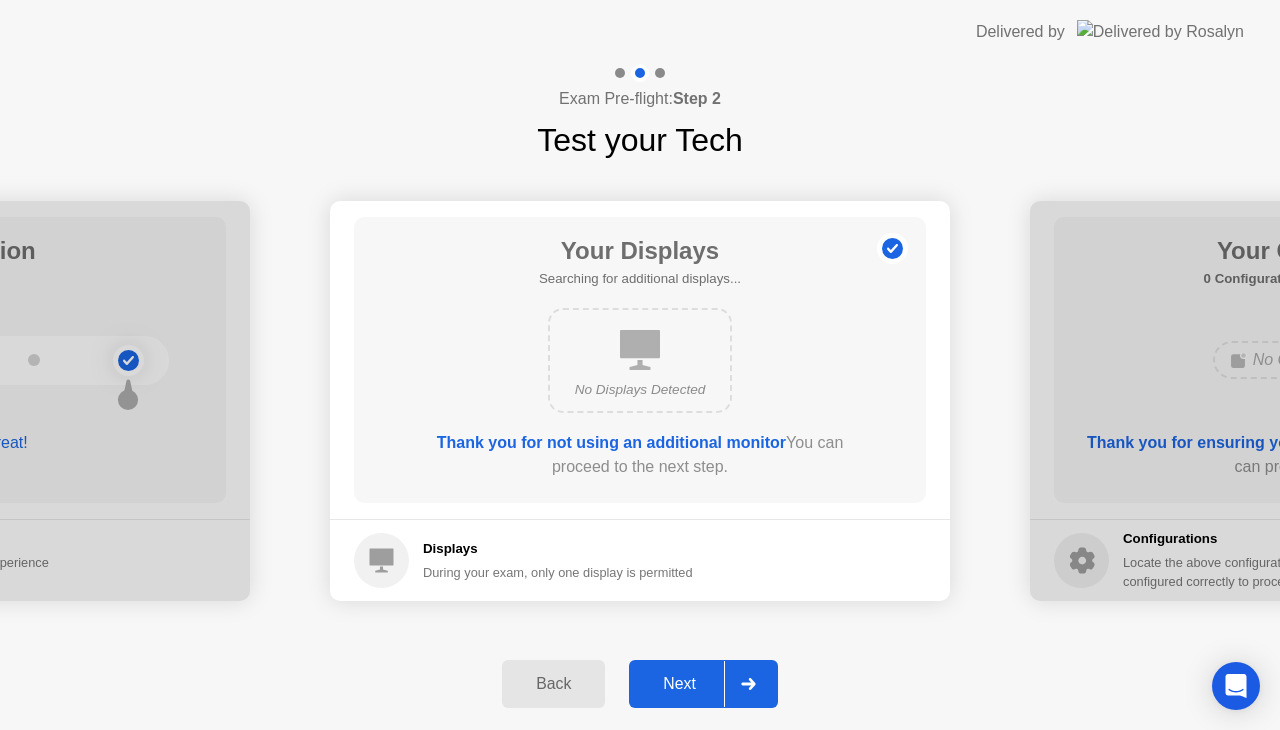 click on "Next" 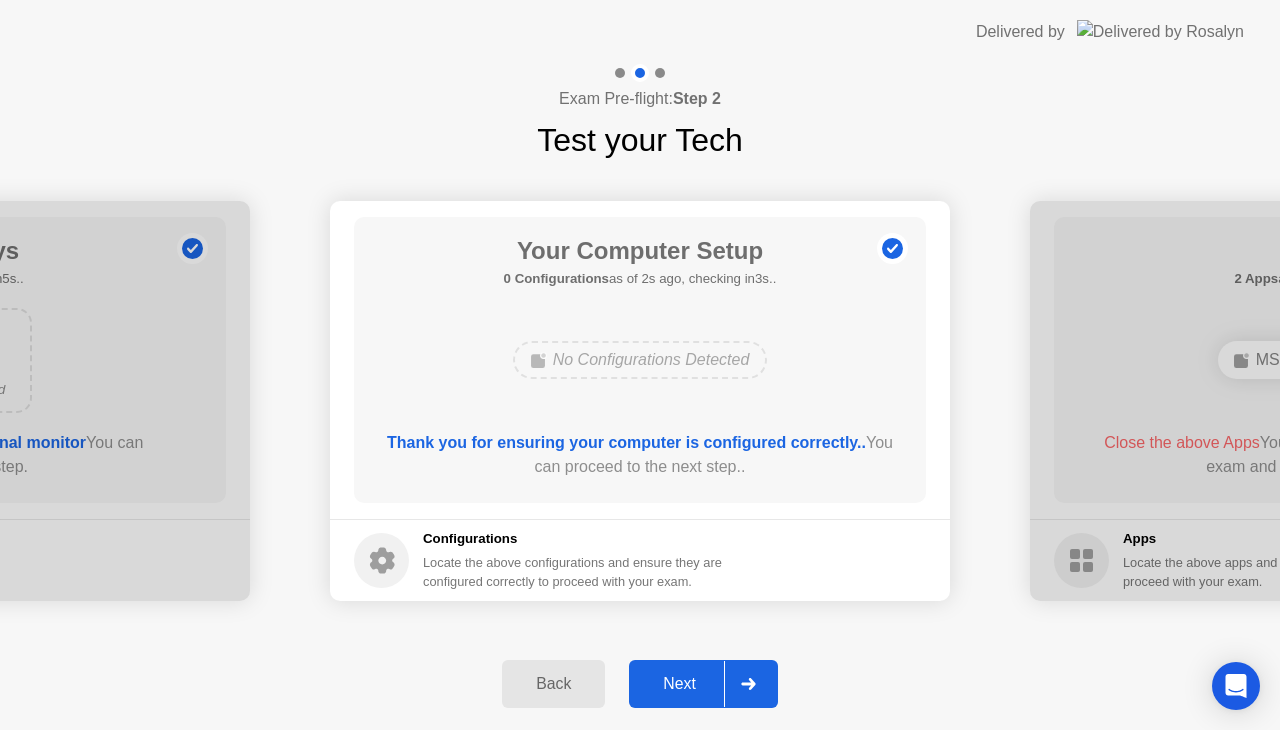 click on "Next" 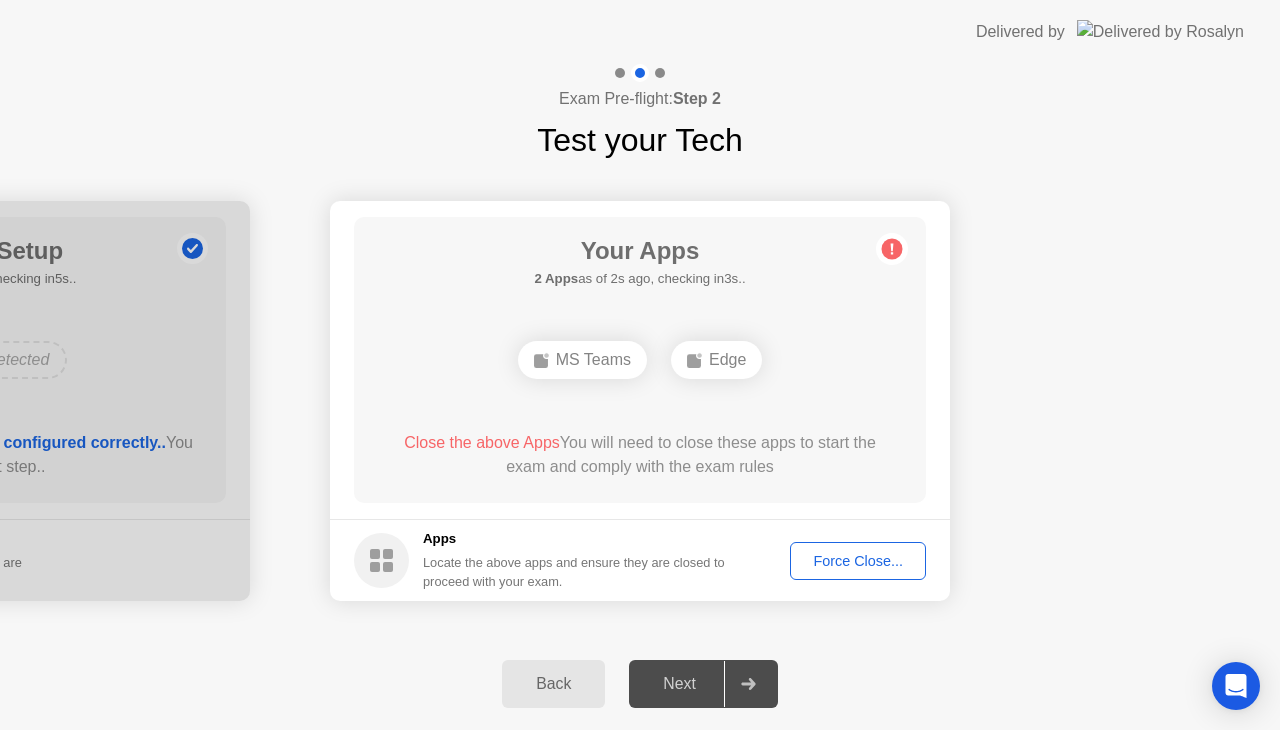 click on "Locate the above apps and ensure they are closed to proceed with your exam." 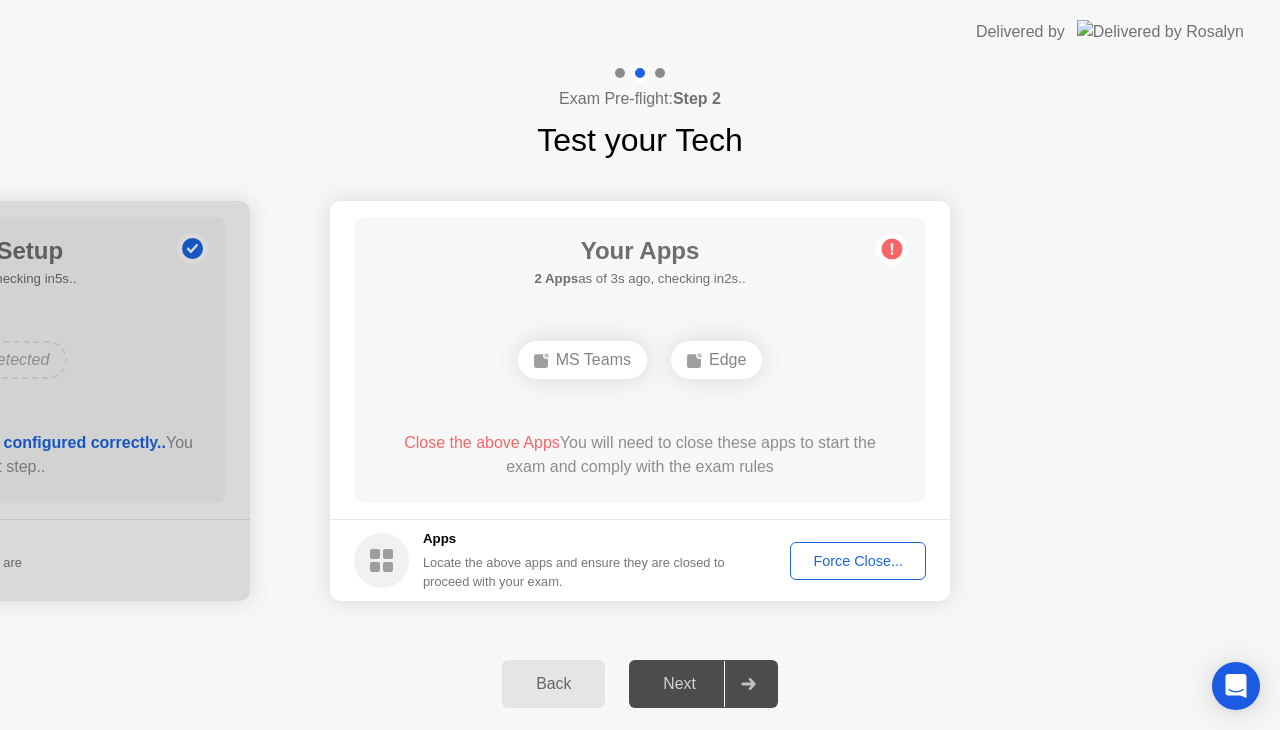 click on "Force Close..." 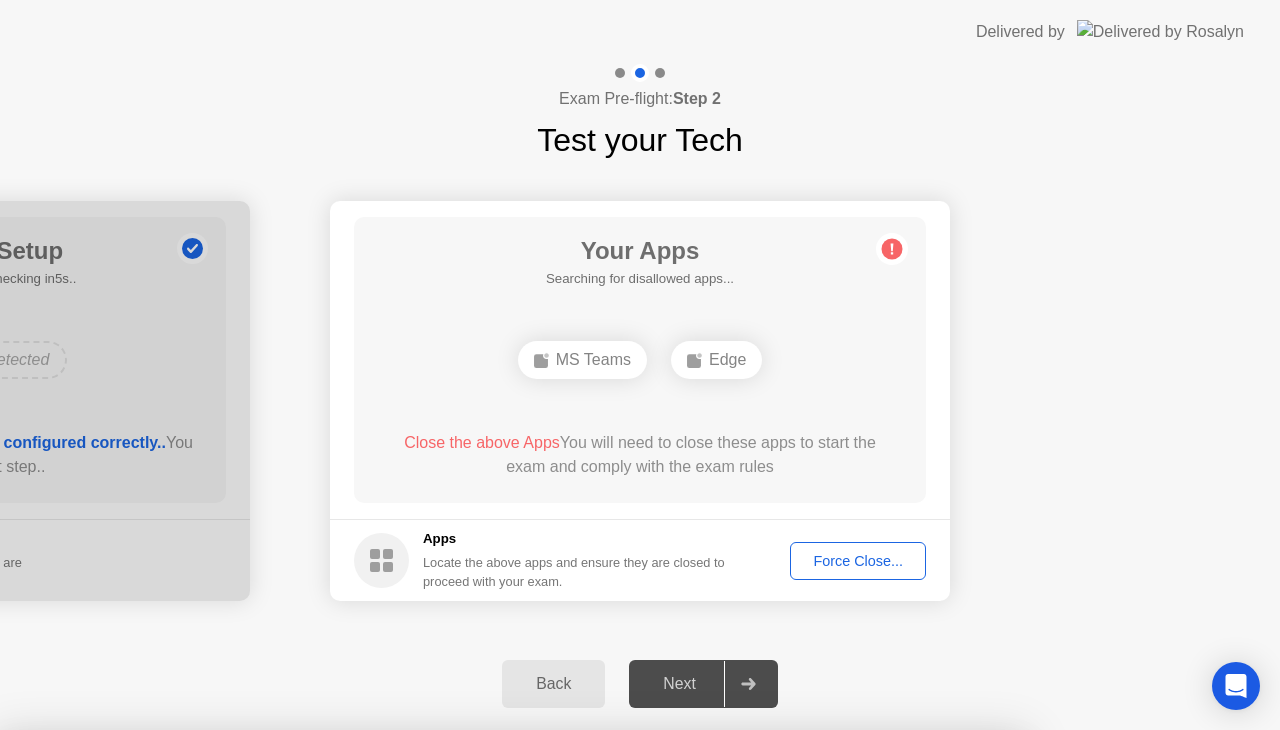 click on "Confirm" at bounding box center [579, 1006] 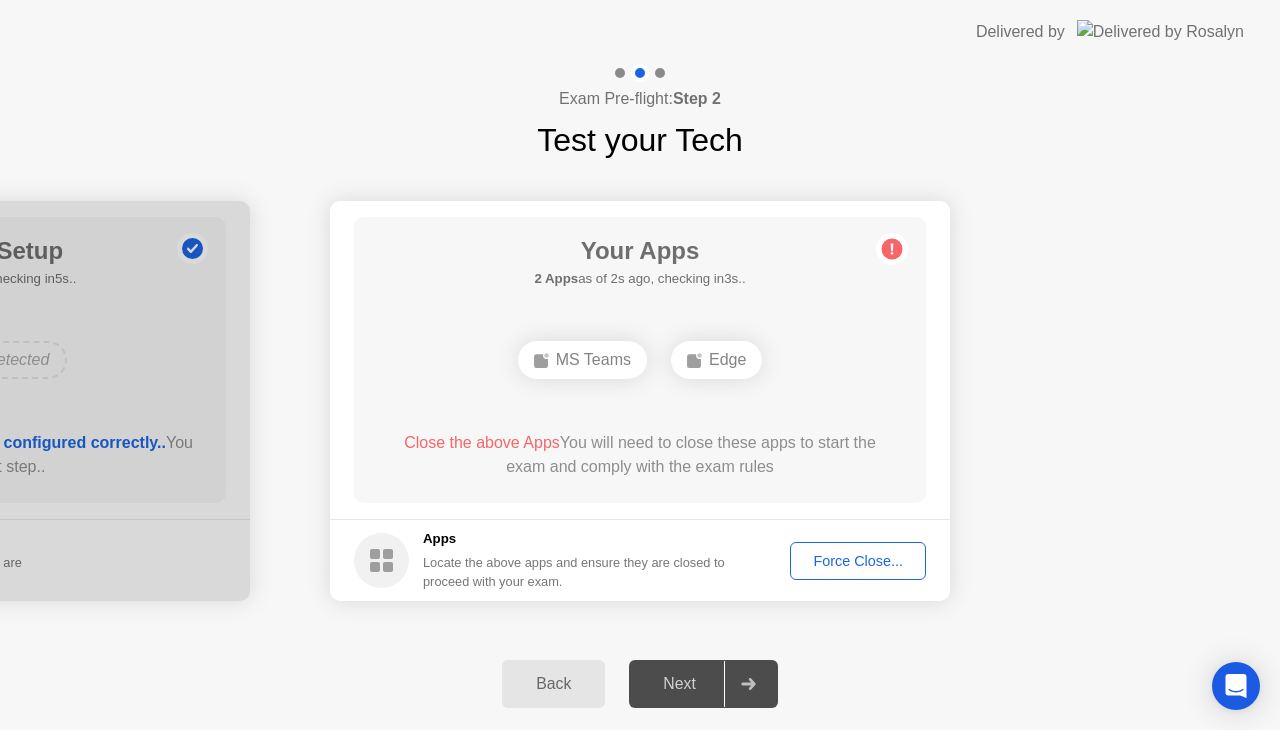 click on "Next" 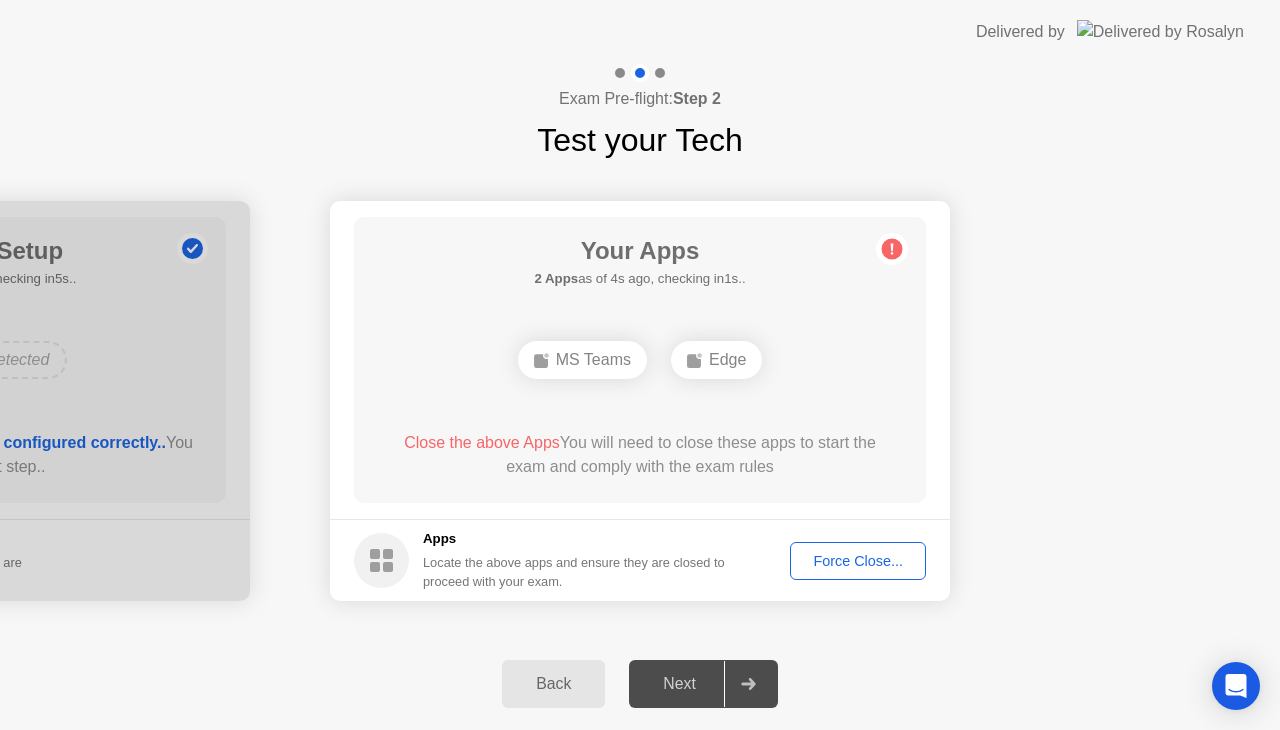 click on "MS Teams" 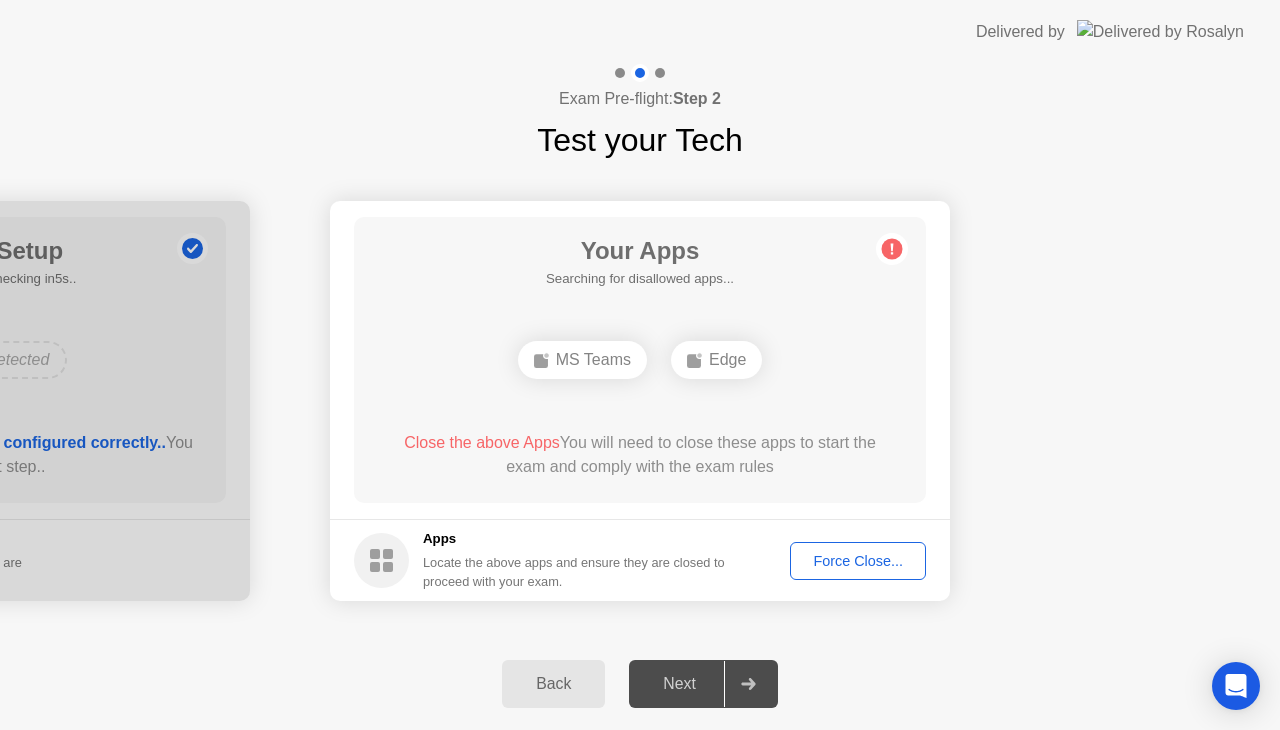 click on "Next" 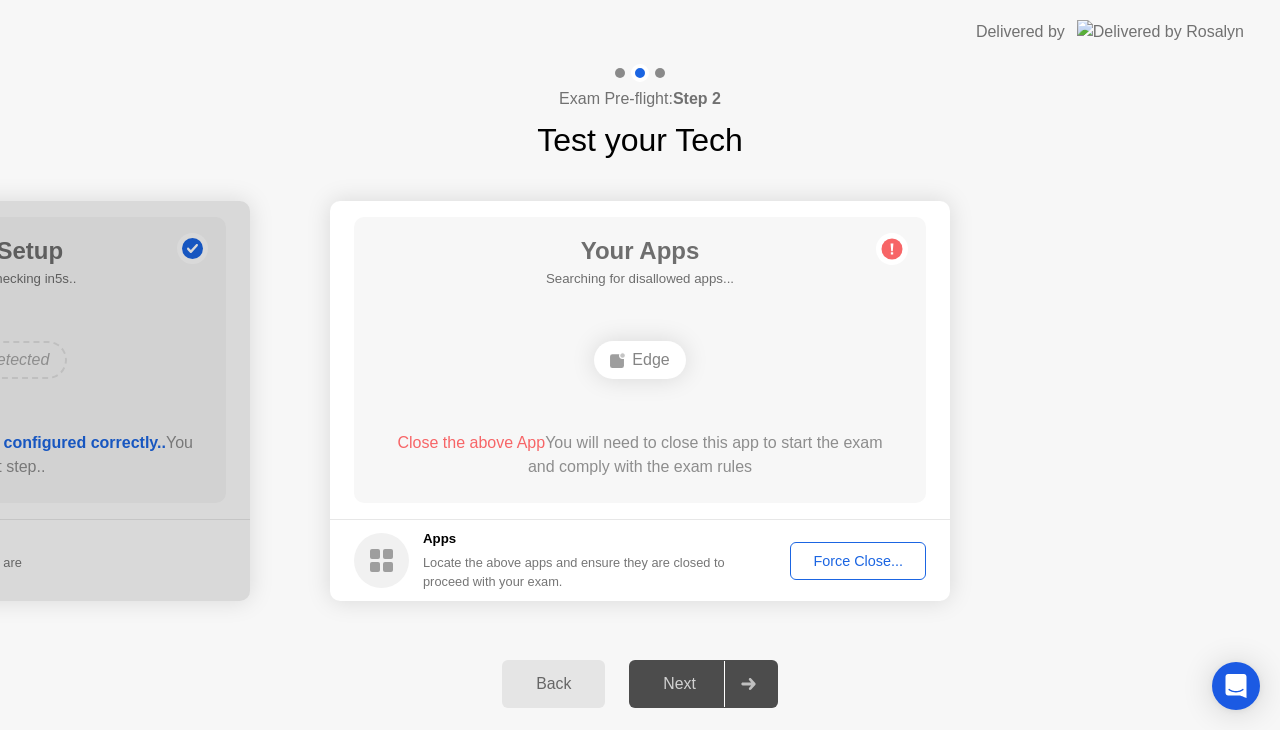 click on "Close the above App  You will need to close this app to start the exam and comply with the exam rules" 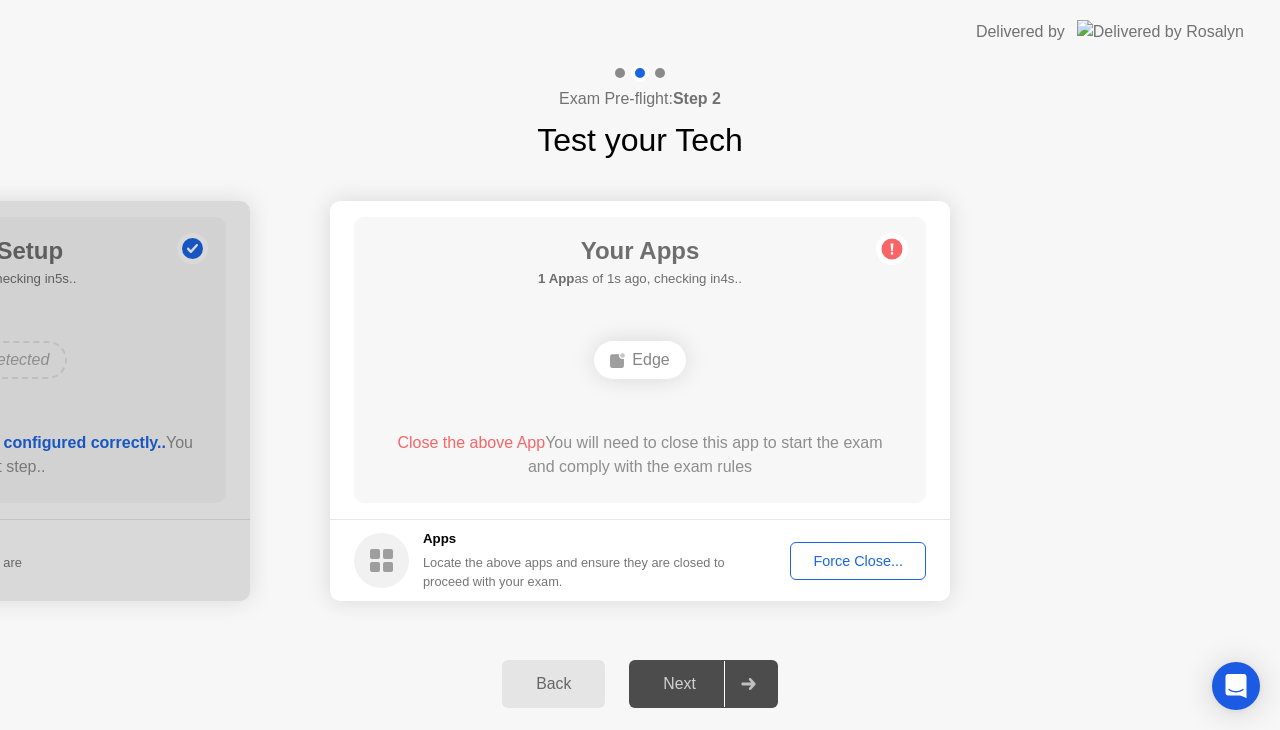 click on "Force Close..." 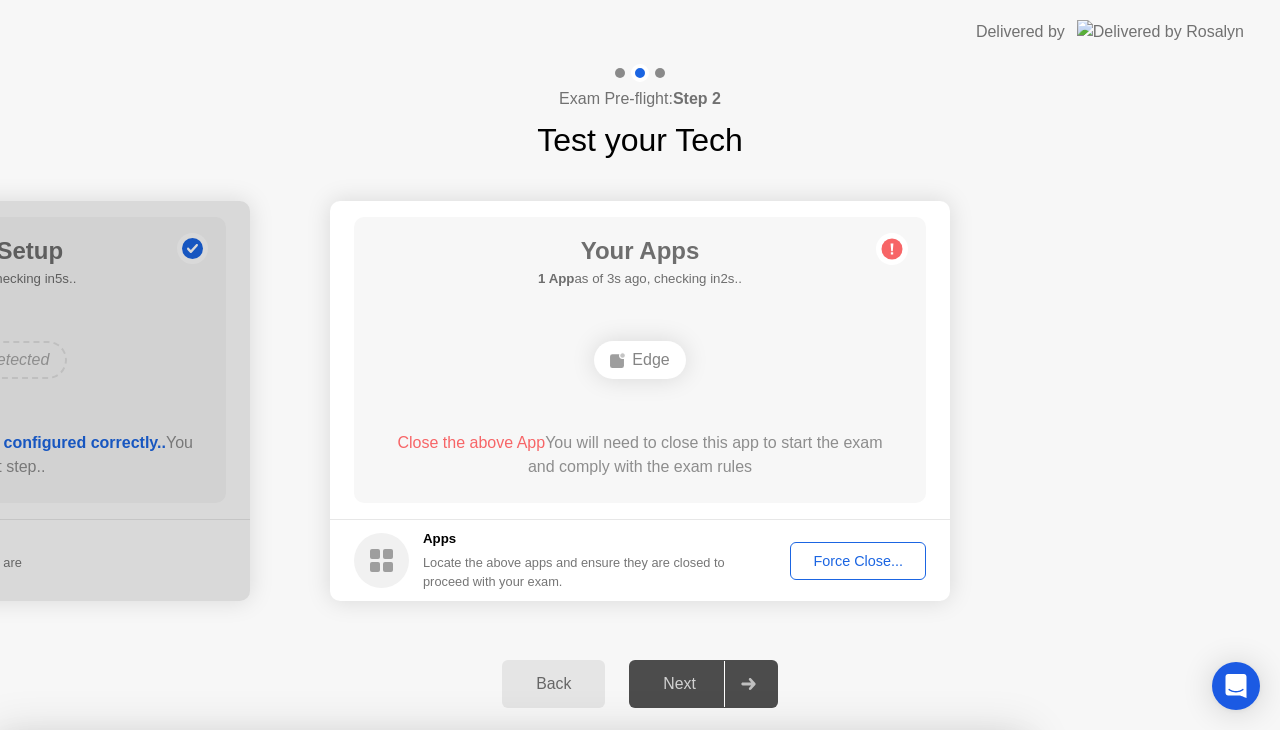 click on "Confirm" at bounding box center (579, 1006) 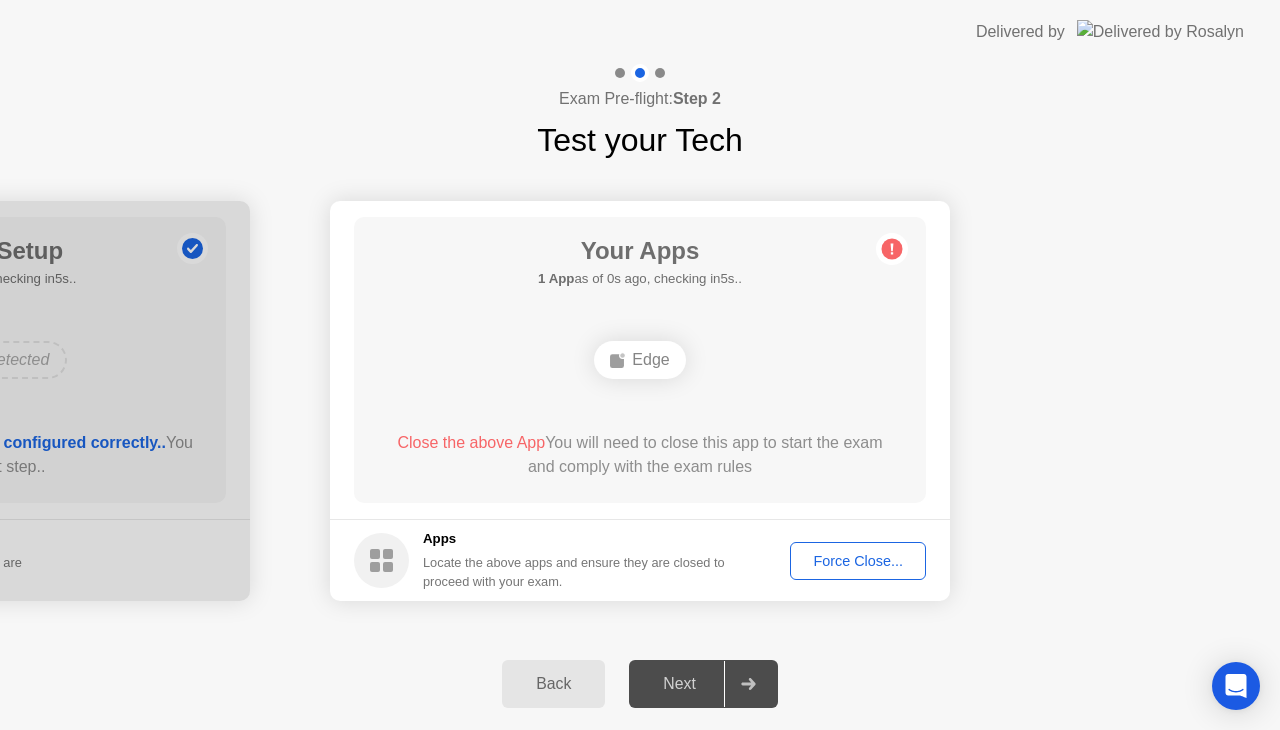 click on "Apps" 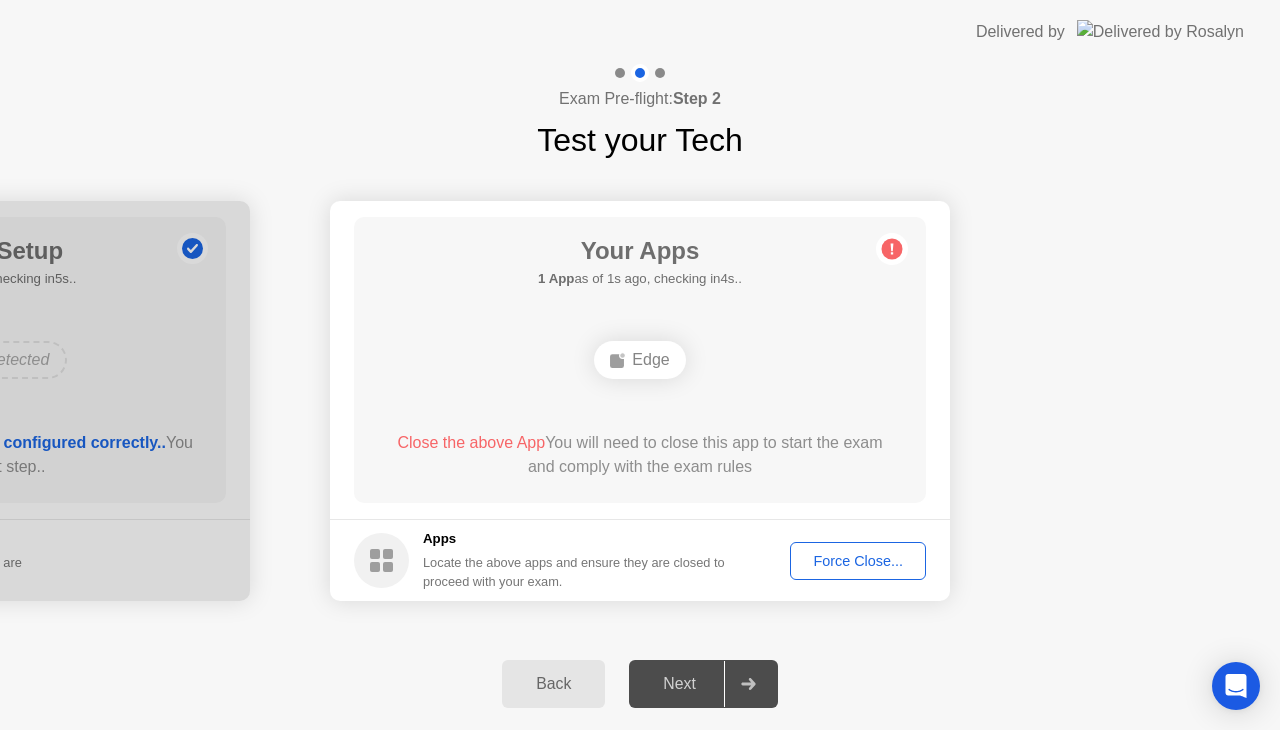 click on "Force Close..." 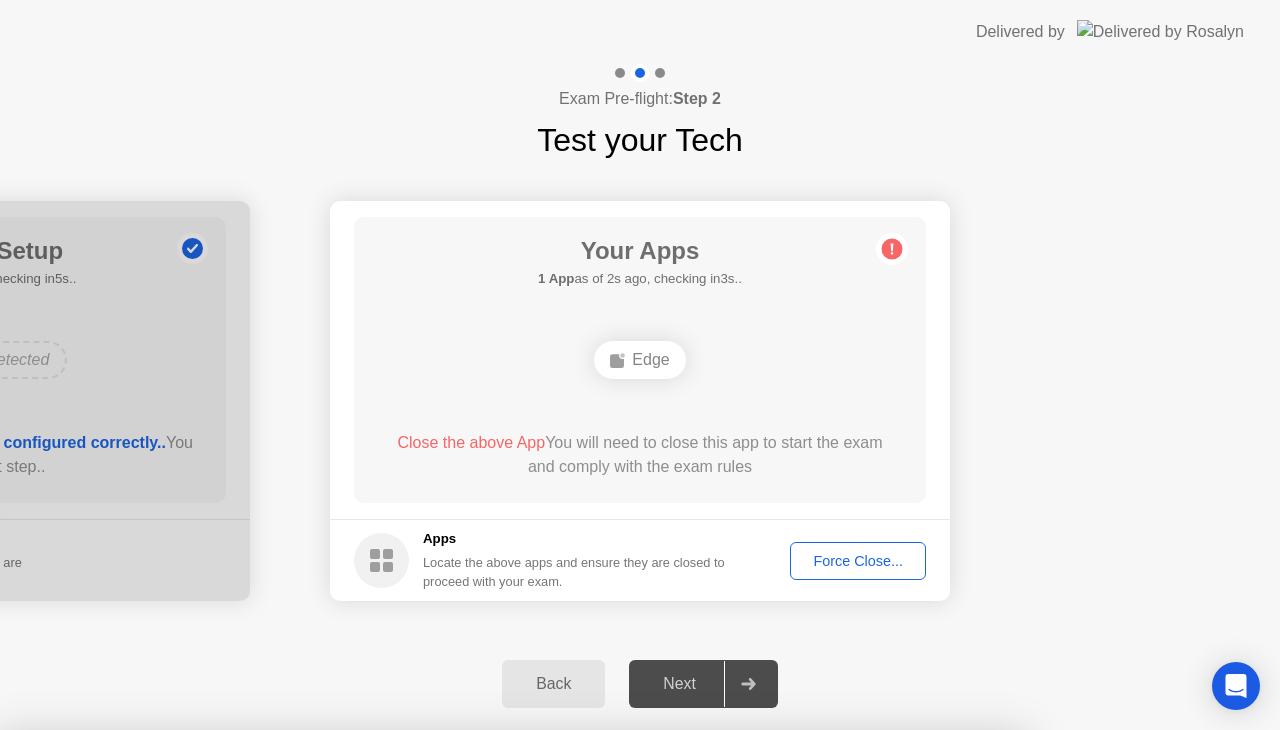 click on "Confirm" at bounding box center (579, 1006) 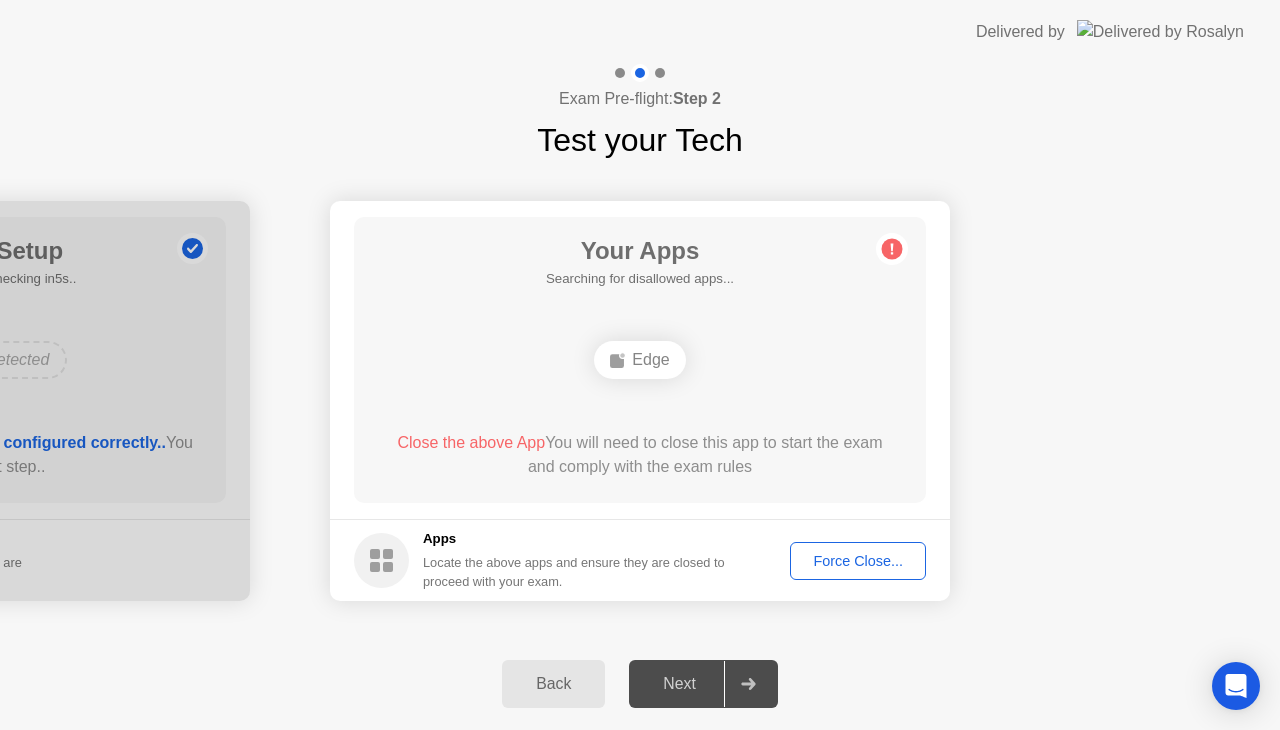 click on "Locate the above apps and ensure they are closed to proceed with your exam." 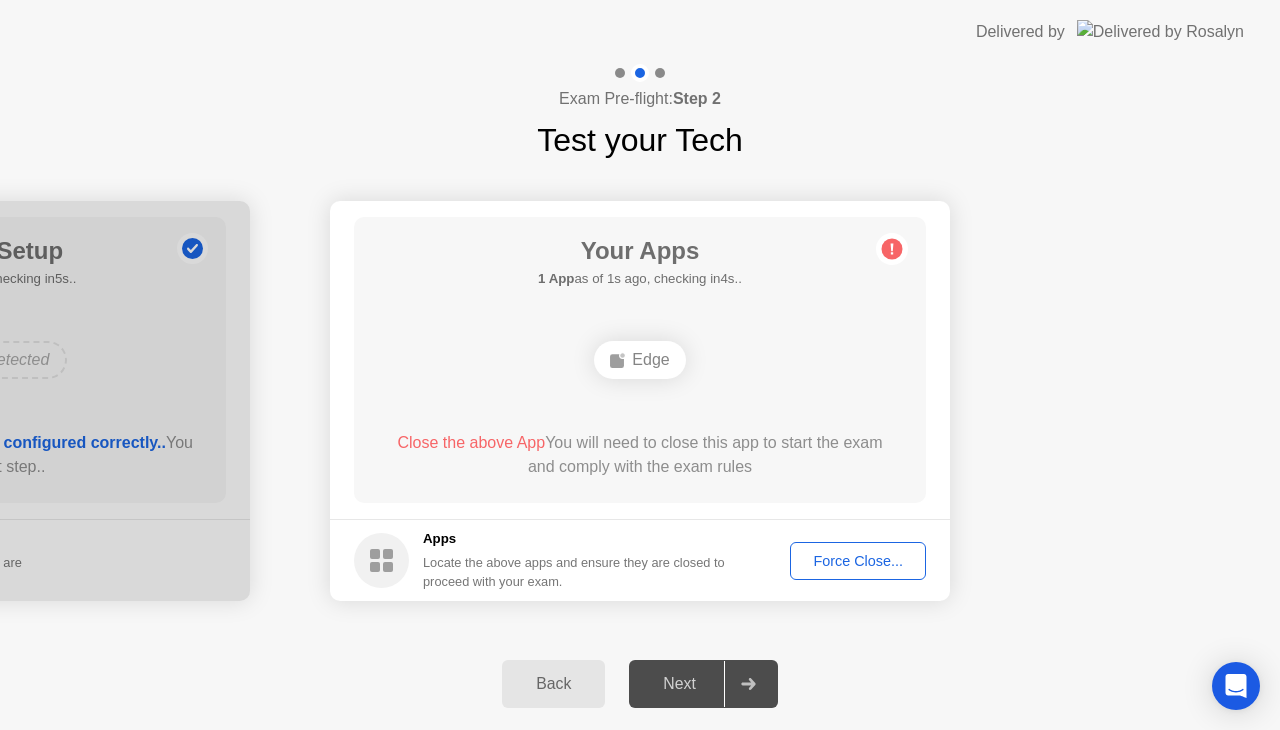 click on "Edge" 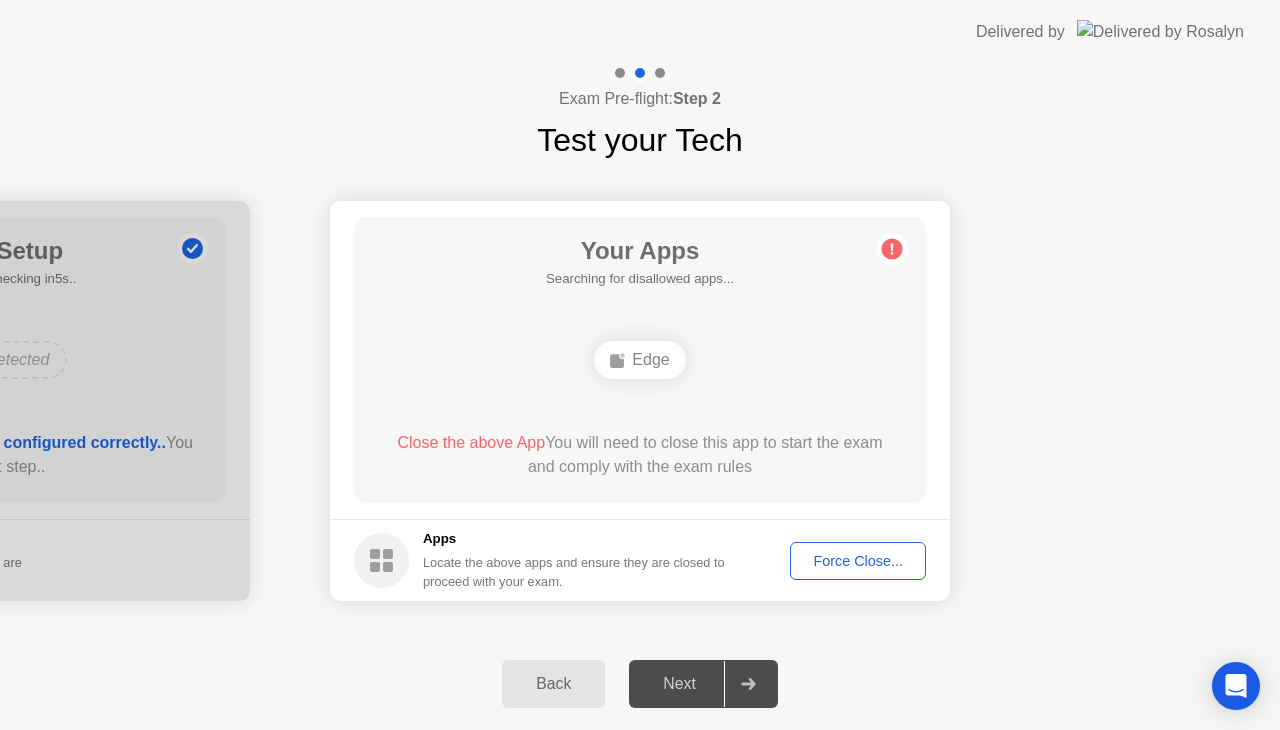 click on "Edge" 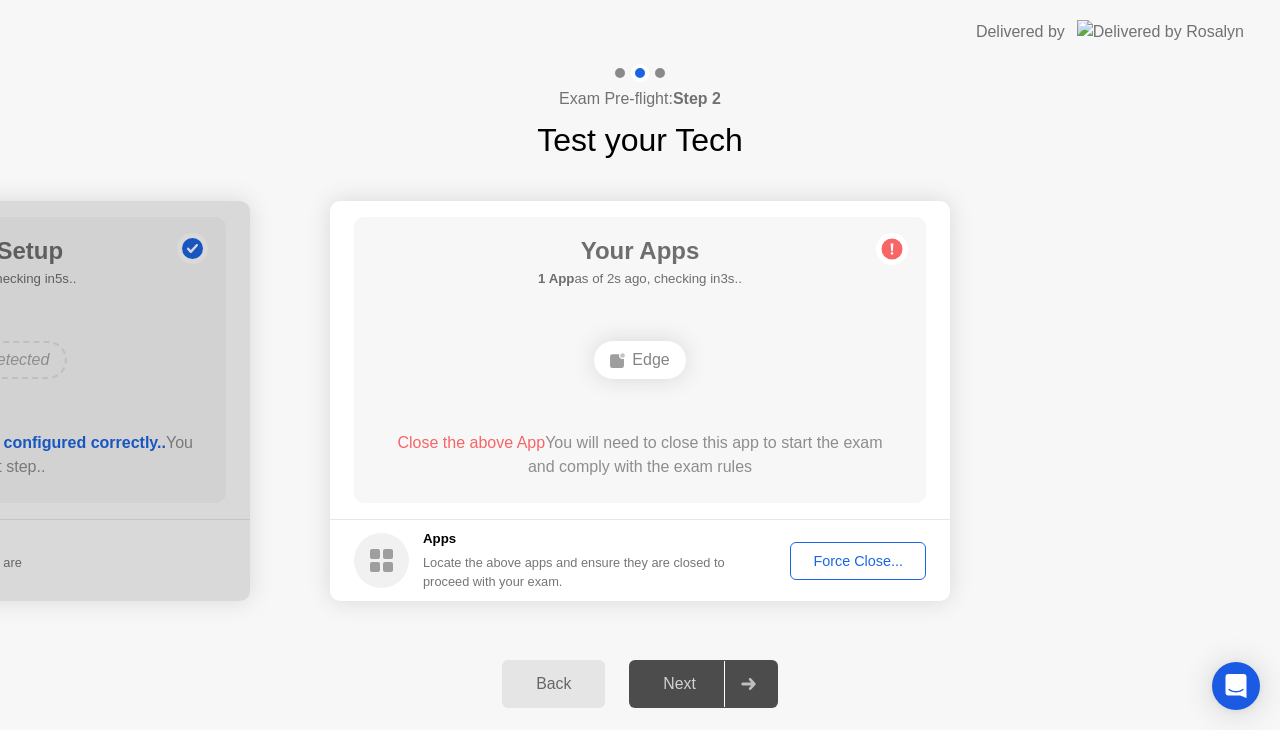 click on "Next" 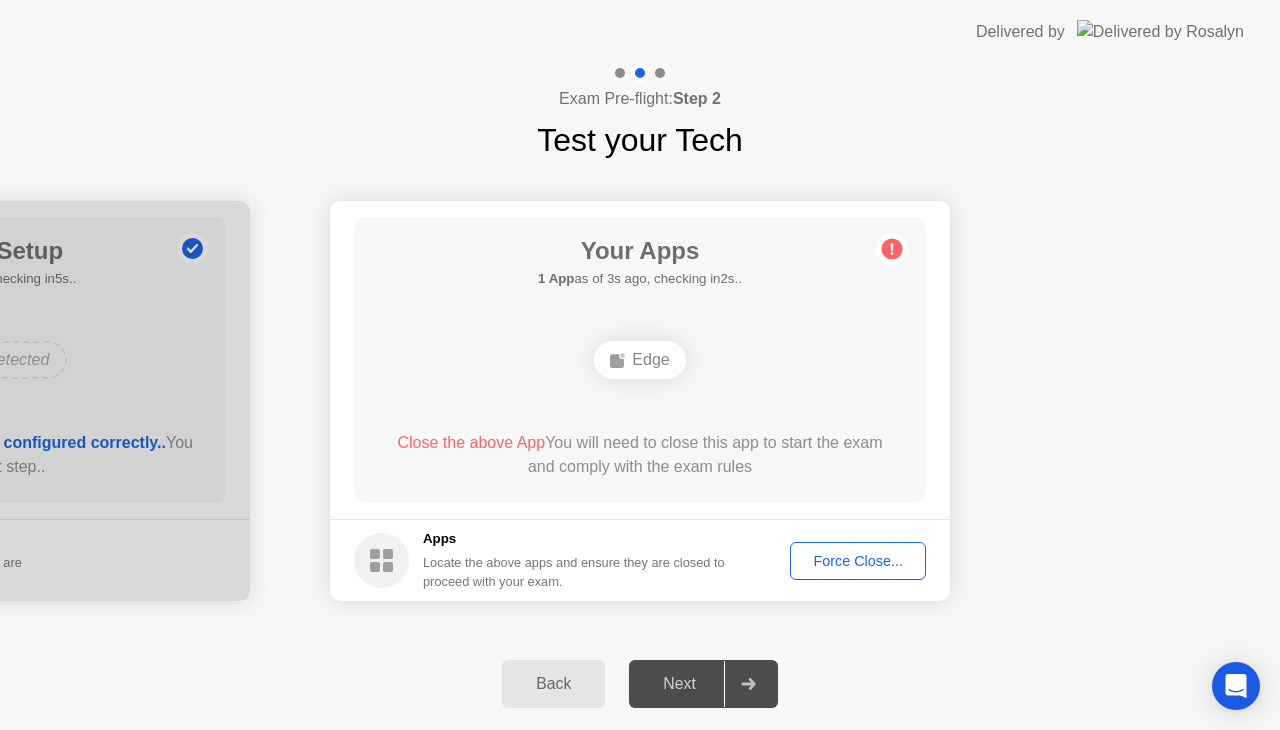 click on "Apps Locate the above apps and ensure they are closed to proceed with your exam. Force Close..." 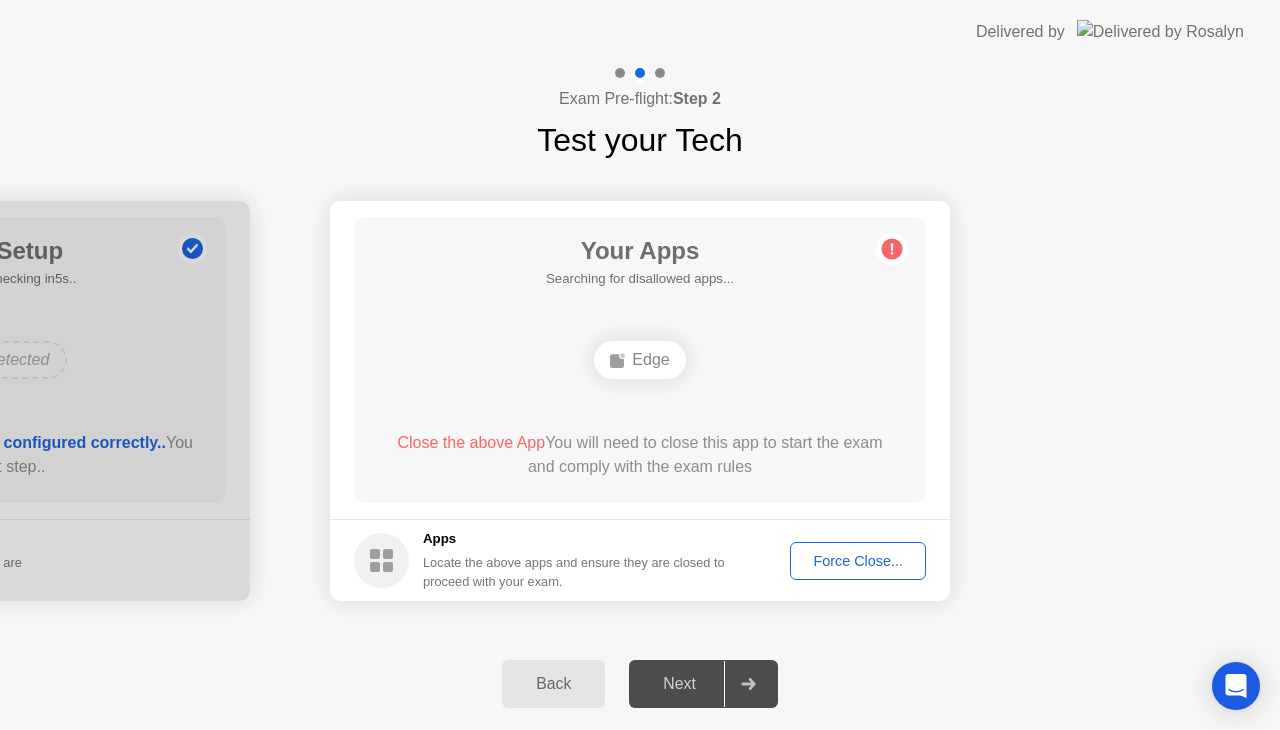 click on "Force Close..." 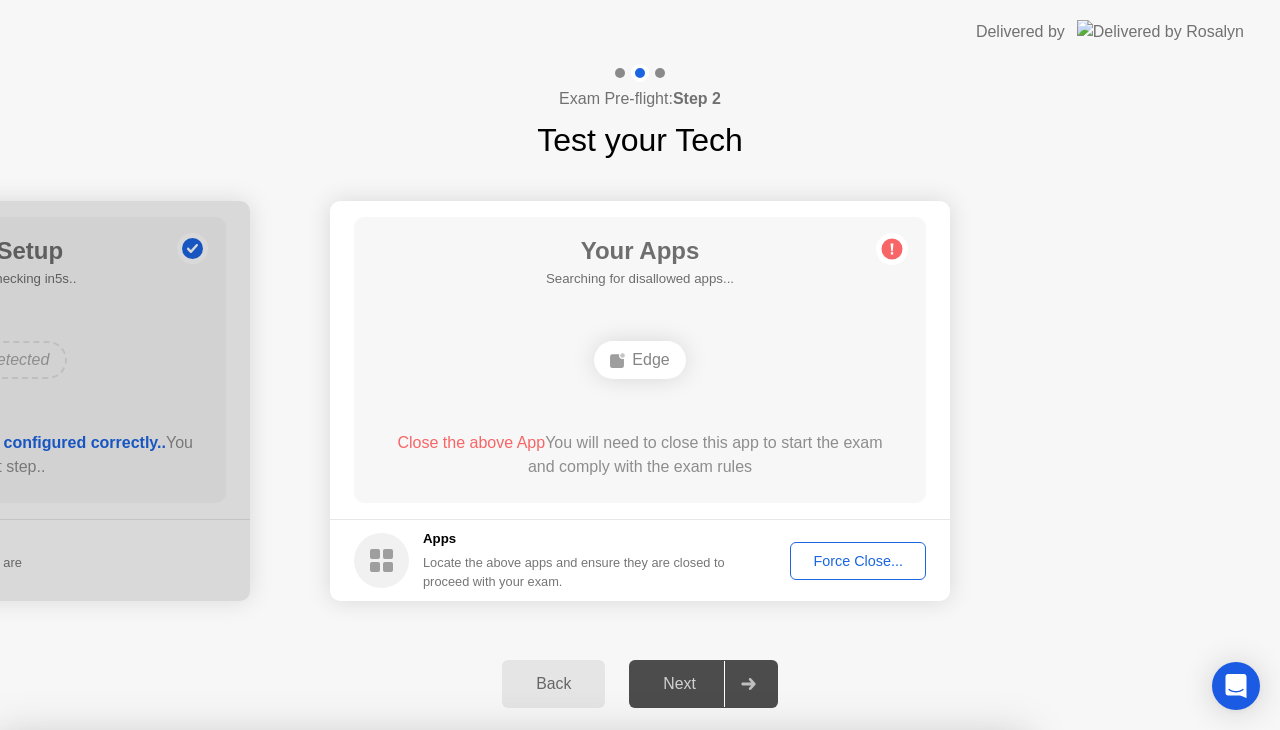 click on "Confirm" at bounding box center (579, 1006) 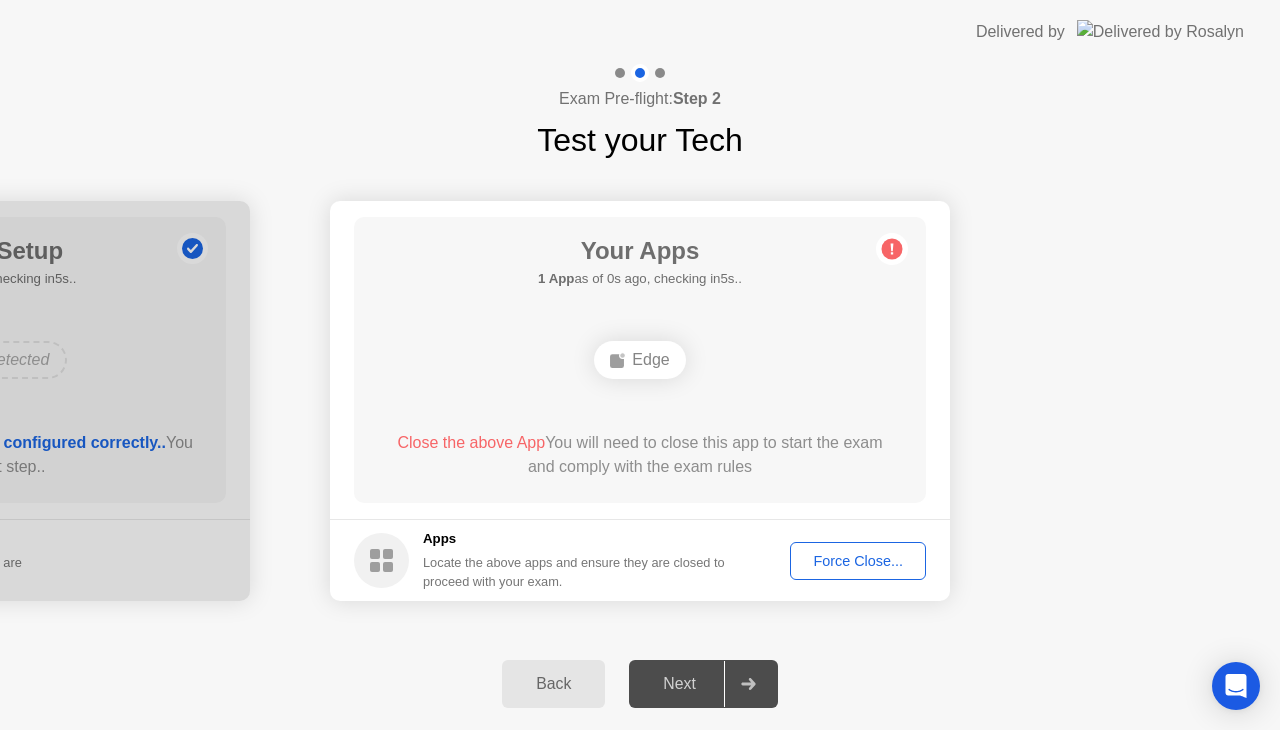 click on "Next" 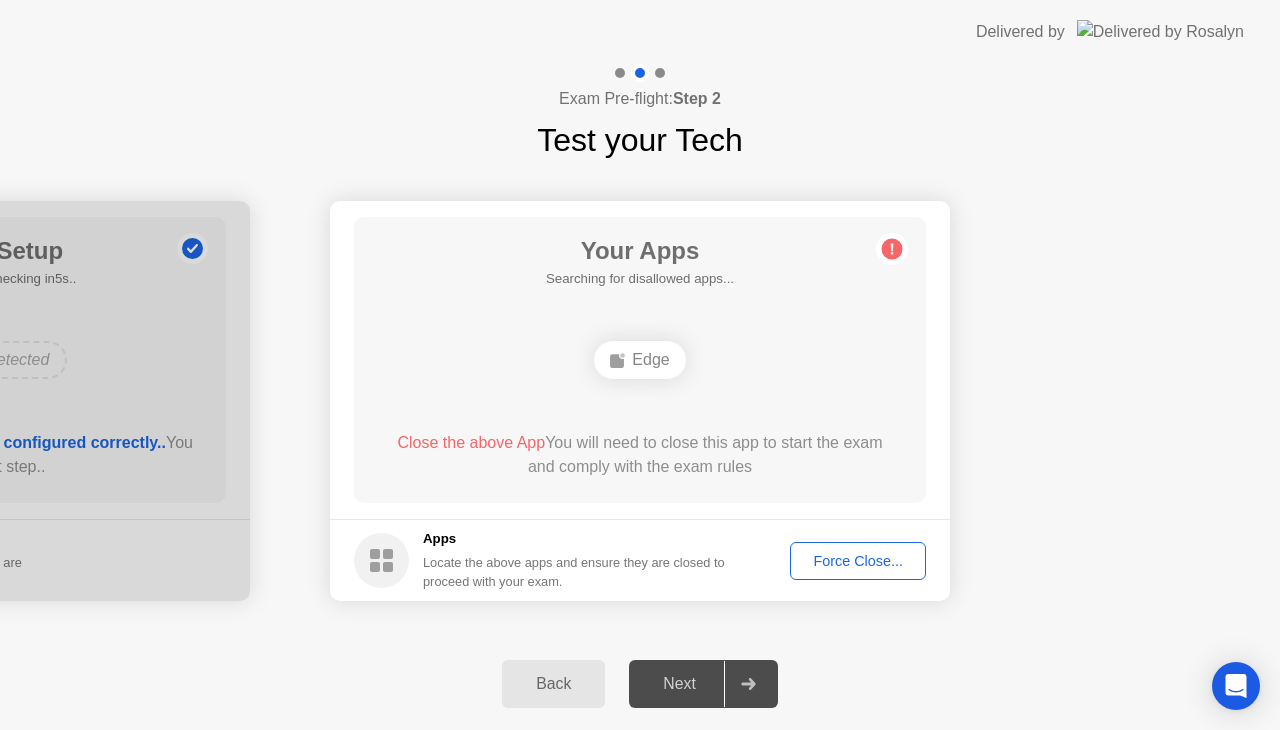 click on "Your Apps  Searching for disallowed apps...  Edge  Close the above App  You will need to close this app to start the exam and comply with the exam rules" 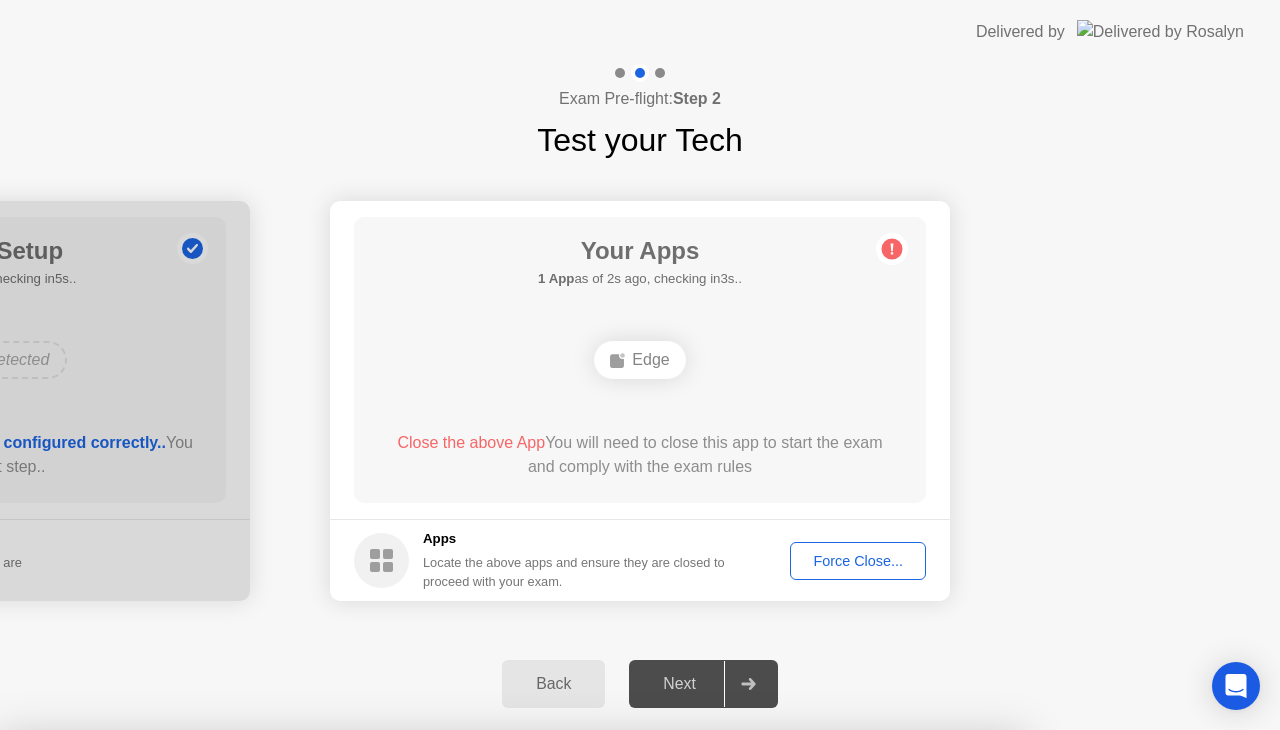 click on "Confirm" at bounding box center [579, 1006] 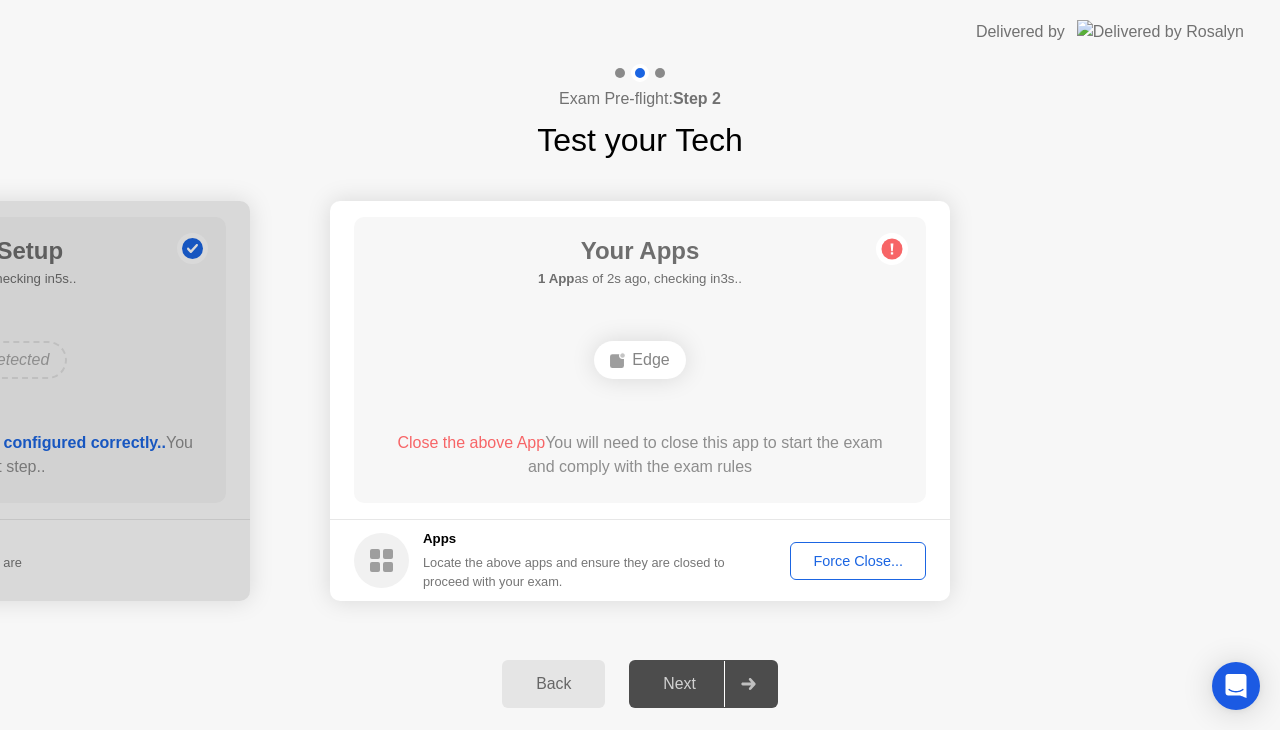 click 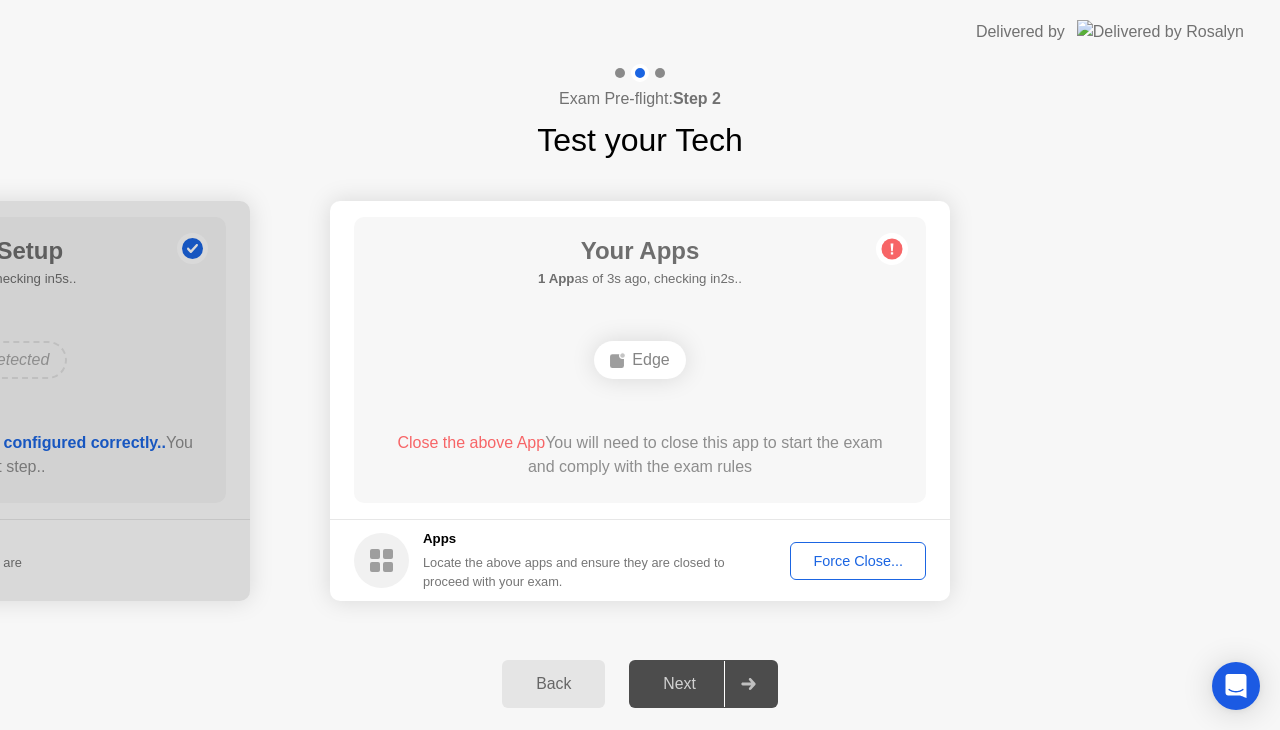 click 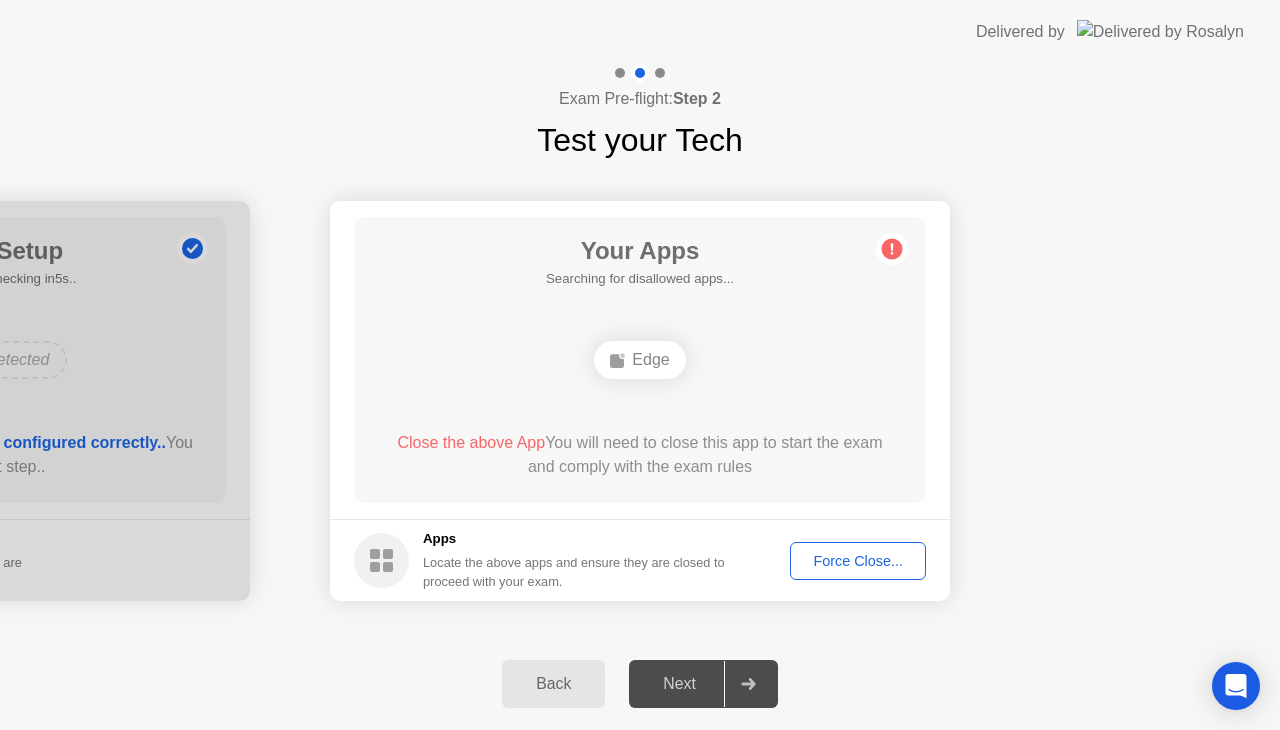 click on "Next" 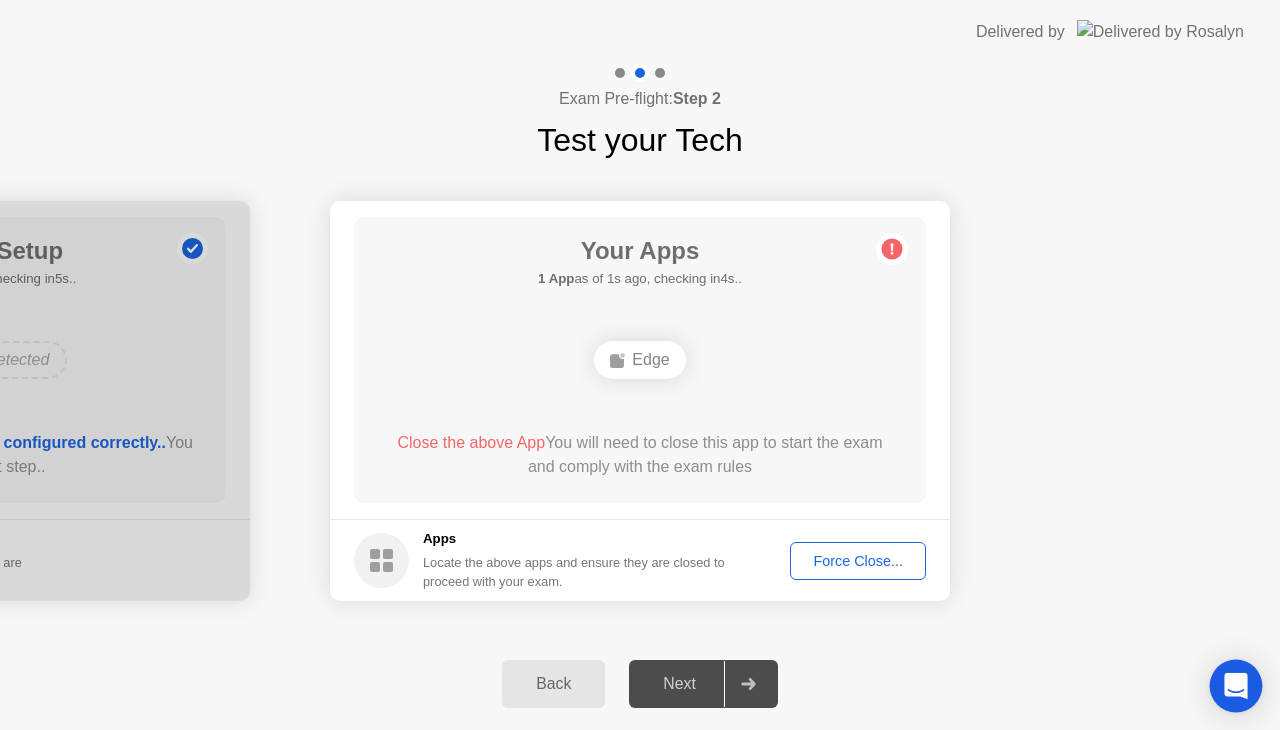 click 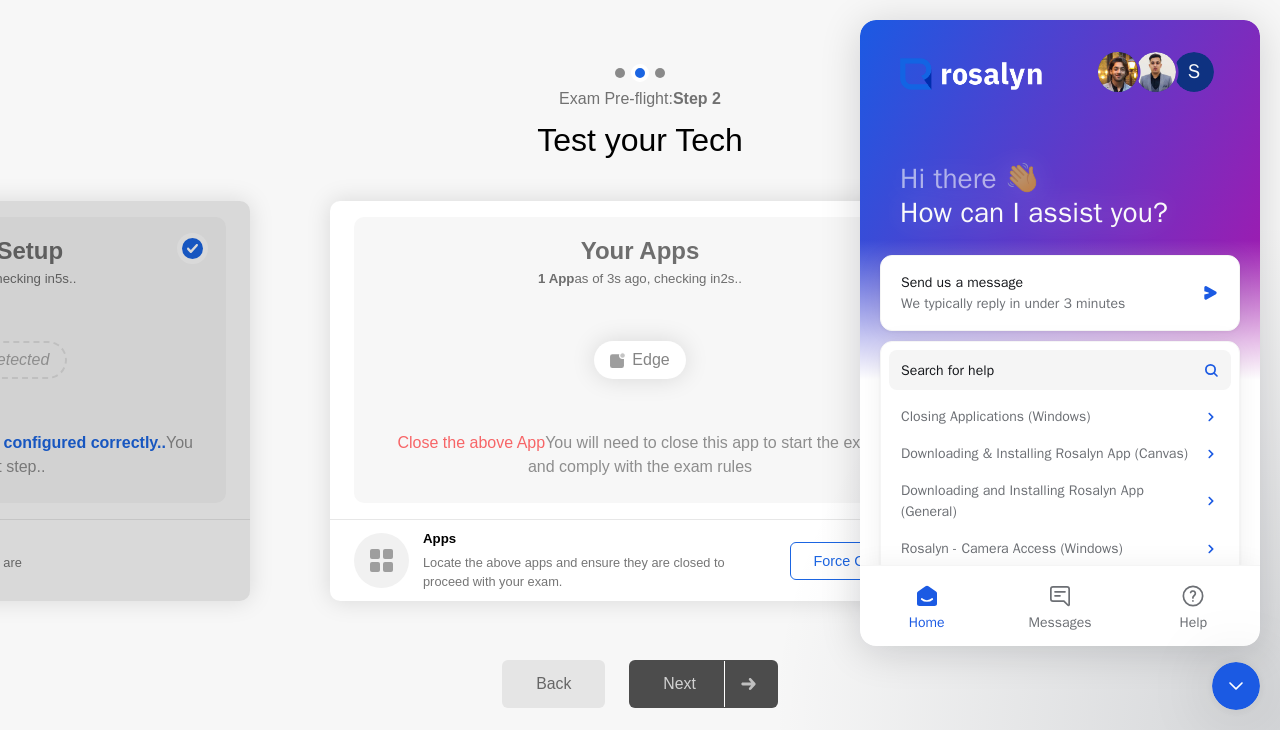 scroll, scrollTop: 0, scrollLeft: 0, axis: both 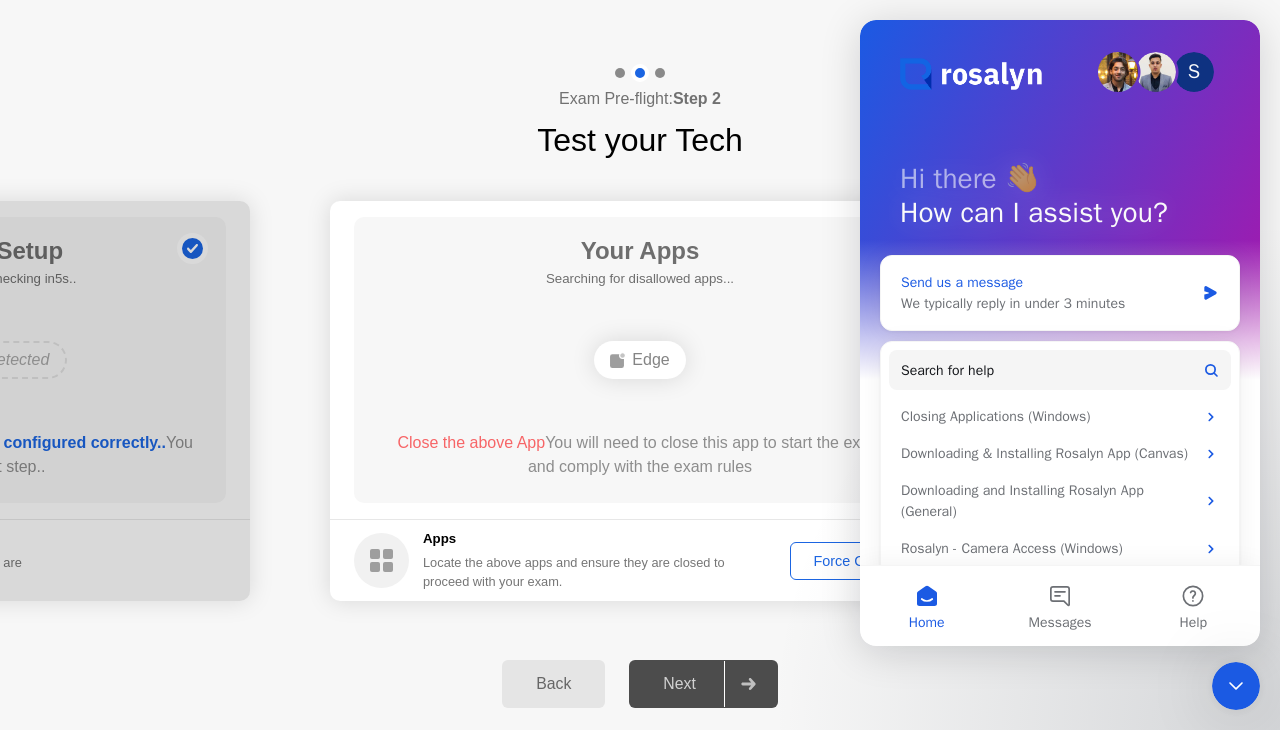 click on "Send us a message" at bounding box center [1047, 282] 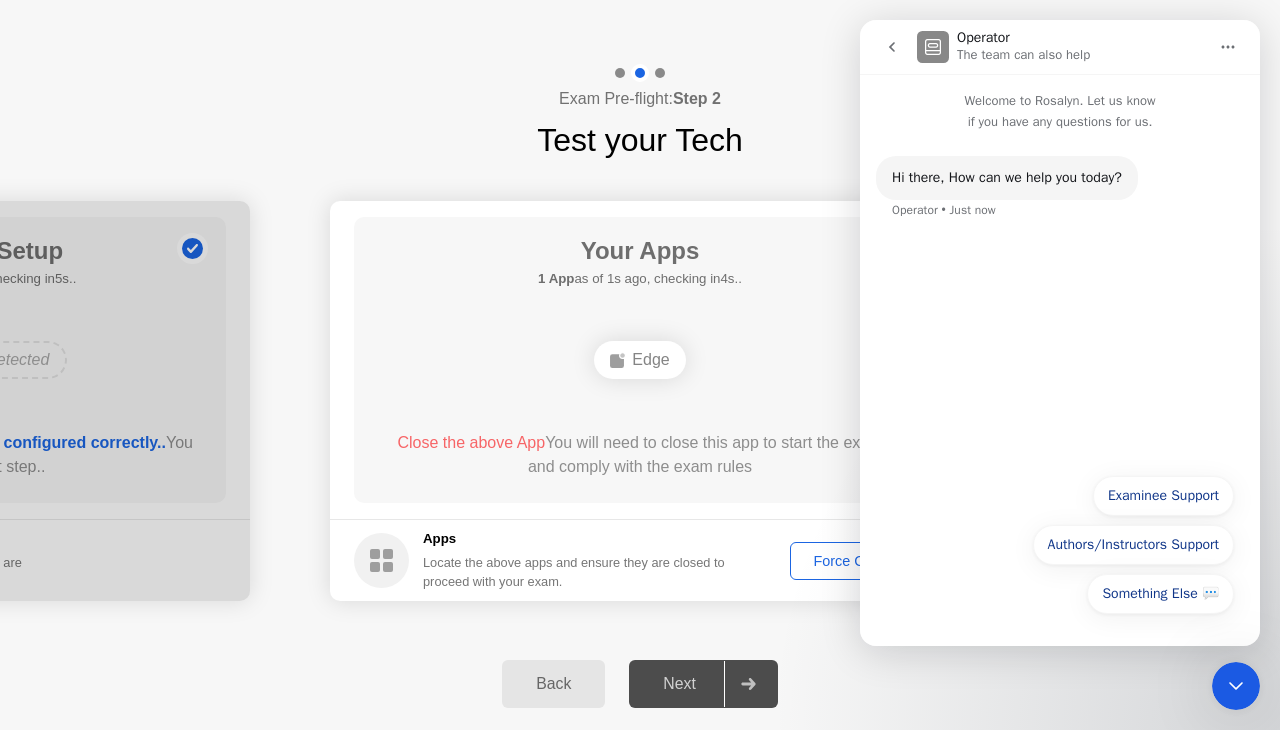 click on "Hi ​there, How can we help you today? Operator    •   Just now" at bounding box center (1060, 297) 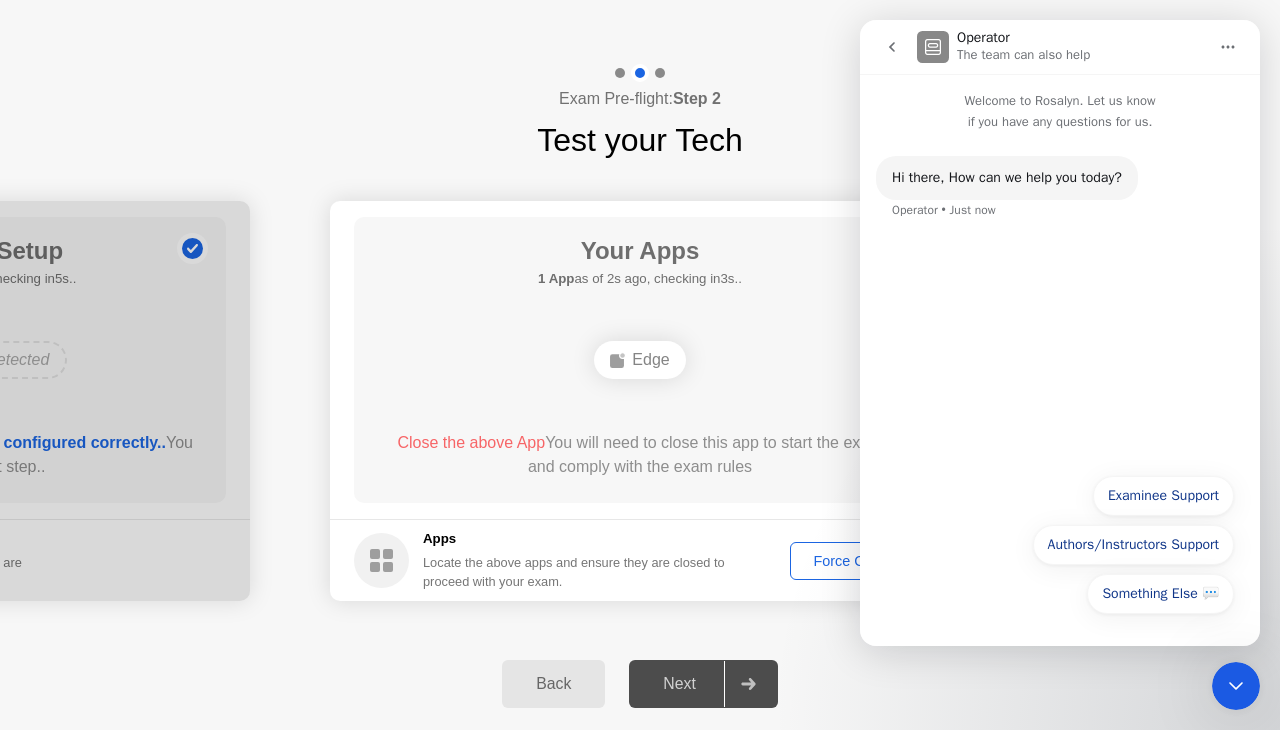 click on "Something Else 💬 Examinee Support Authors/Instructors Support Something Else 💬" at bounding box center [1060, 549] 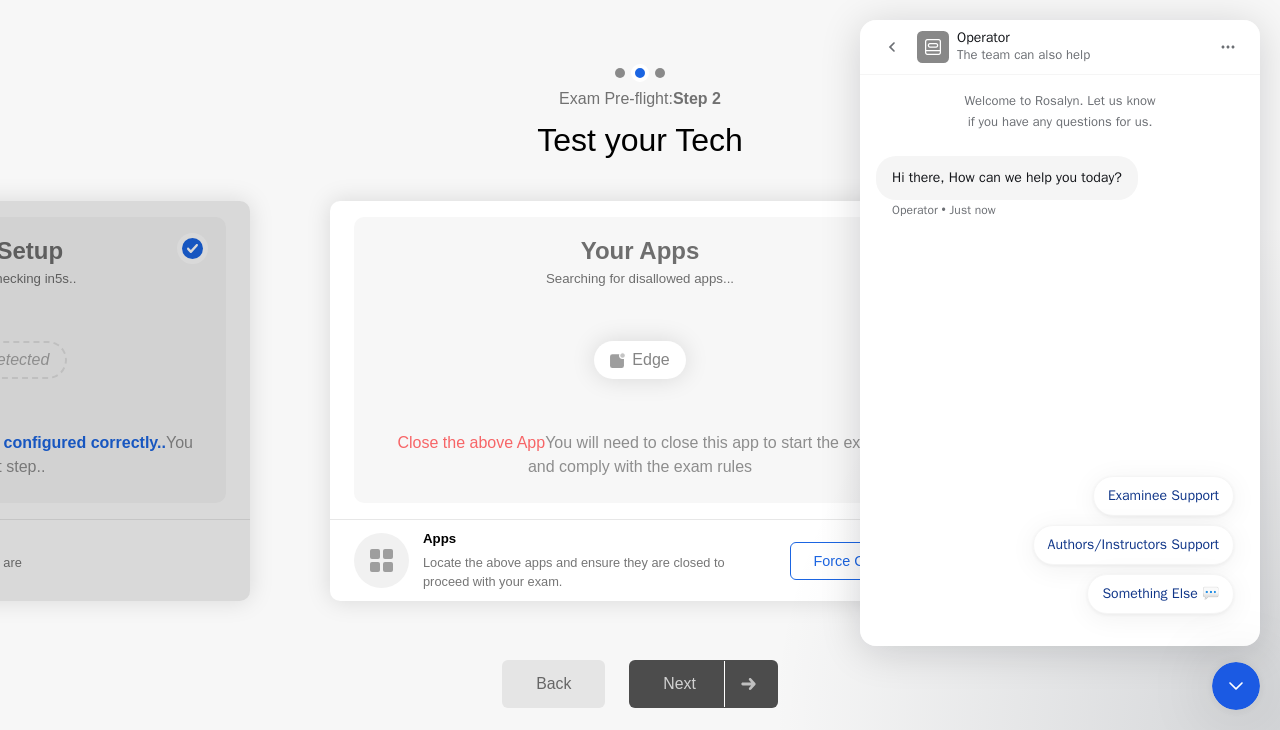 click on "Something Else 💬 Examinee Support Authors/Instructors Support Something Else 💬" at bounding box center (1060, 549) 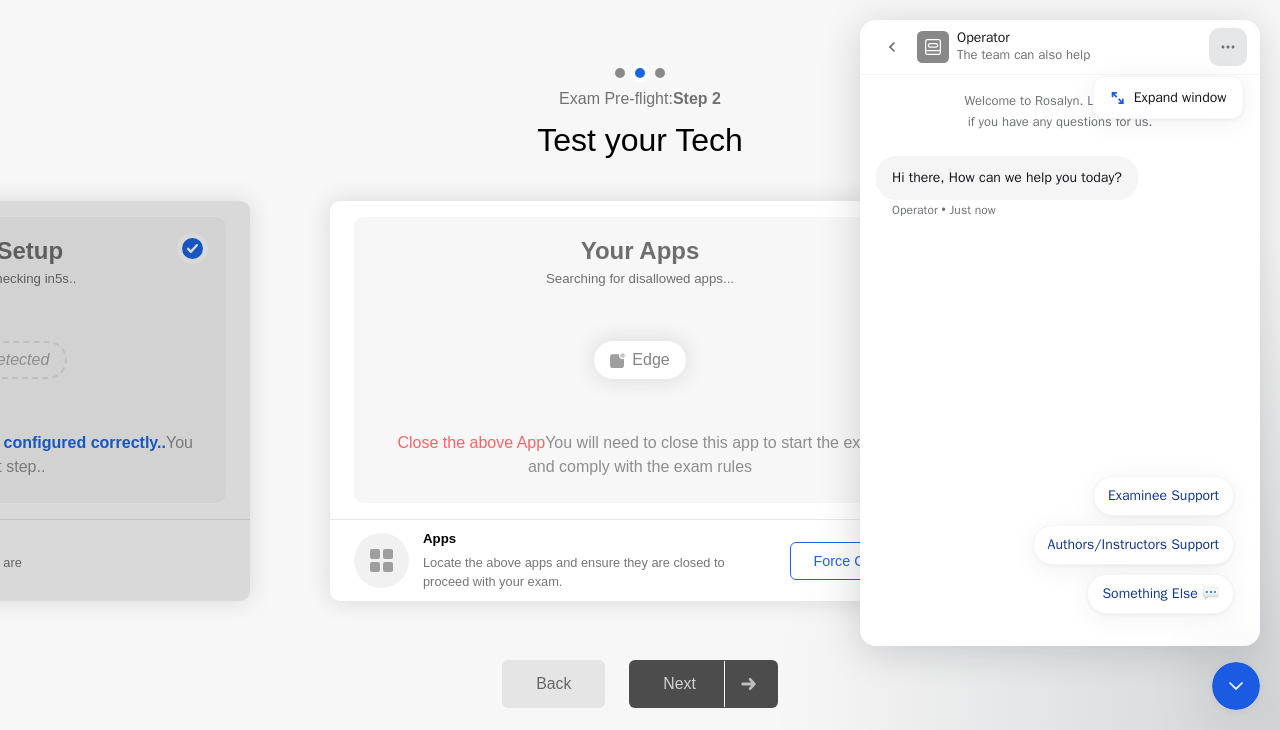 click on "Hi ​there, How can we help you today? Operator    •   Just now" at bounding box center [1060, 297] 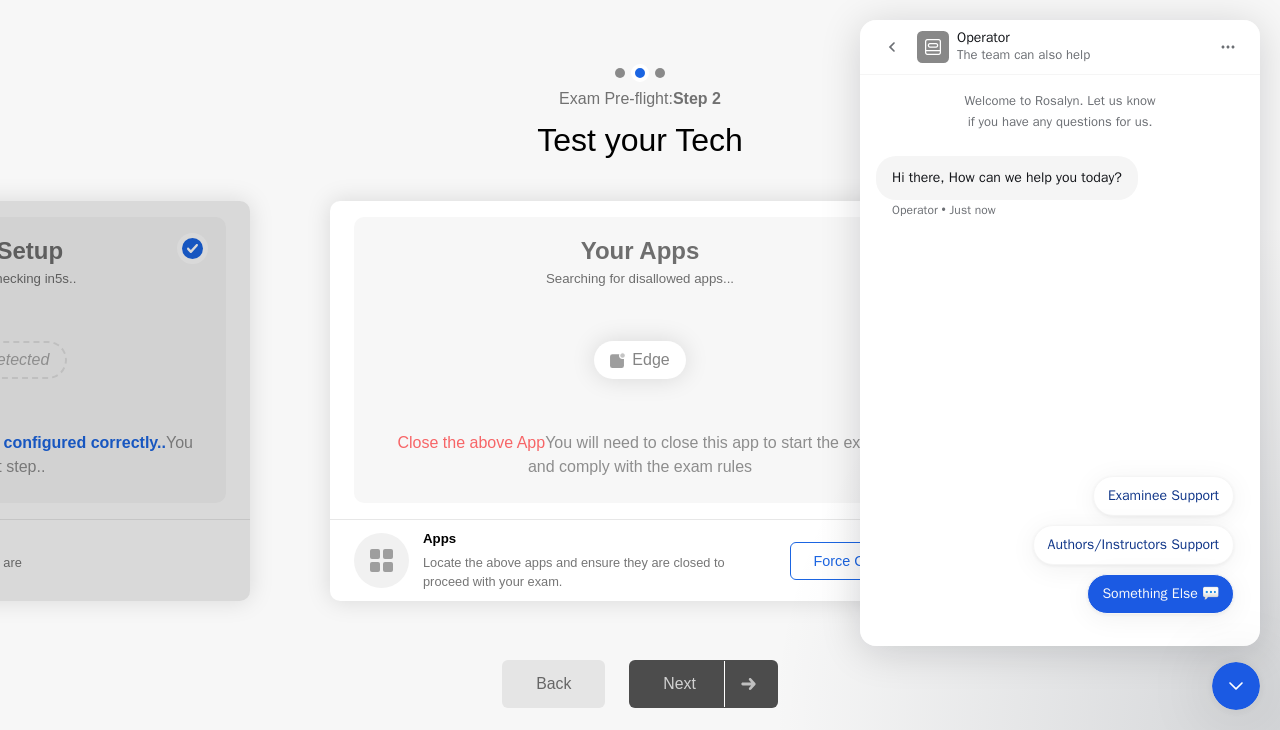 click on "Something Else 💬" at bounding box center (1160, 594) 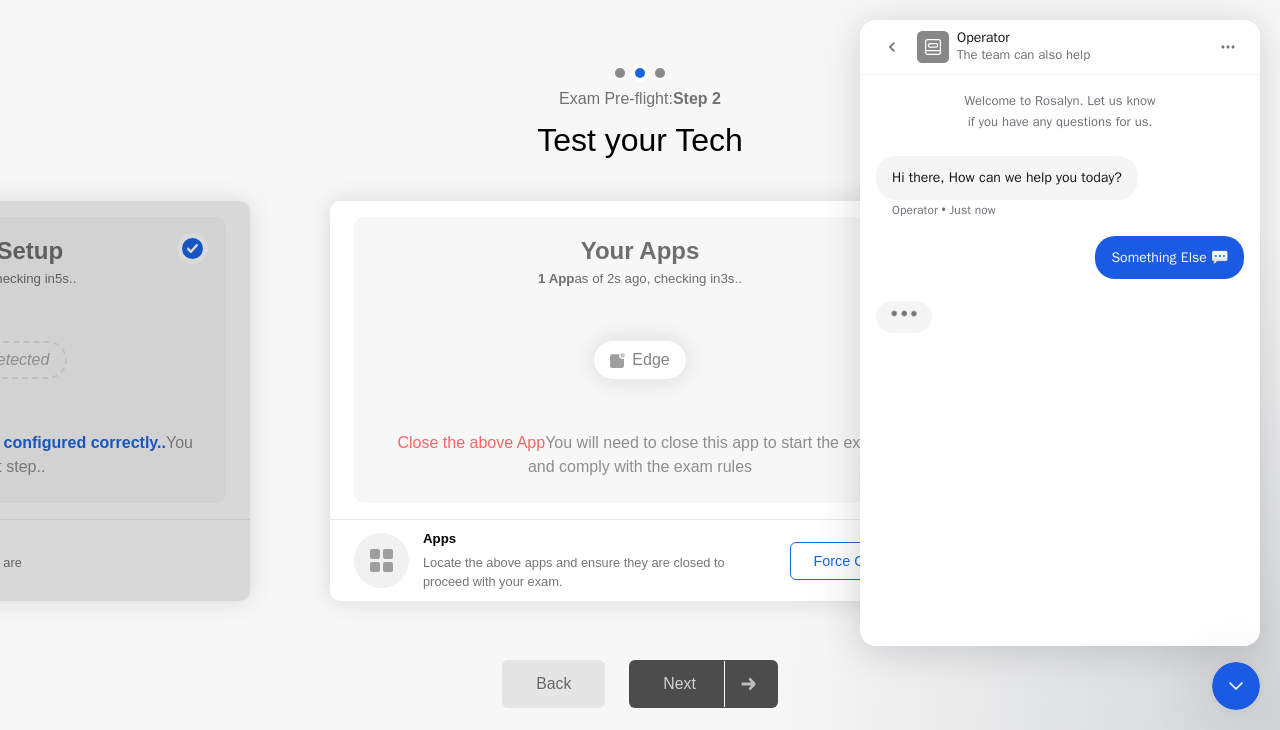 click on "Hi ​there, How can we help you today? Operator    •   Just now Something Else 💬    •   Just now Typing" at bounding box center [1060, 389] 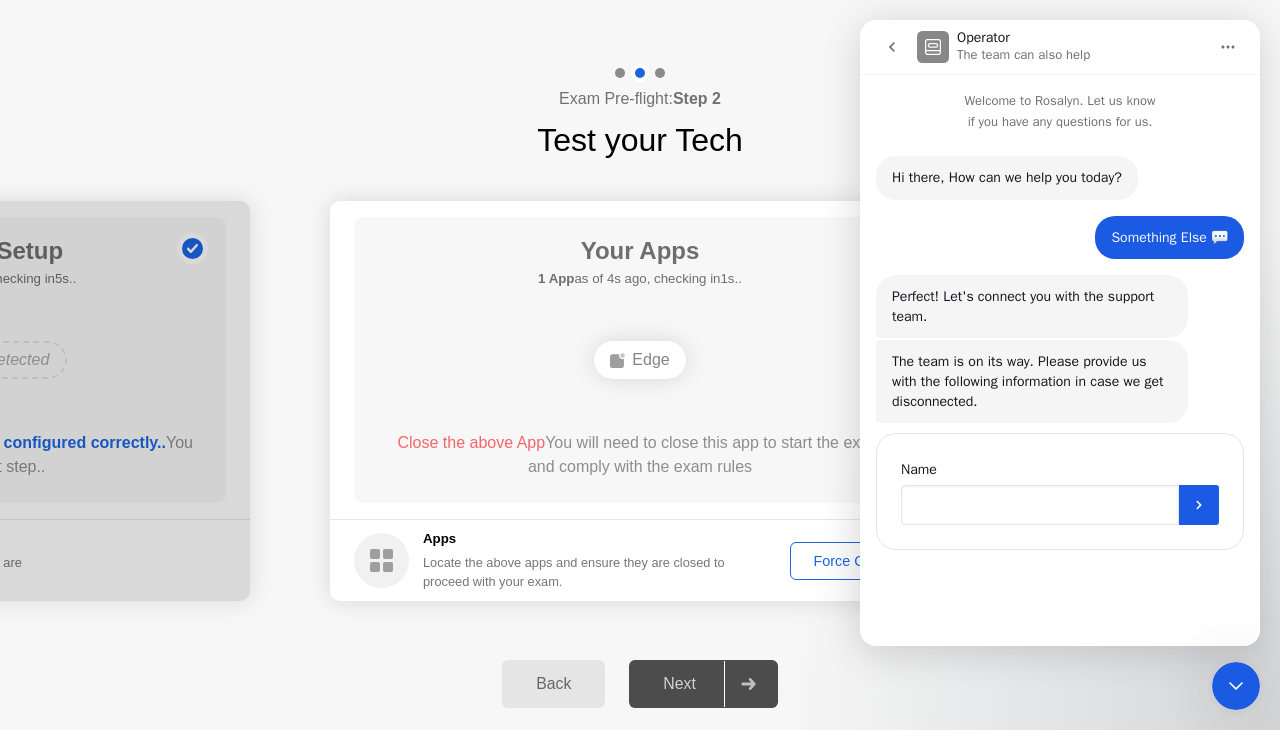 click at bounding box center (1040, 505) 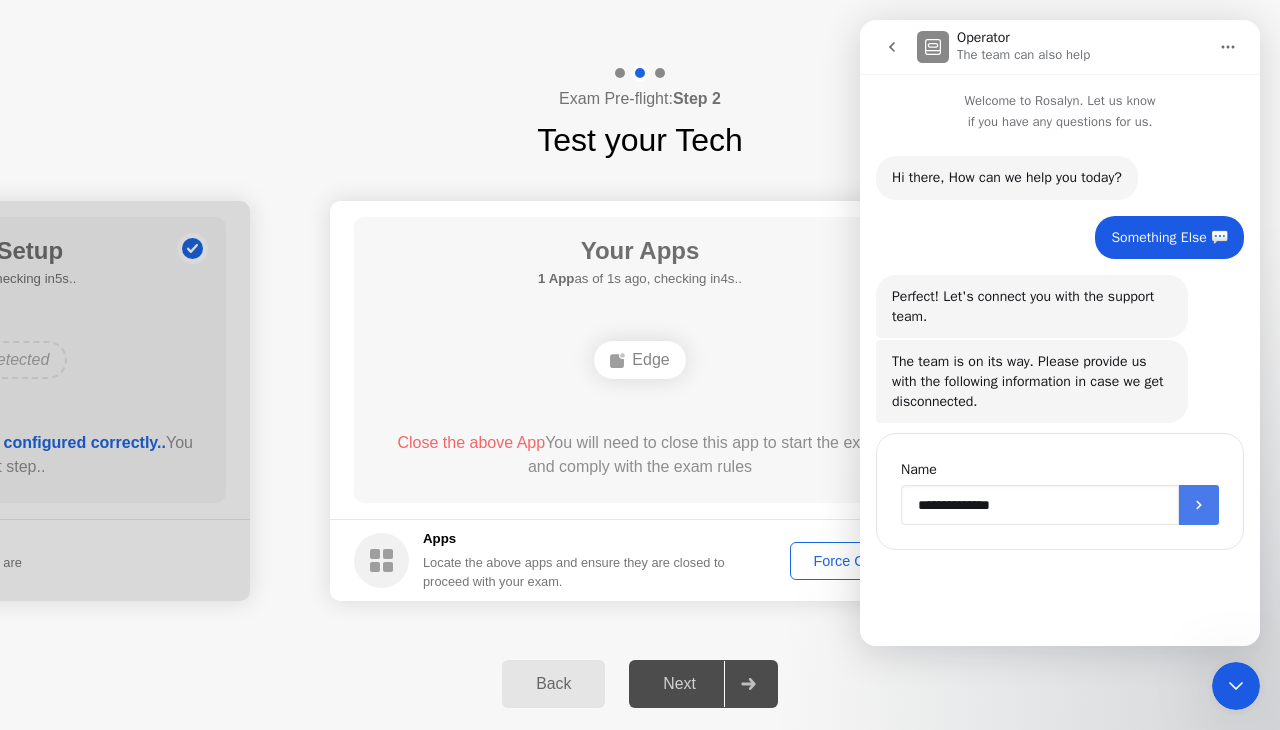 type on "**********" 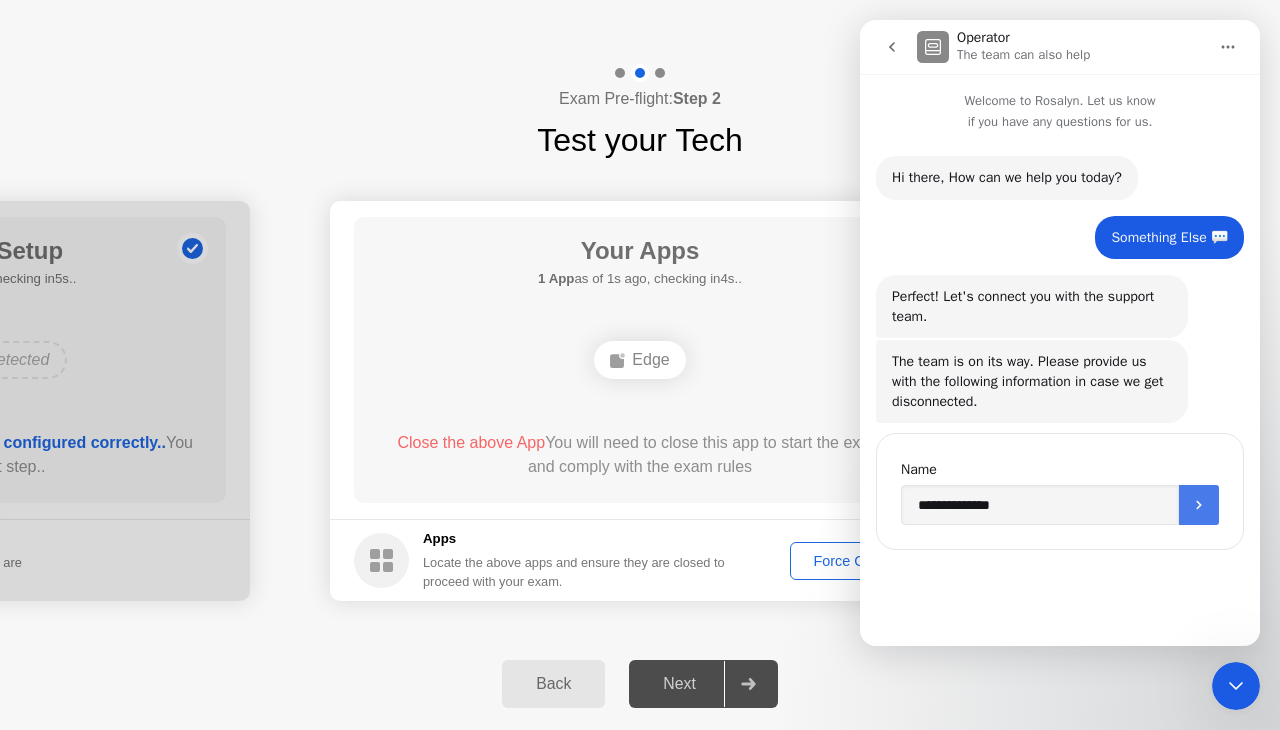click at bounding box center (1199, 505) 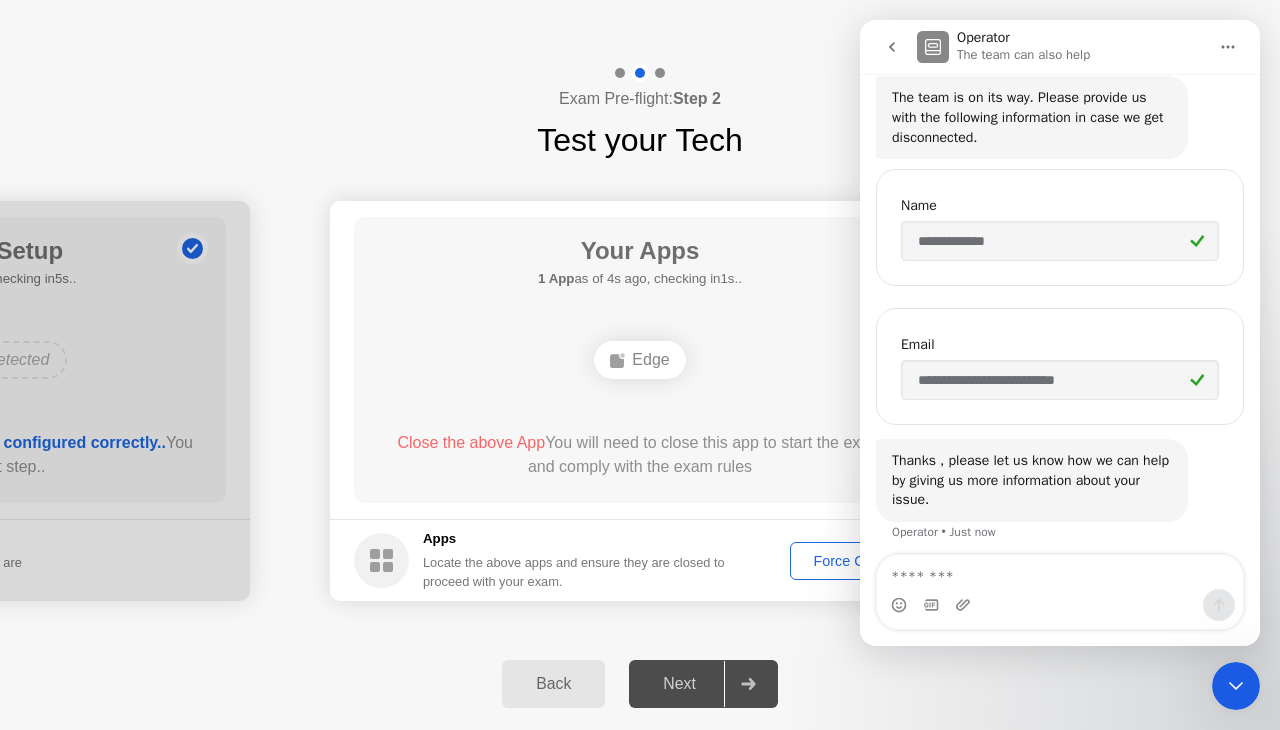 scroll, scrollTop: 270, scrollLeft: 0, axis: vertical 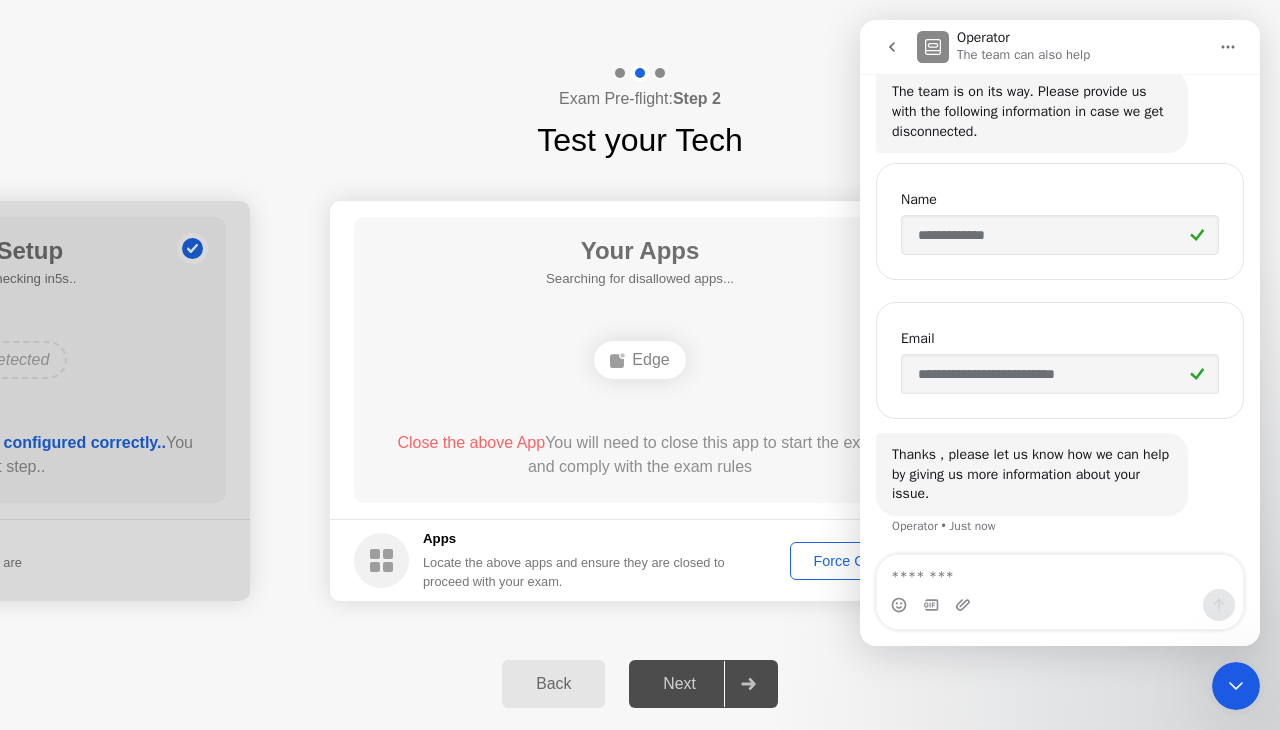 click at bounding box center [1060, 572] 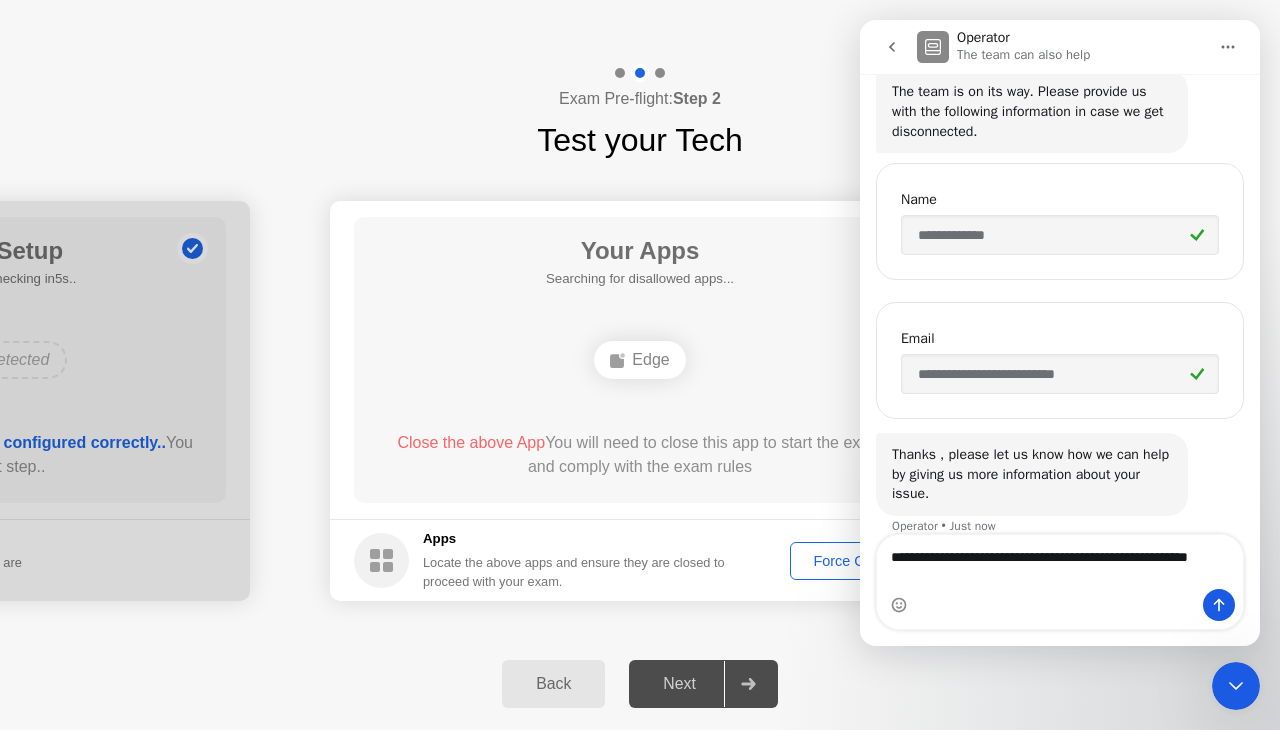 scroll, scrollTop: 290, scrollLeft: 0, axis: vertical 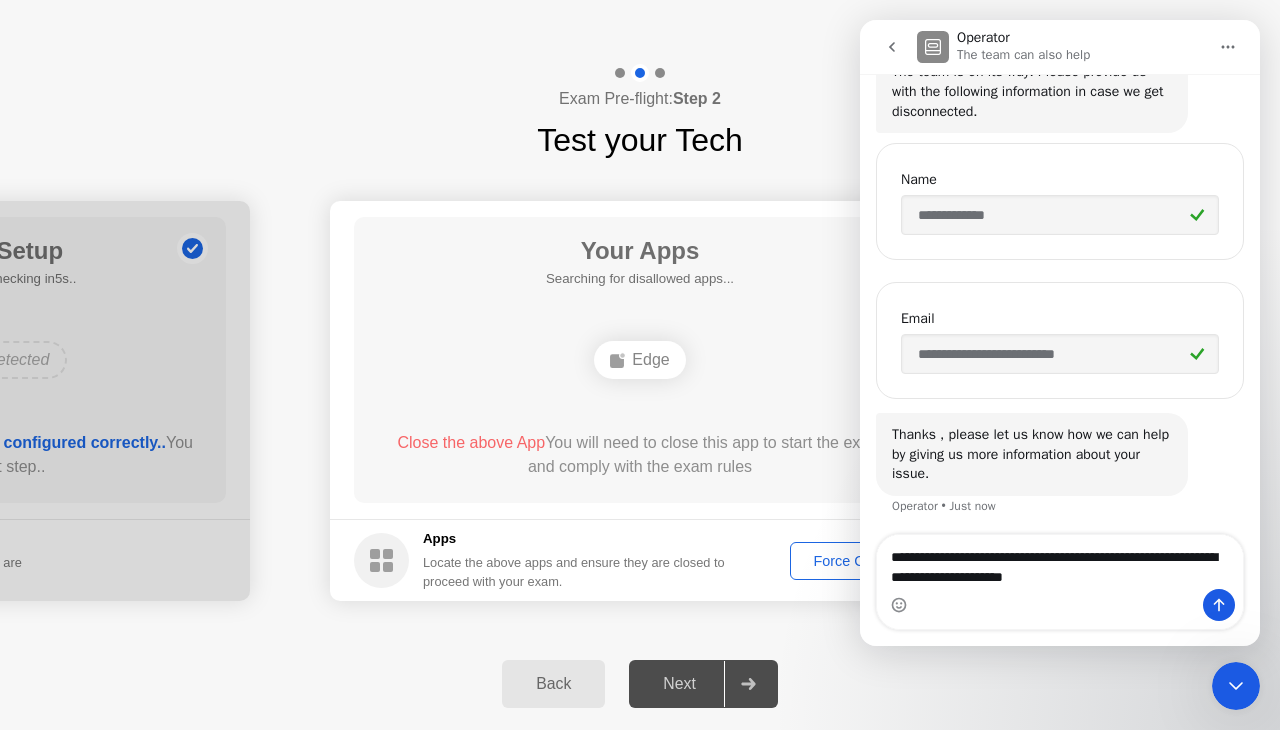 type on "**********" 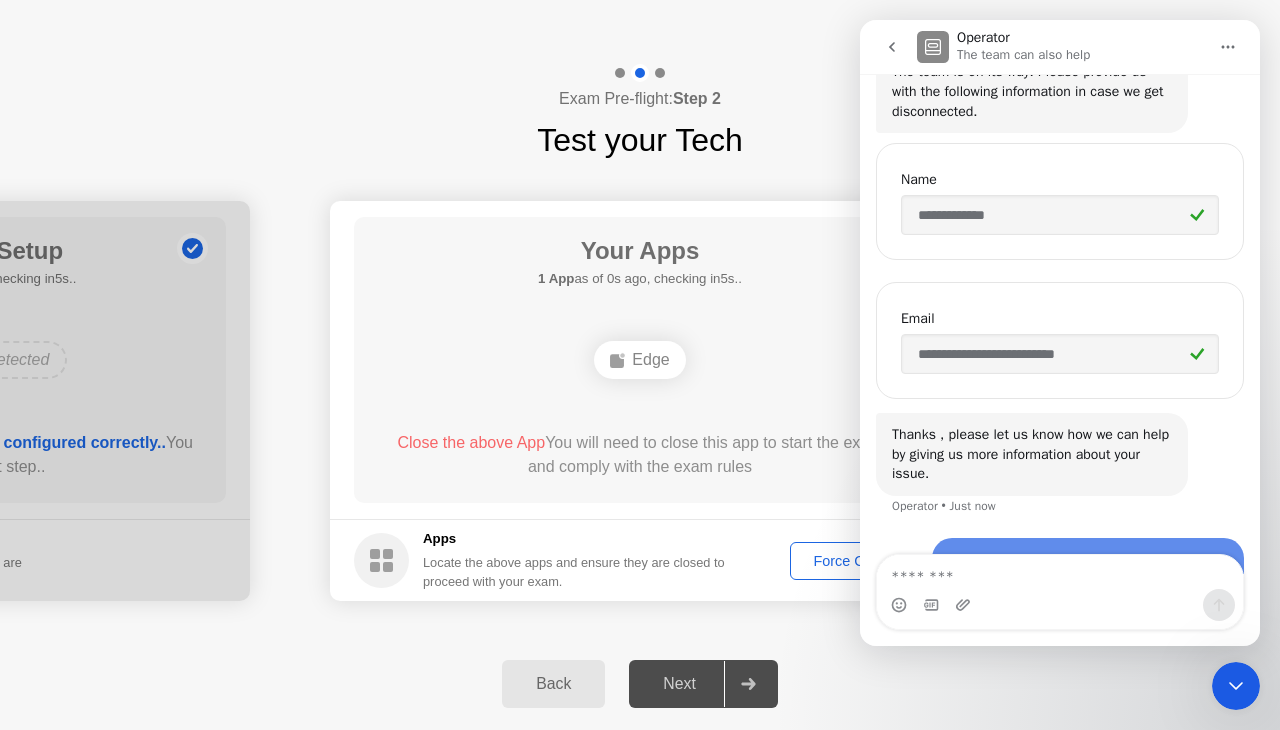 scroll, scrollTop: 350, scrollLeft: 0, axis: vertical 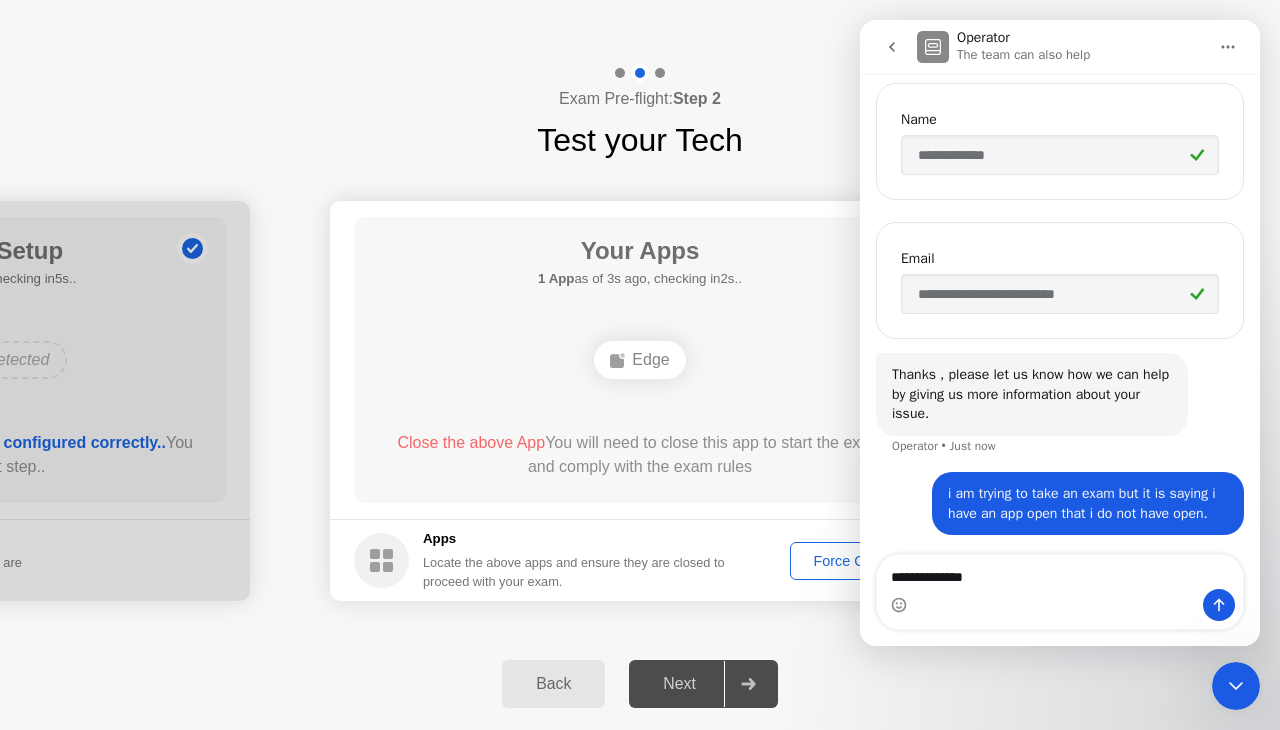 type on "**********" 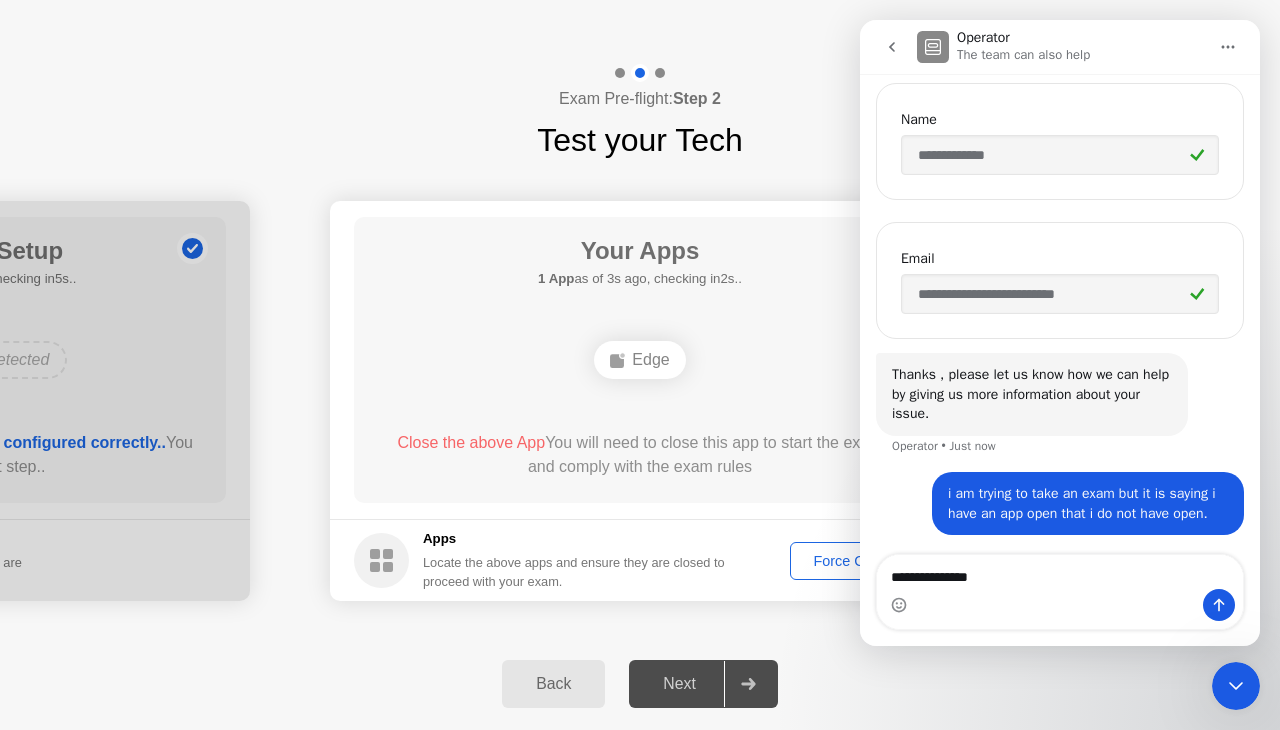 type 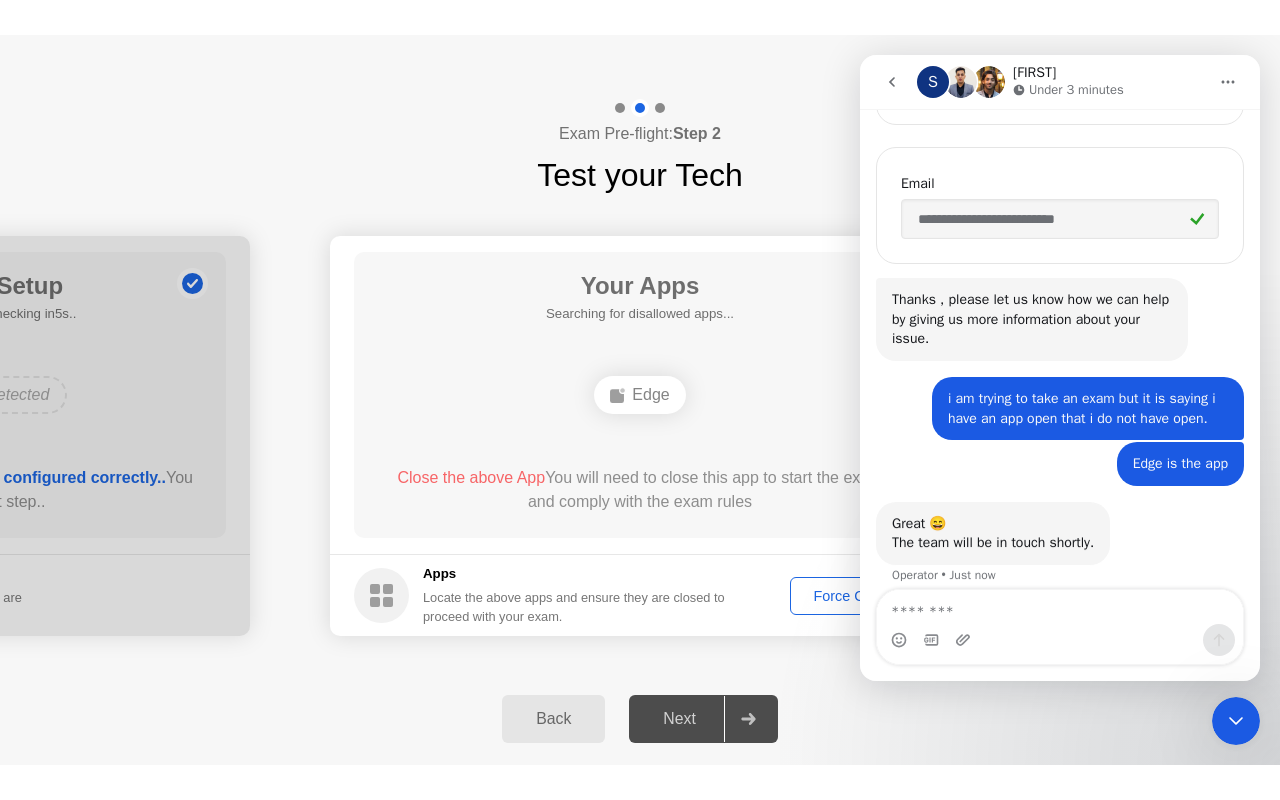 scroll, scrollTop: 474, scrollLeft: 0, axis: vertical 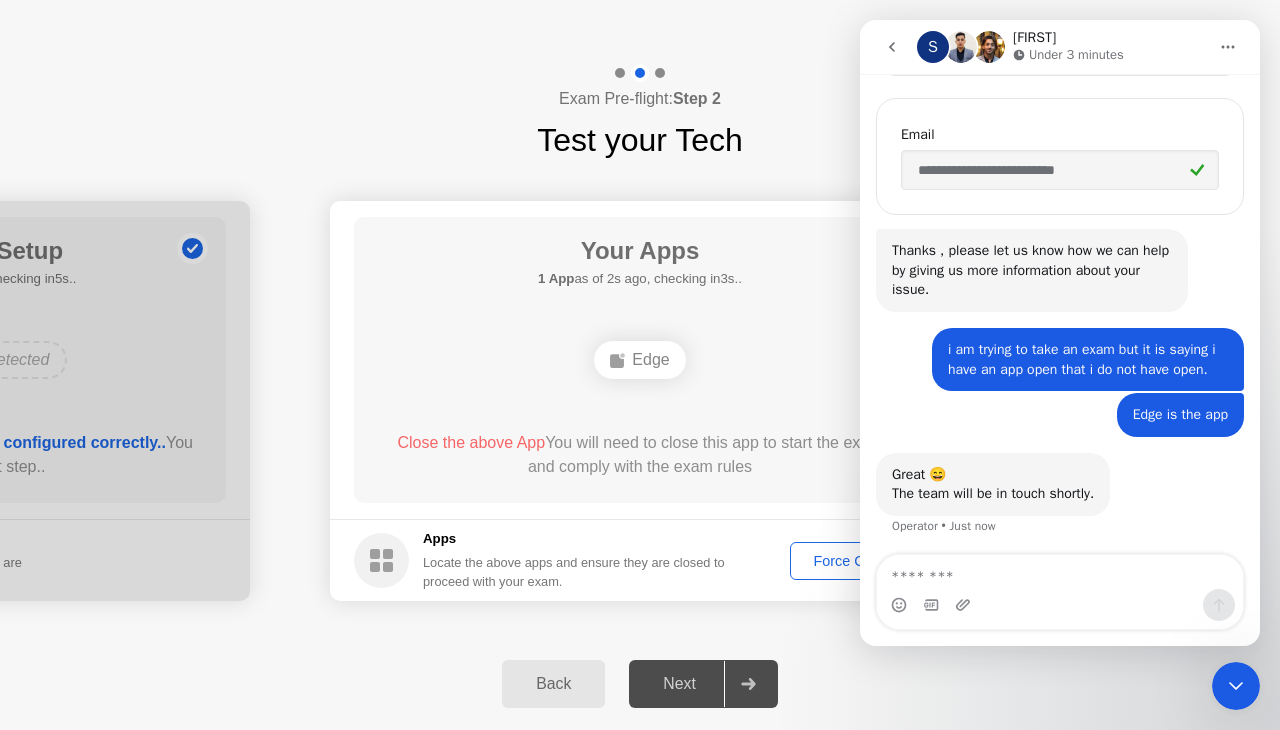 click on "Apps" 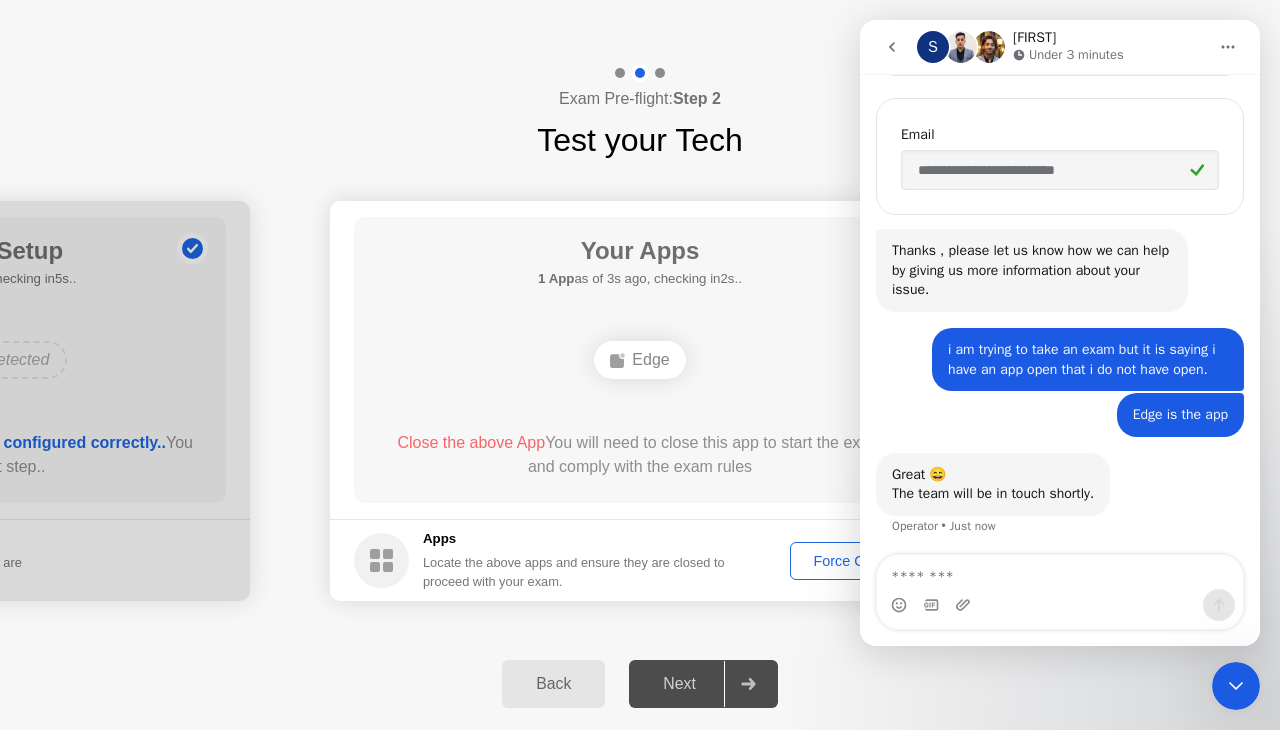 click on "Apps Locate the above apps and ensure they are closed to proceed with your exam. Force Close..." 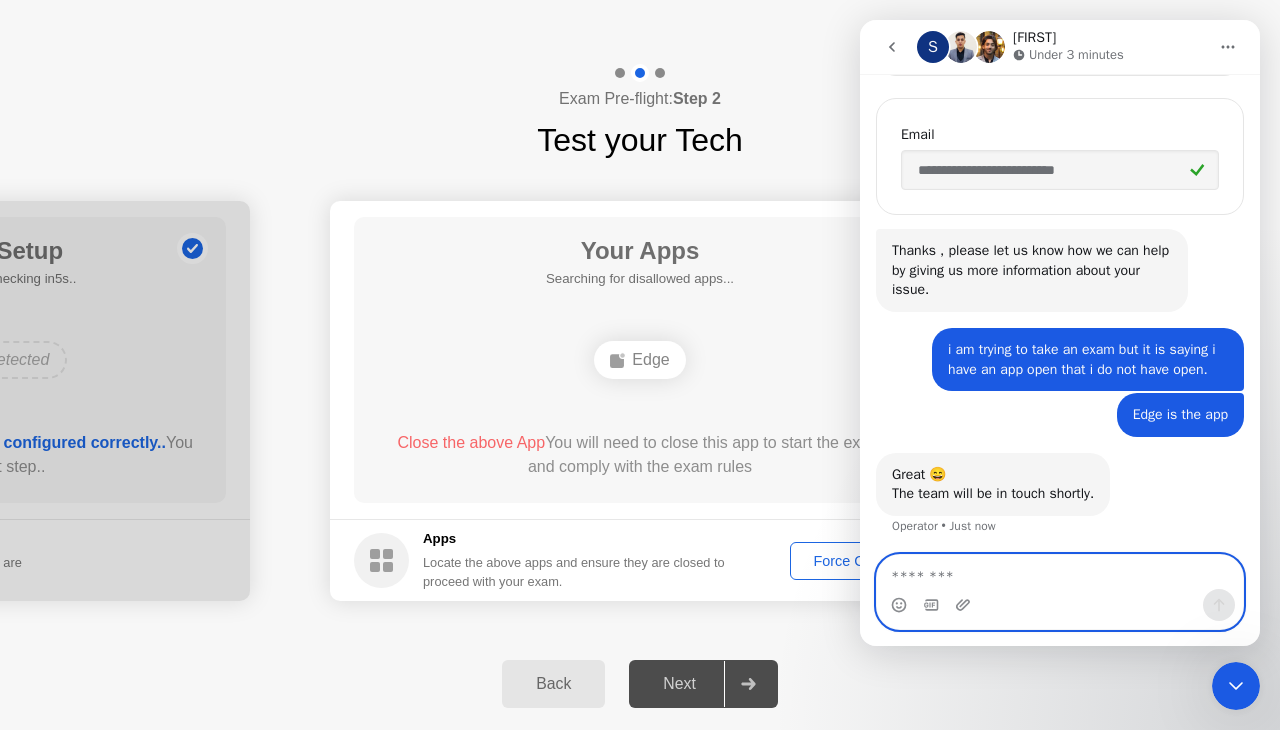 click at bounding box center (1060, 572) 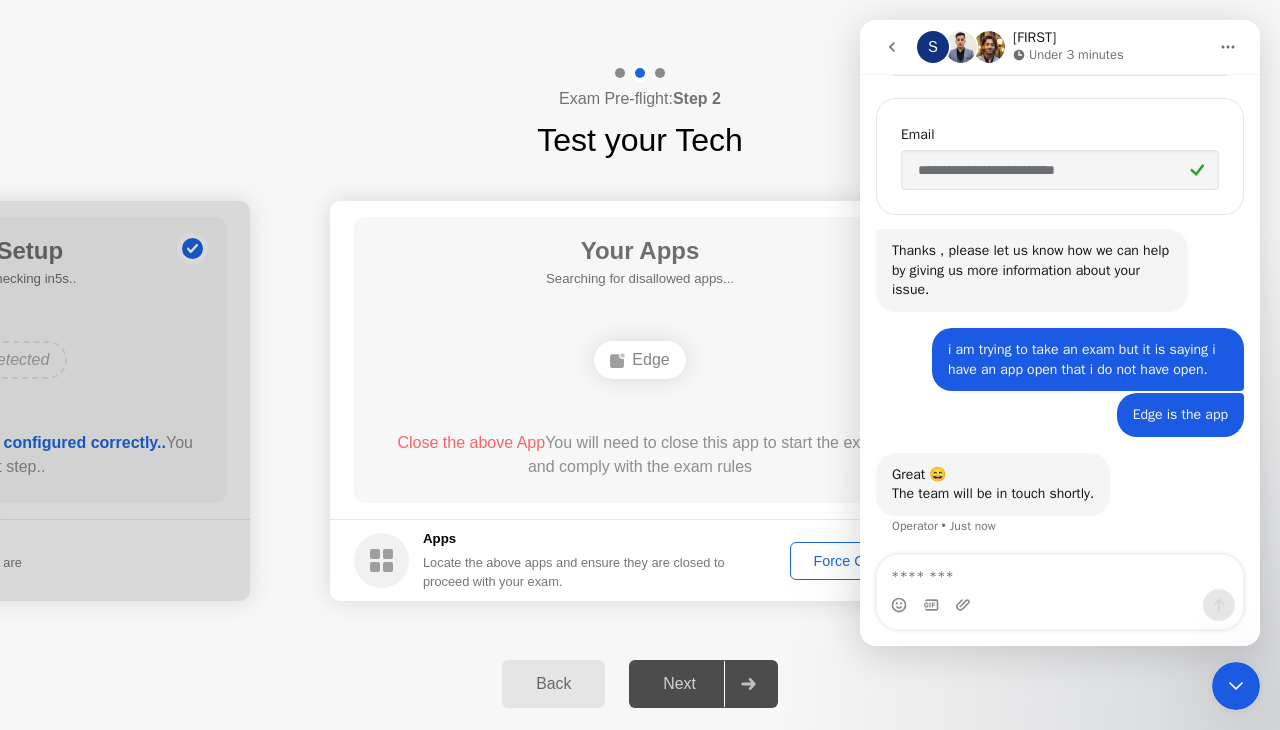click 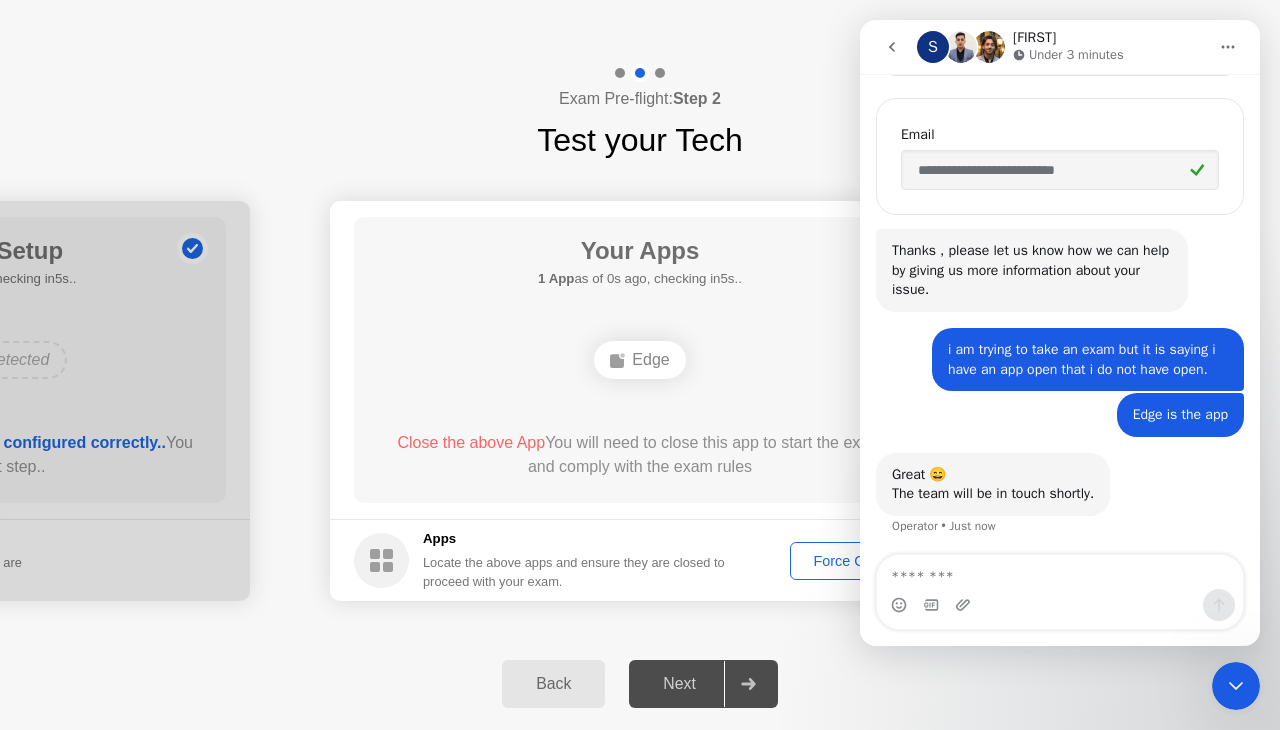 click on "Back Next" 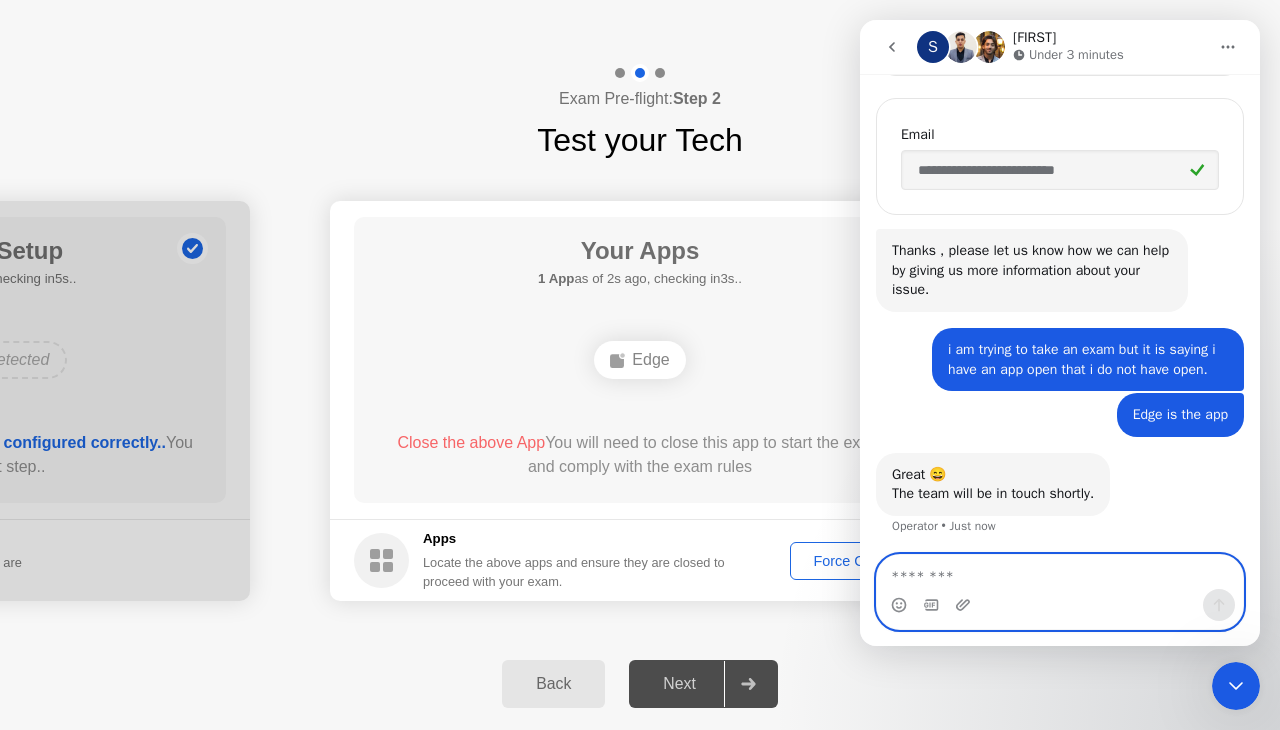 click at bounding box center [1060, 572] 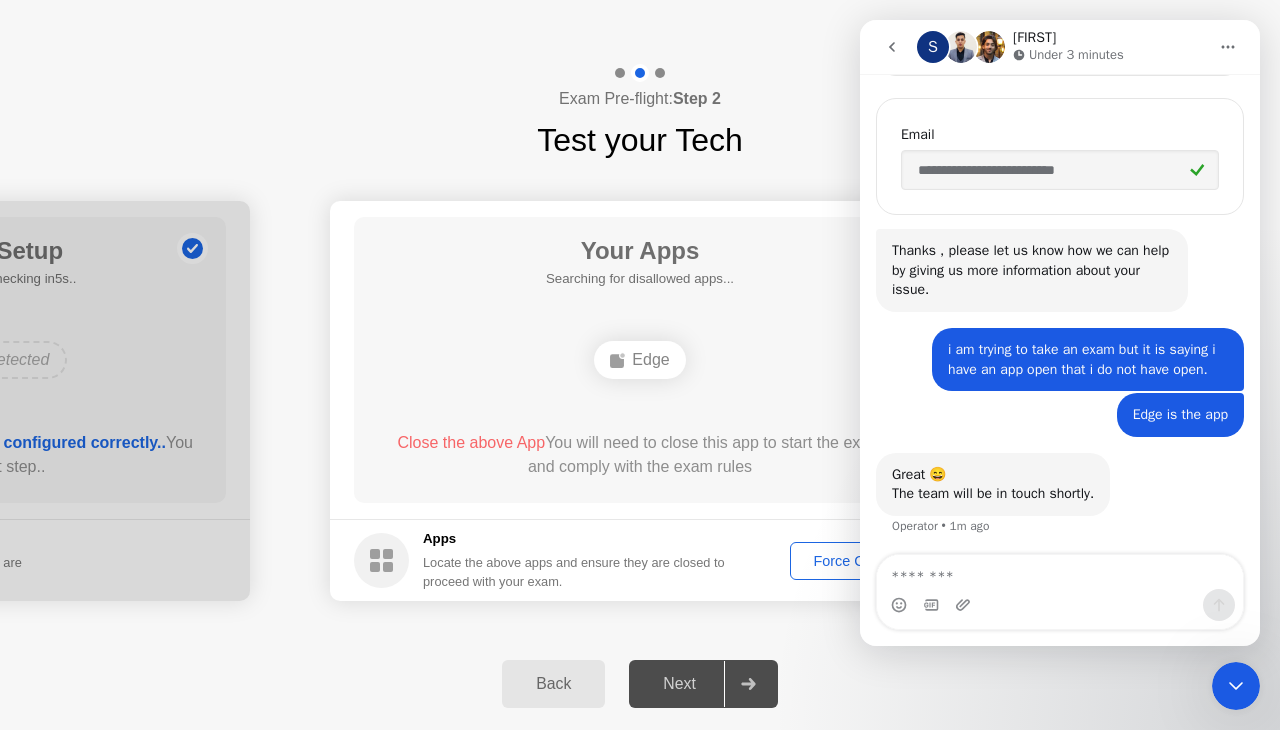 click on "Close the above App" 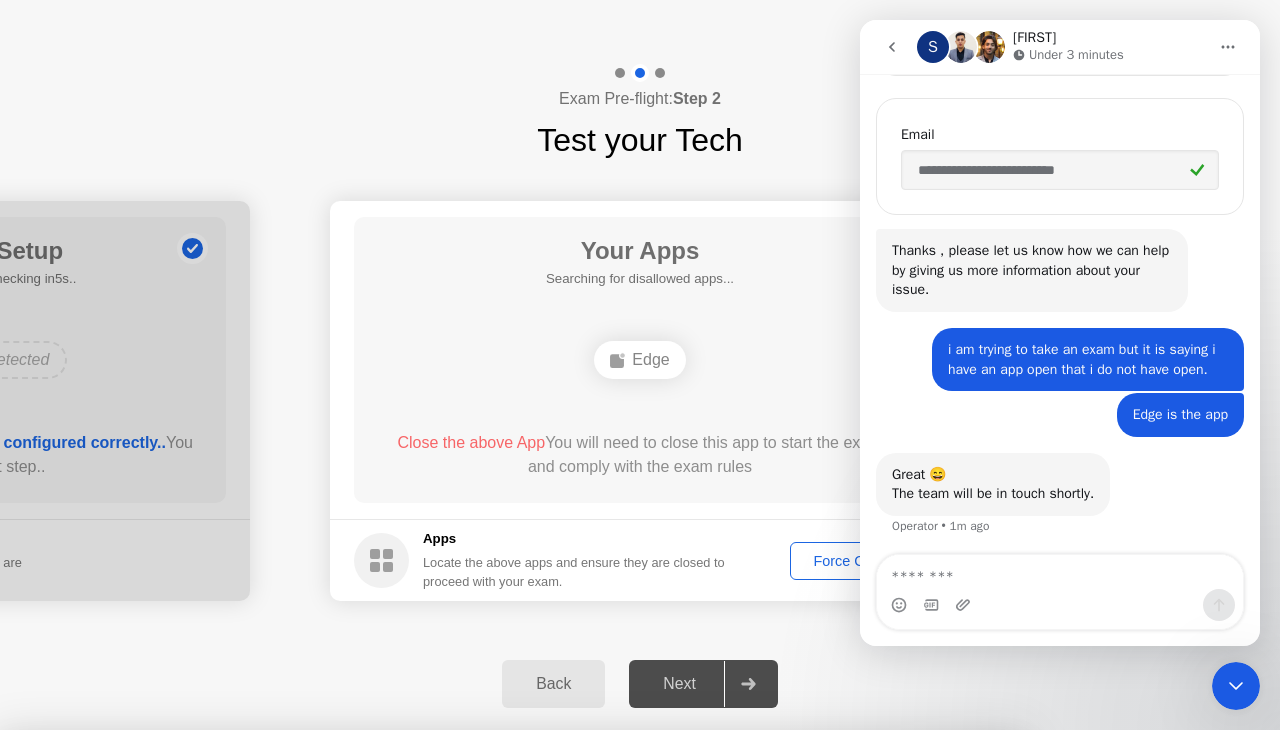 click on "Confirm" at bounding box center (579, 1006) 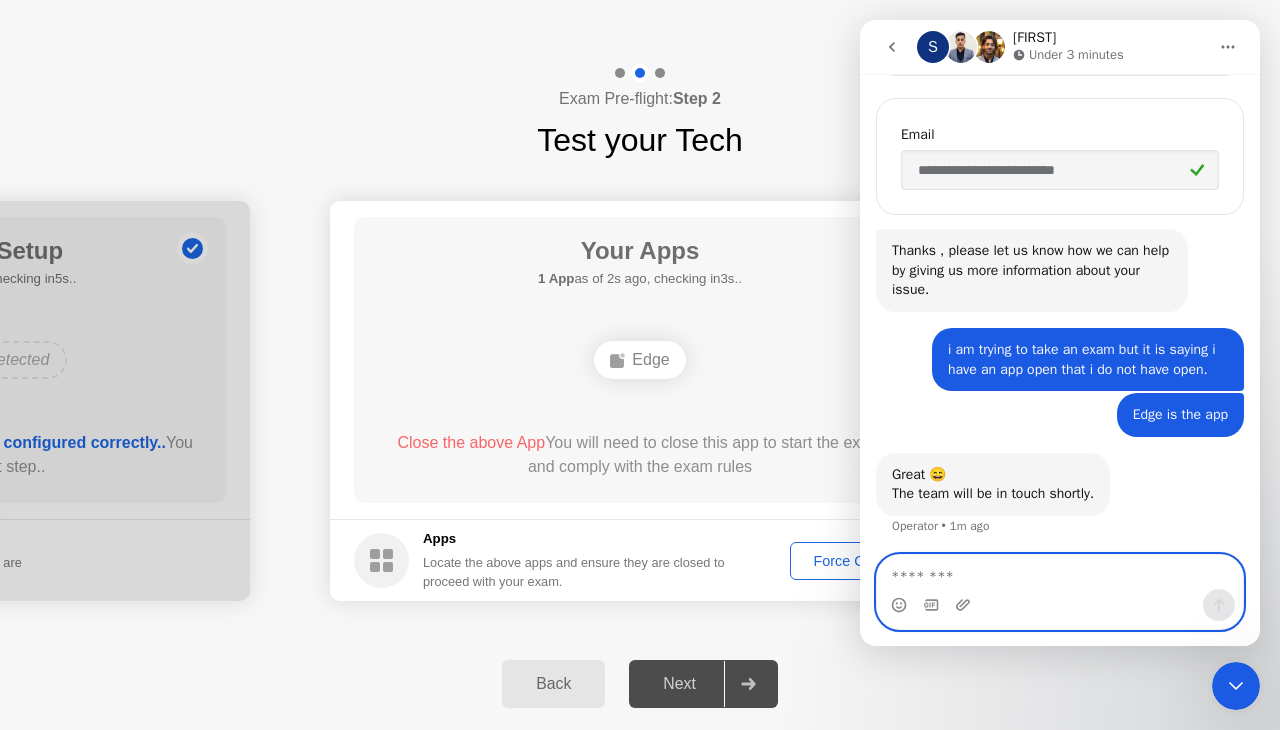 click at bounding box center (1060, 572) 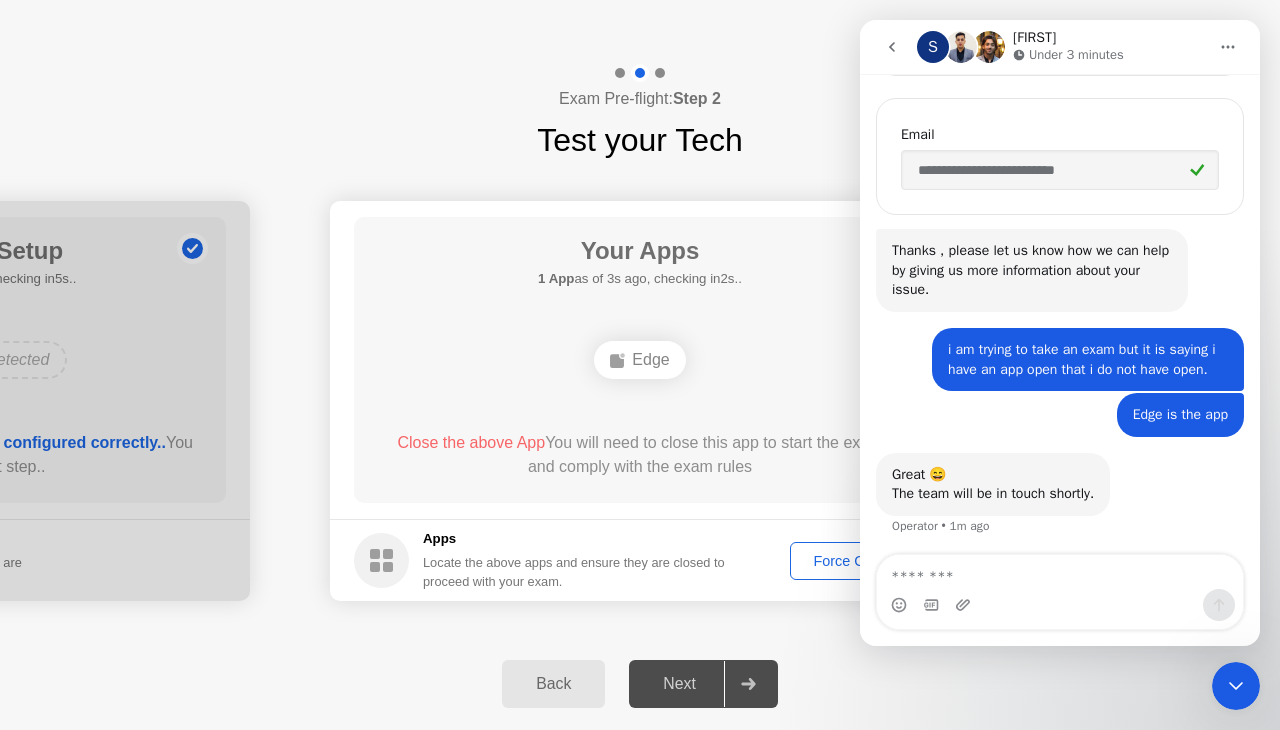 click on "Apps" 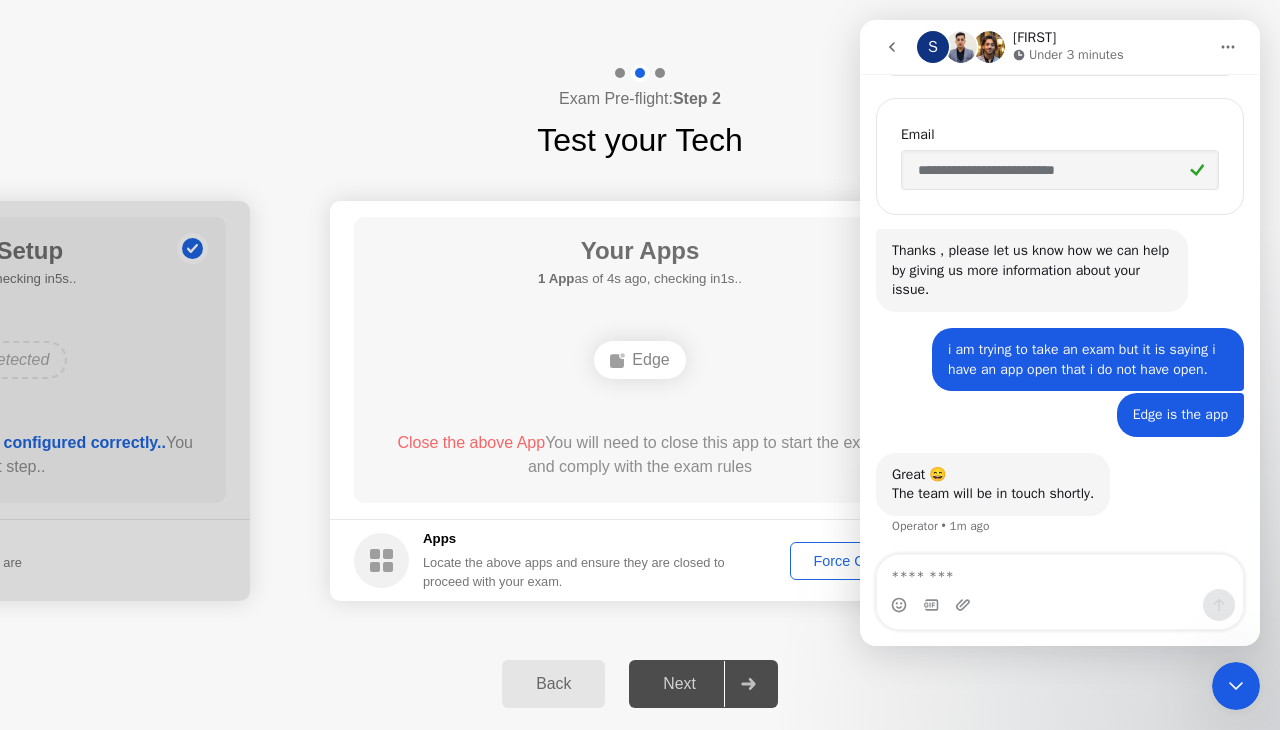 click on "Apps Locate the above apps and ensure they are closed to proceed with your exam." 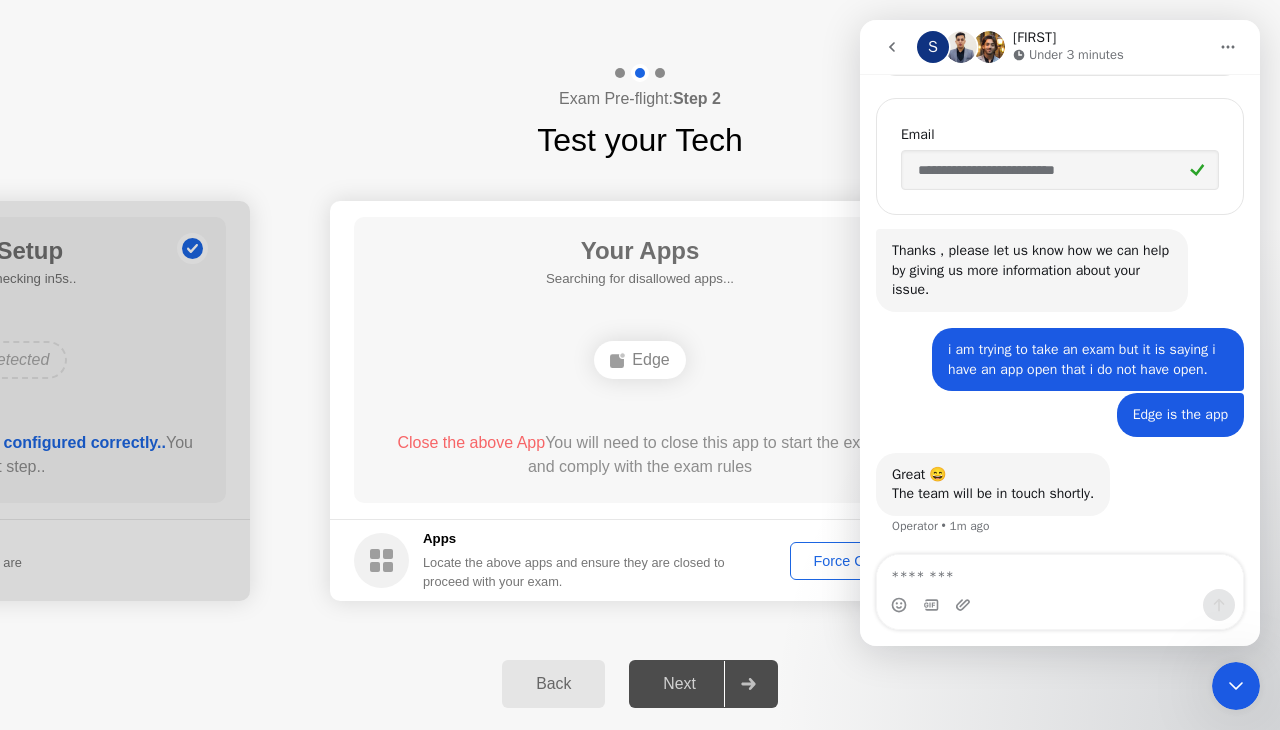 click 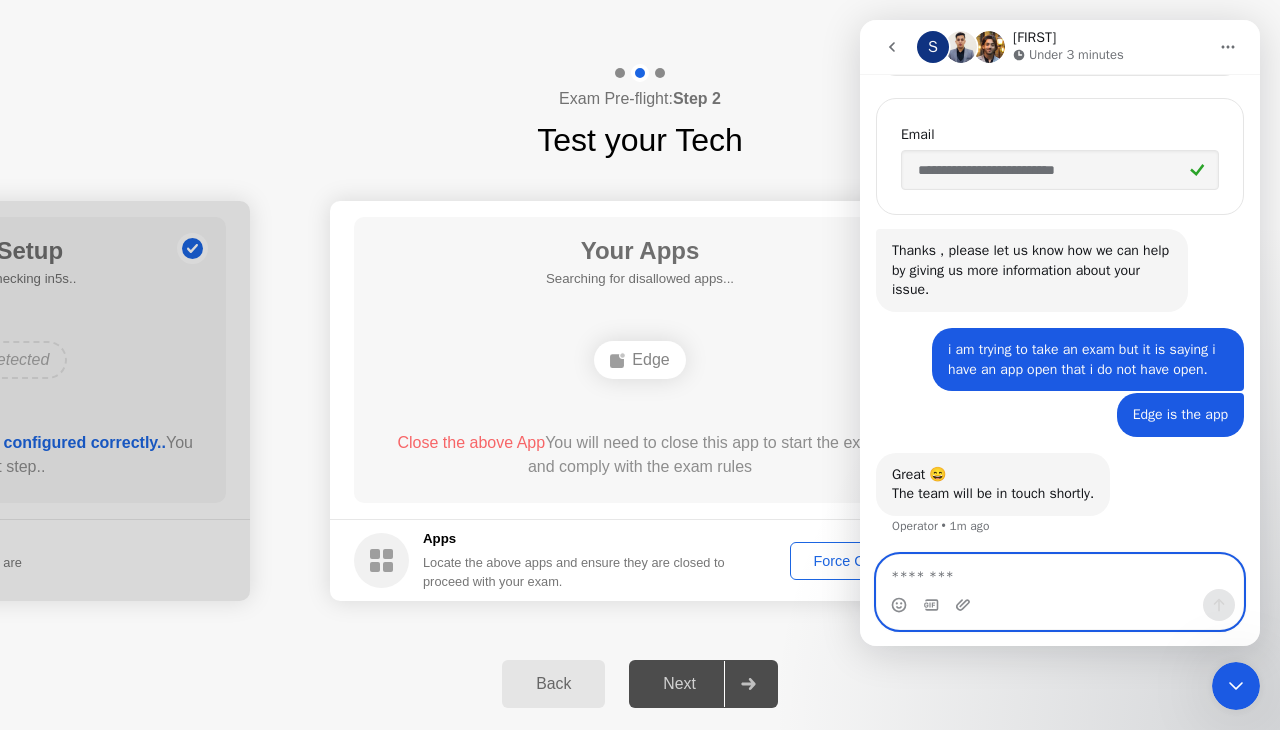 click at bounding box center (1060, 572) 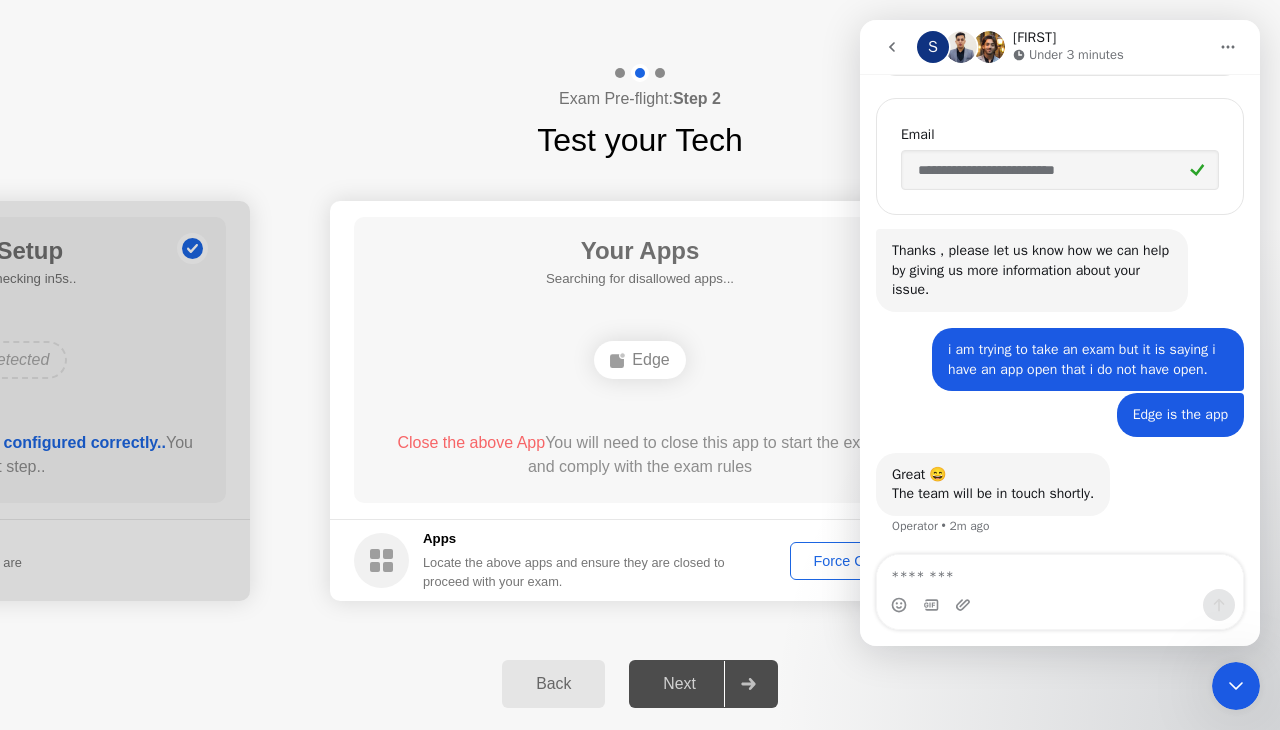 click on "Your Apps  Searching for disallowed apps...  Edge  Close the above App  You will need to close this app to start the exam and comply with the exam rules" 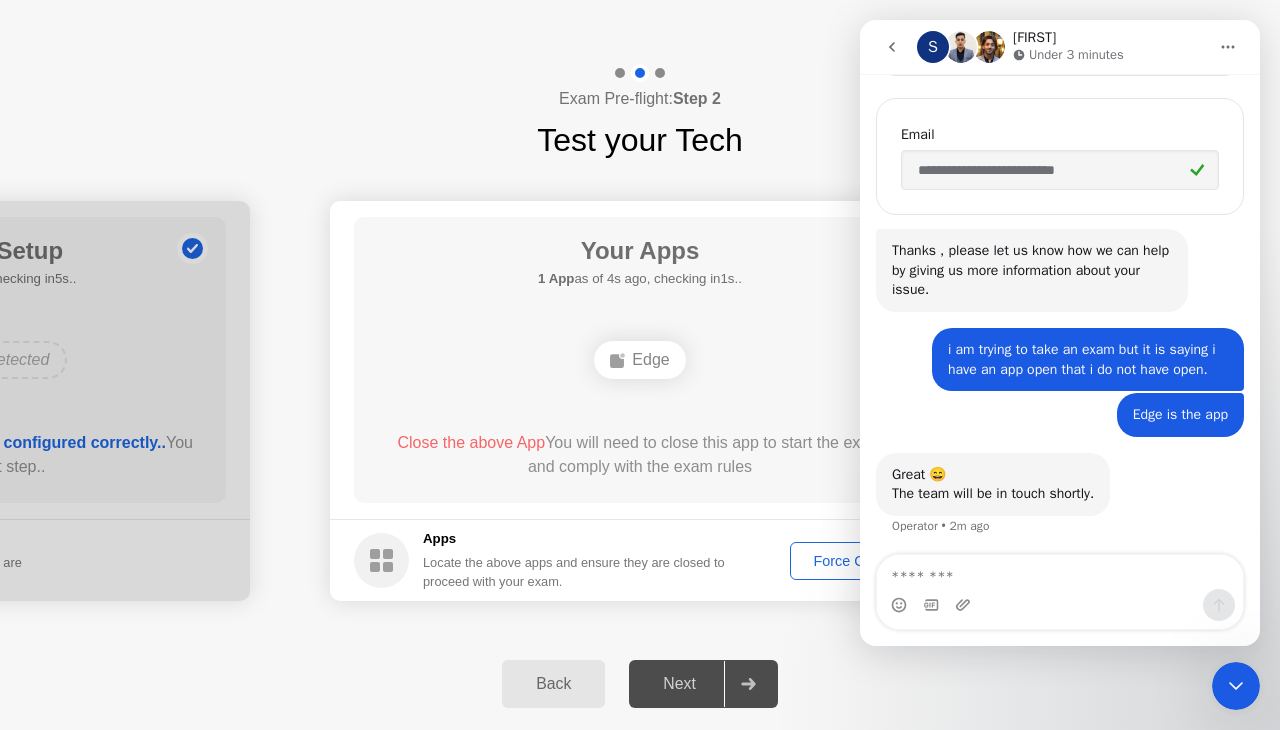 click on "Edge" 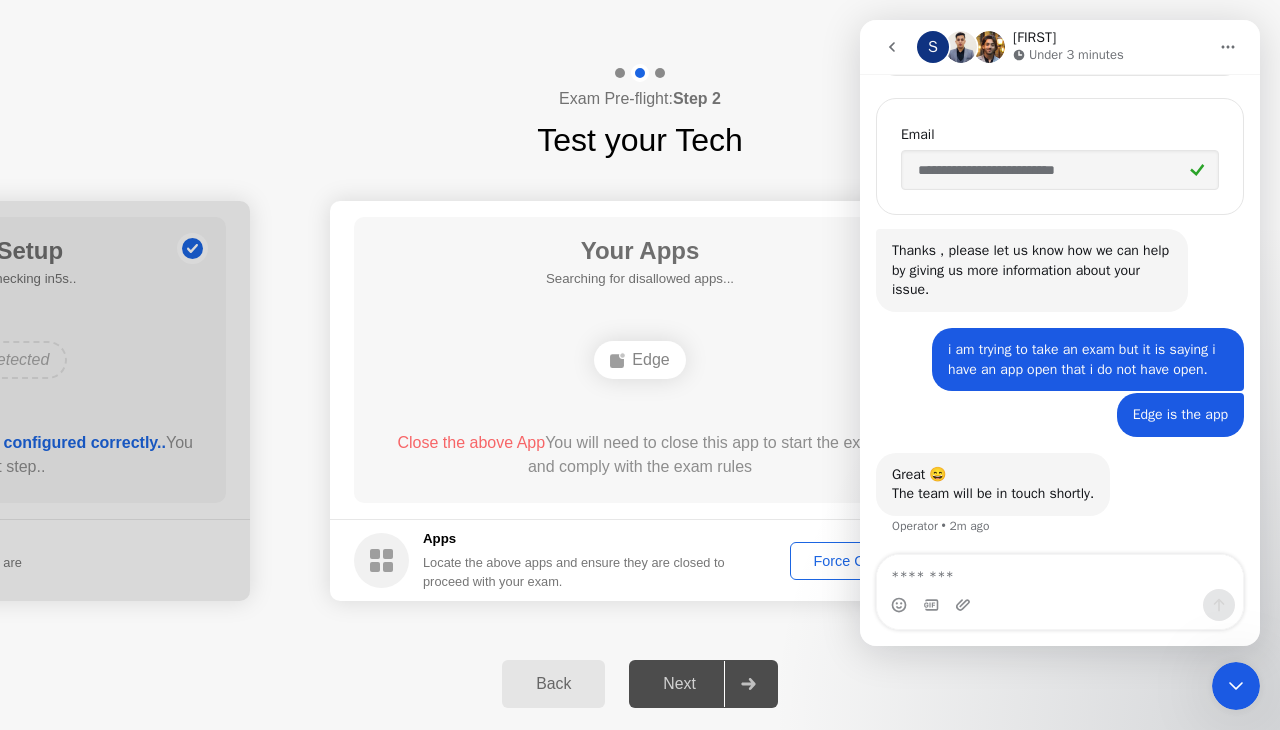 click on "Force Close..." 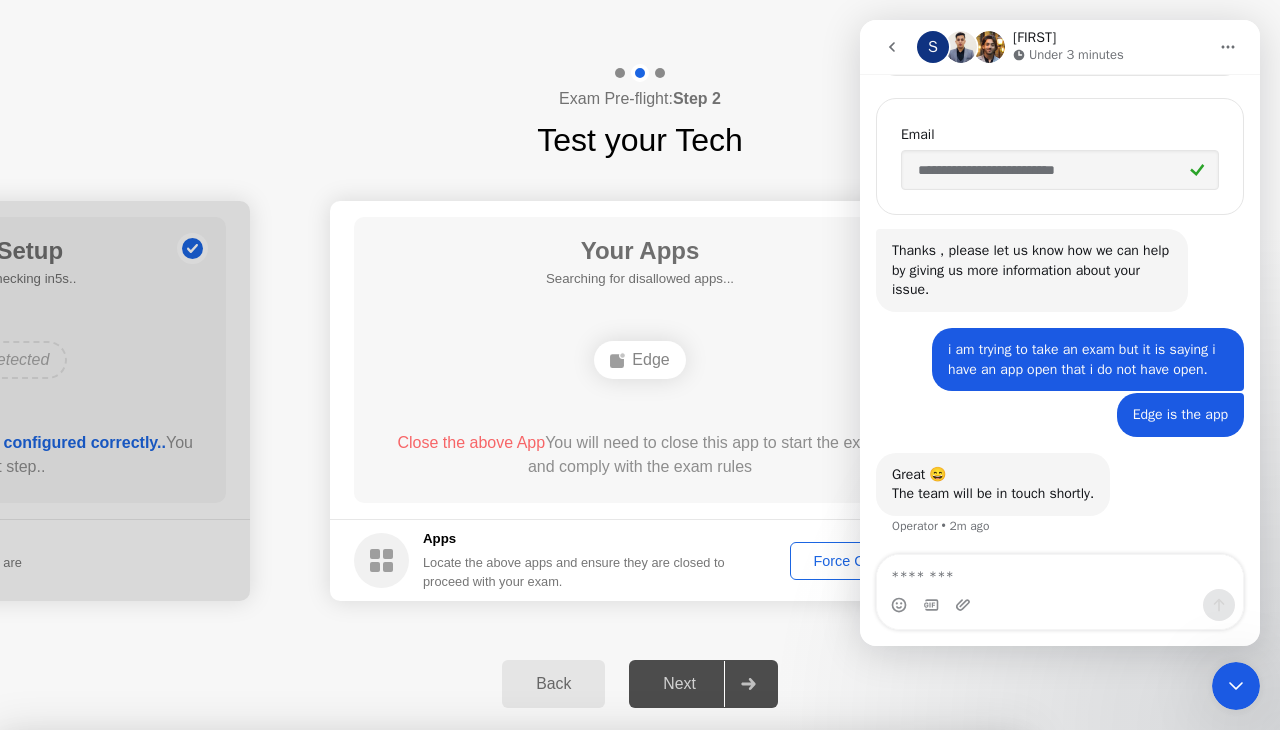 click on "Confirm" at bounding box center [579, 1006] 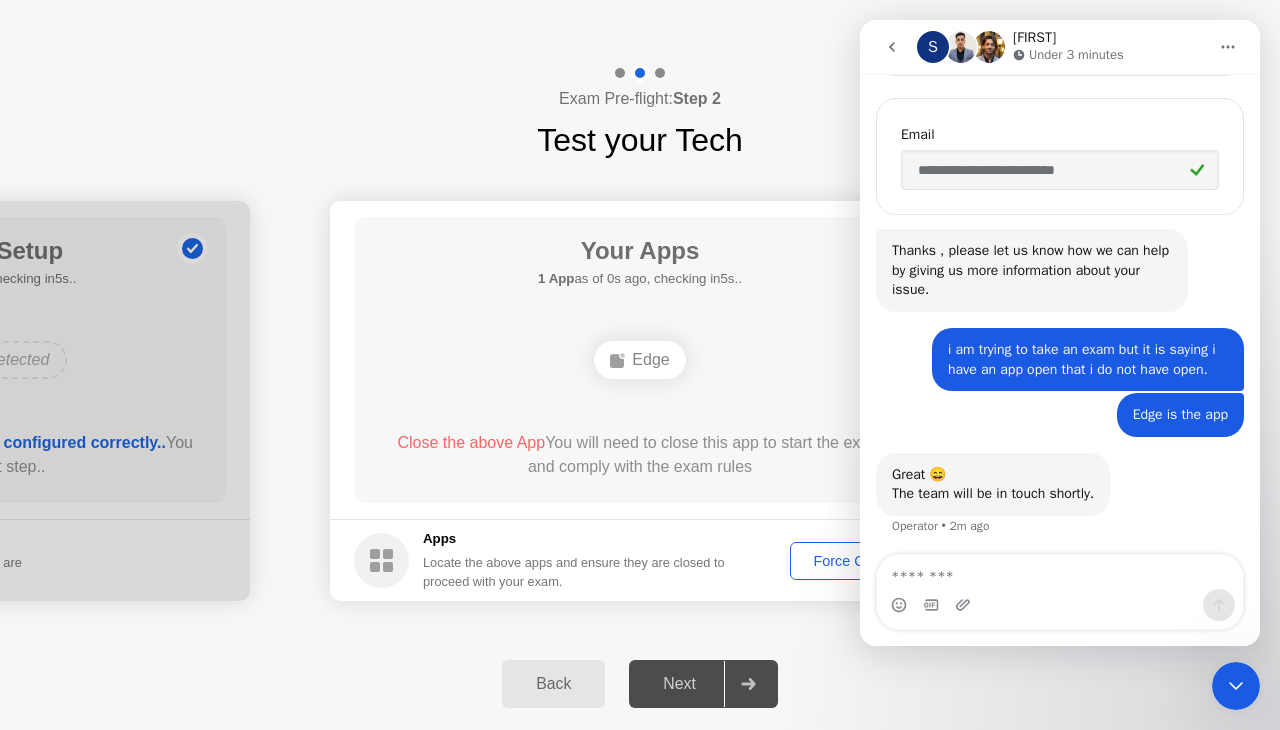 click on "Force Close..." 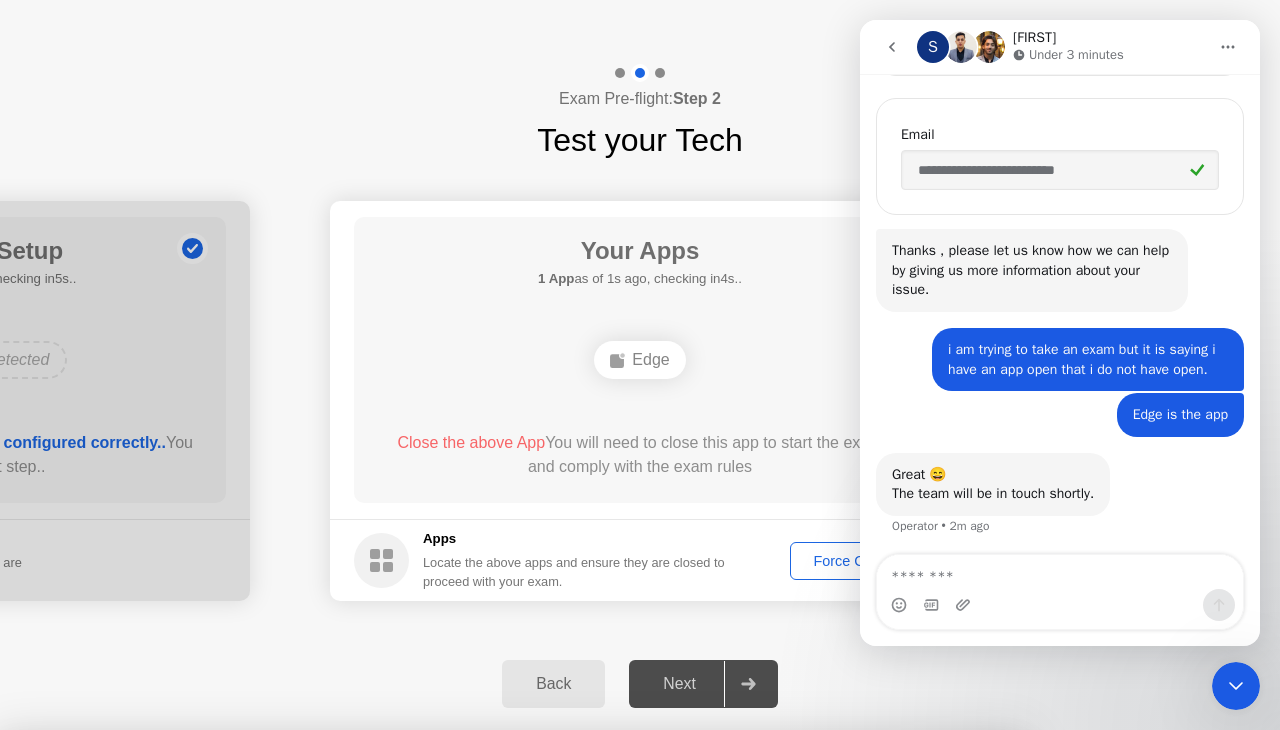 click on "Learn more about closing apps" at bounding box center (511, 883) 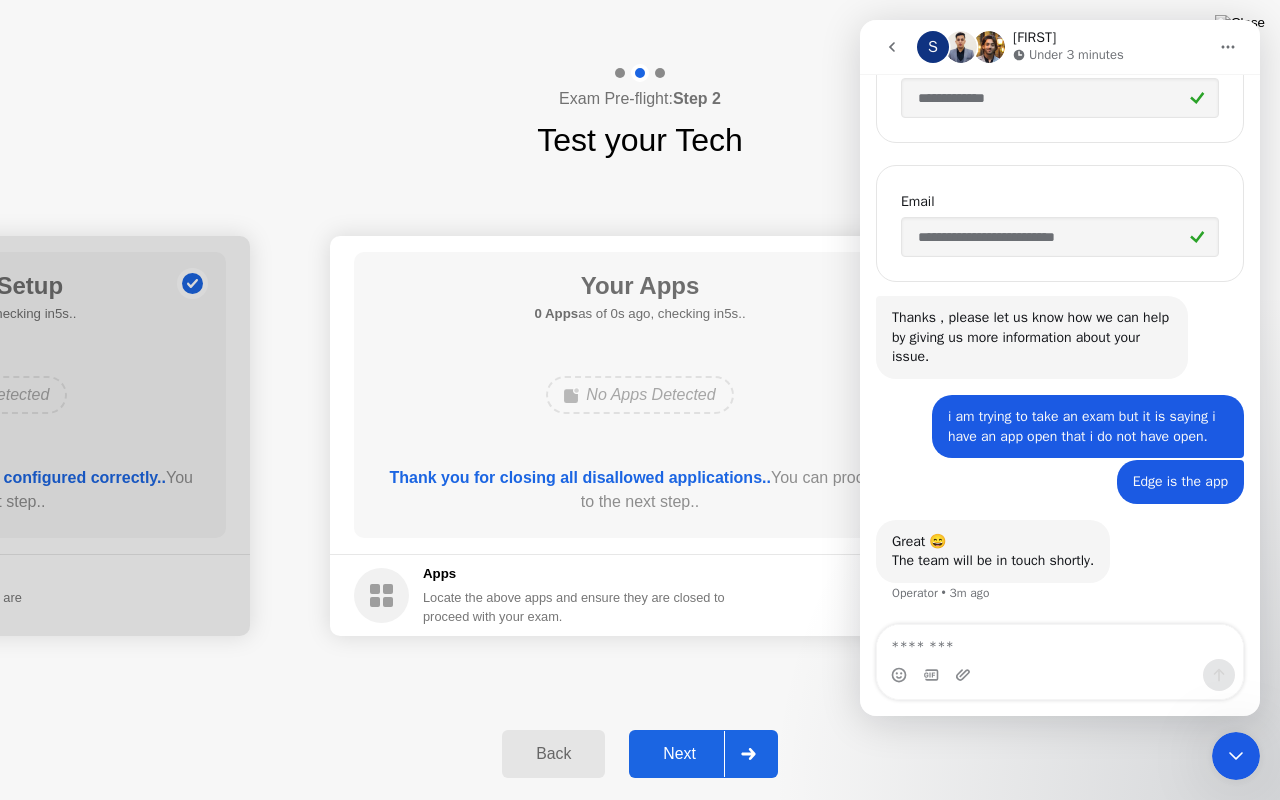 scroll, scrollTop: 404, scrollLeft: 0, axis: vertical 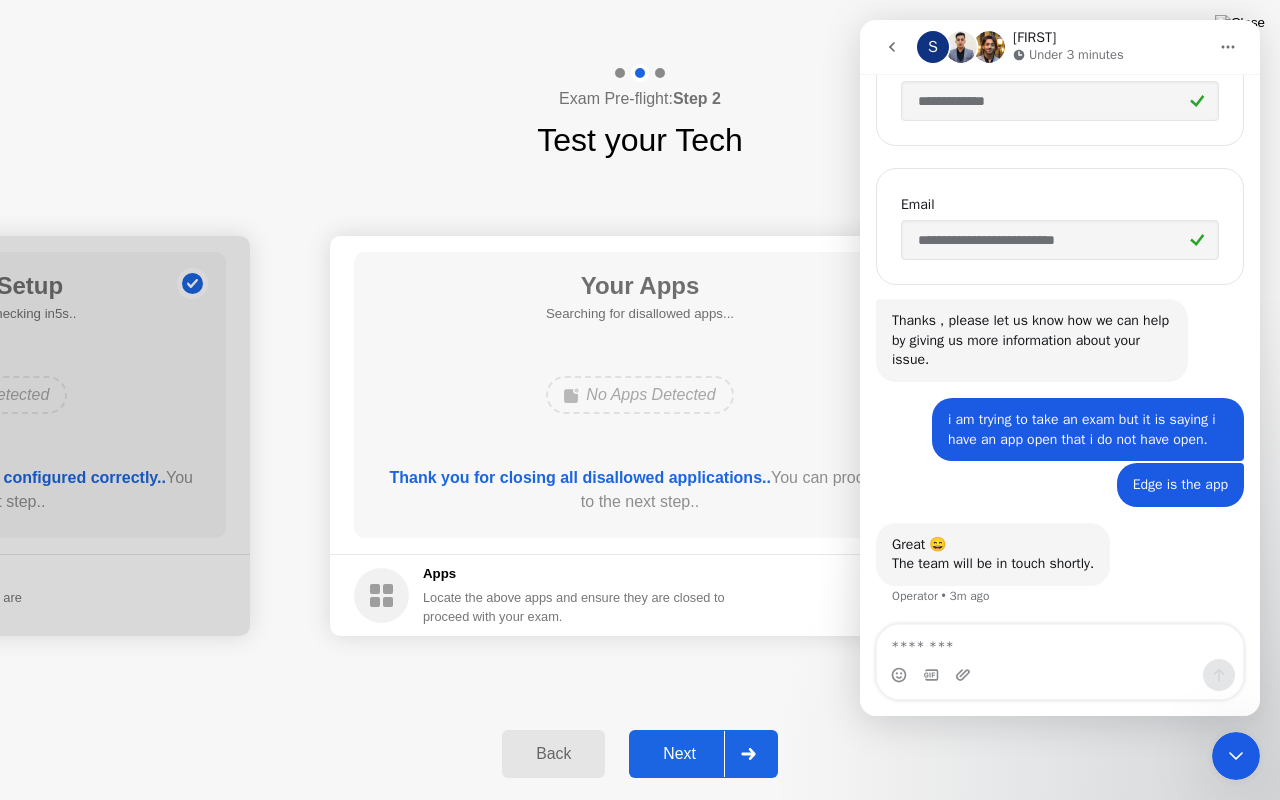 click 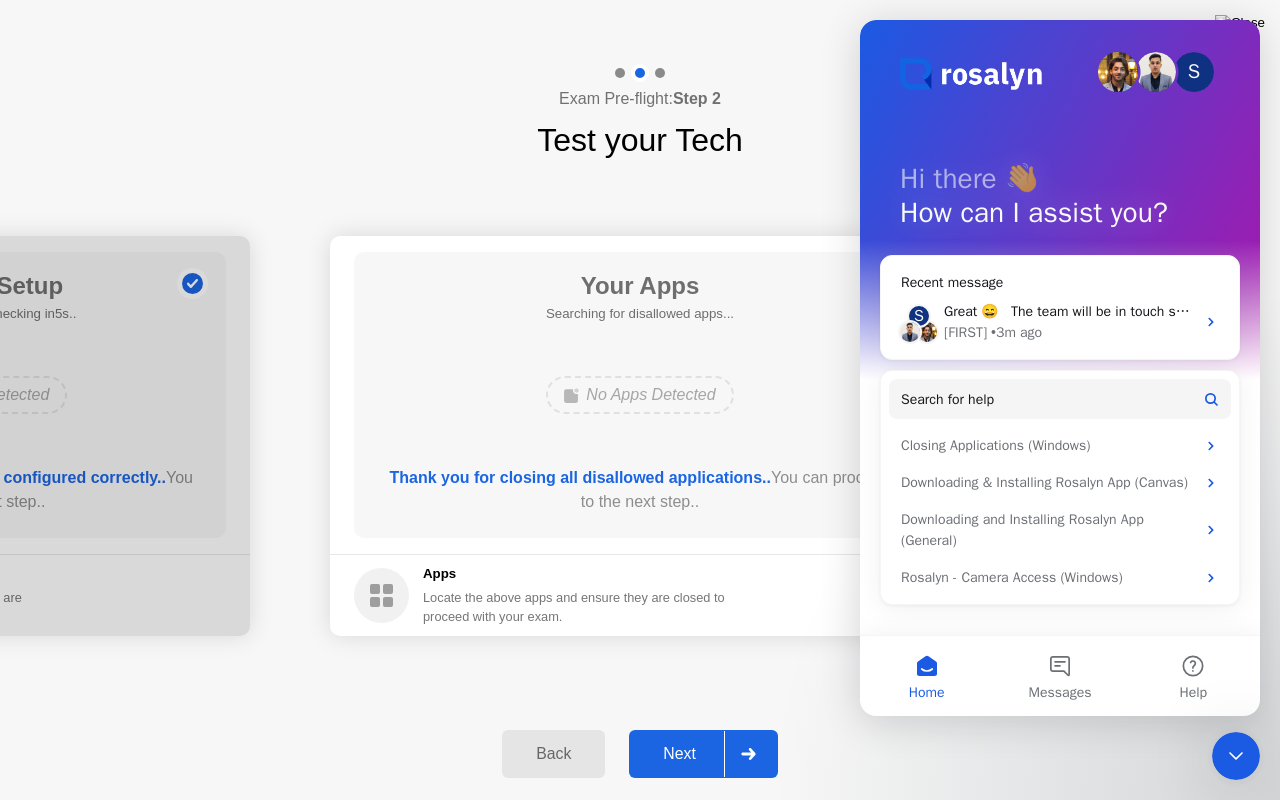scroll, scrollTop: 0, scrollLeft: 0, axis: both 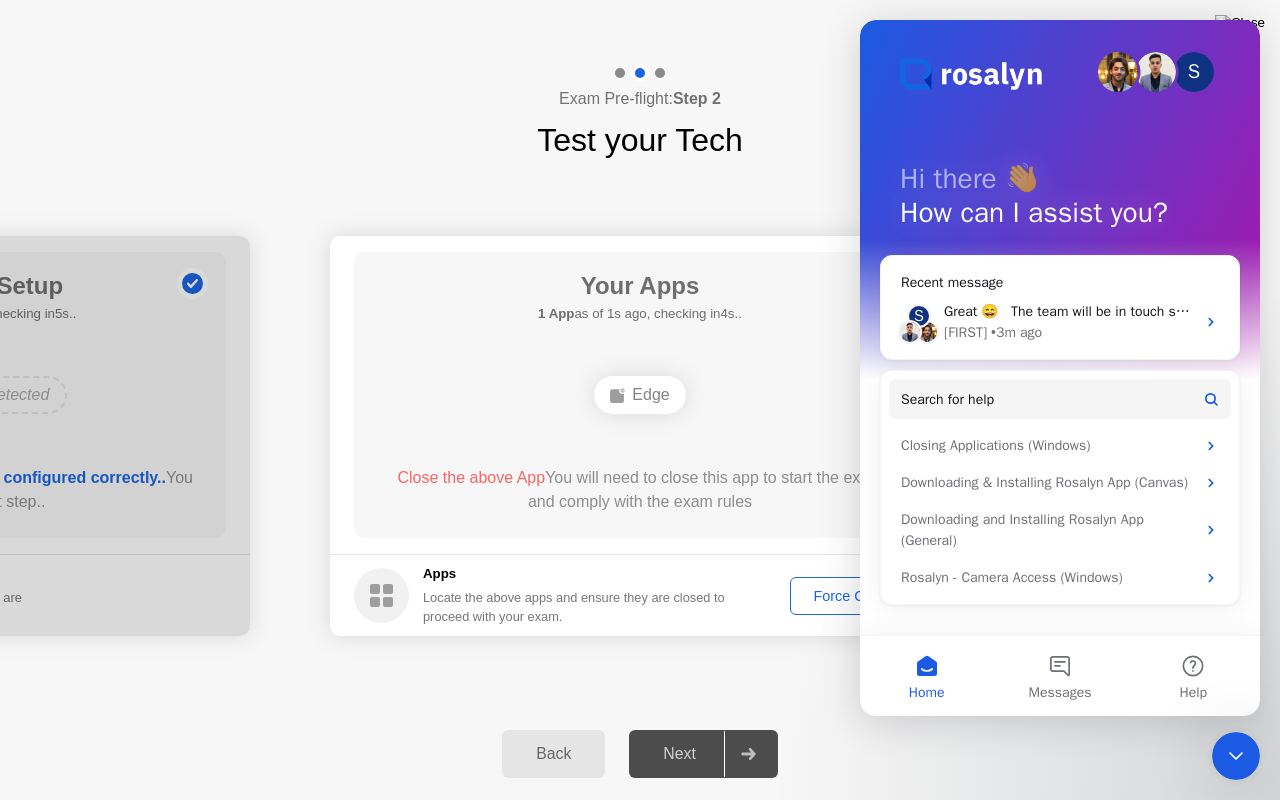 click 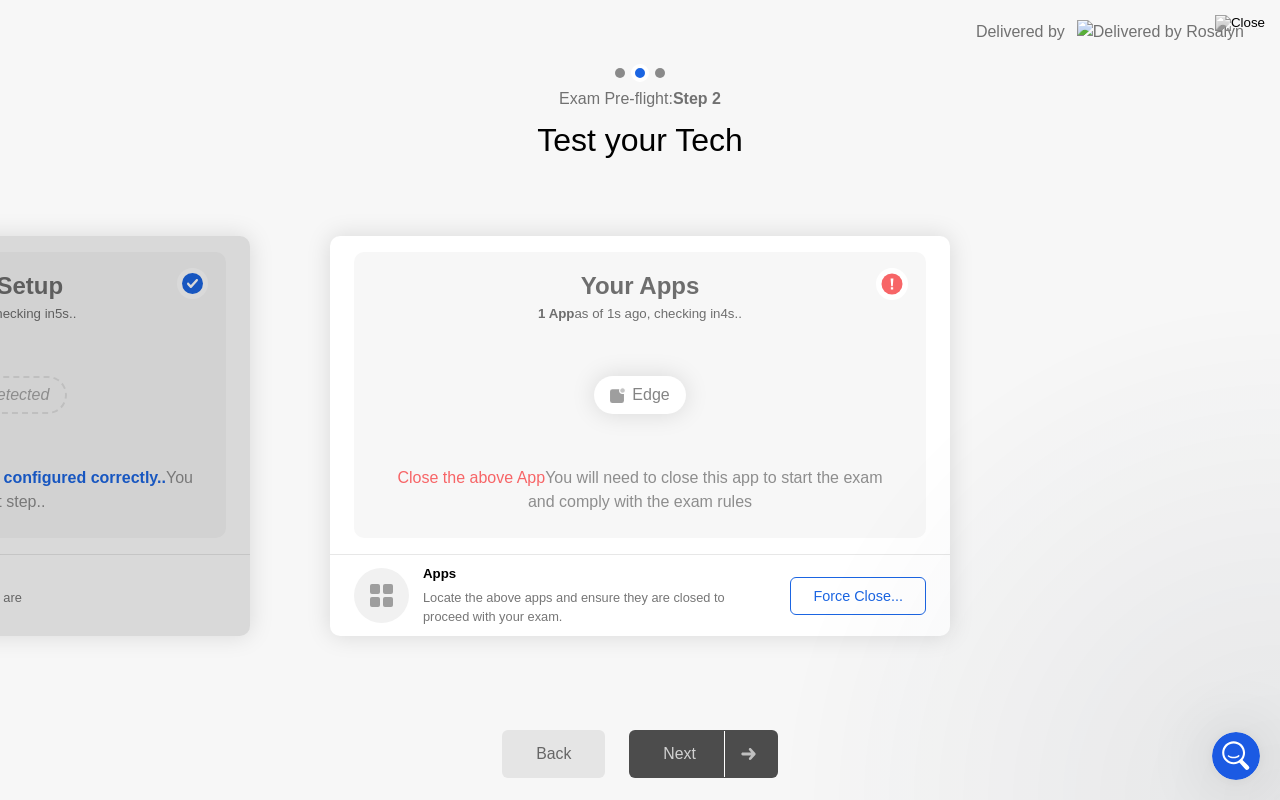 scroll, scrollTop: 0, scrollLeft: 0, axis: both 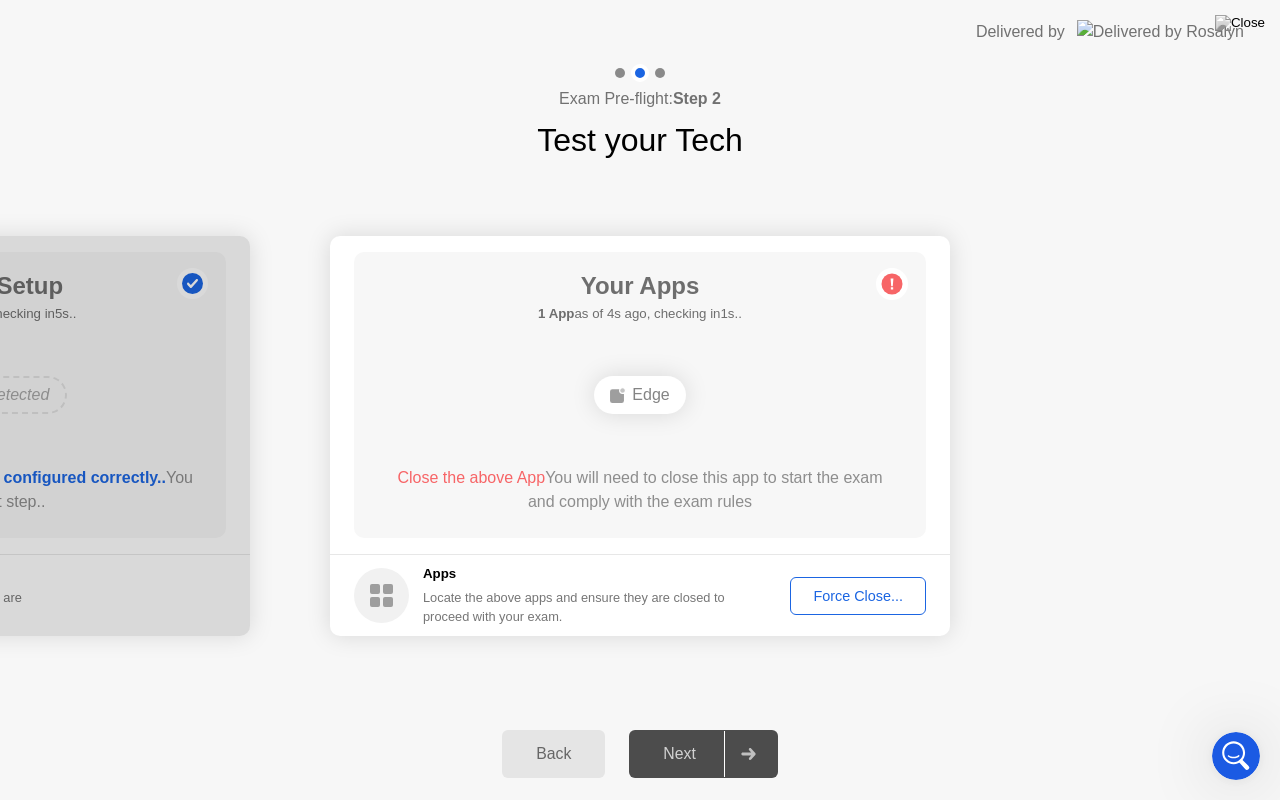 click on "Force Close..." 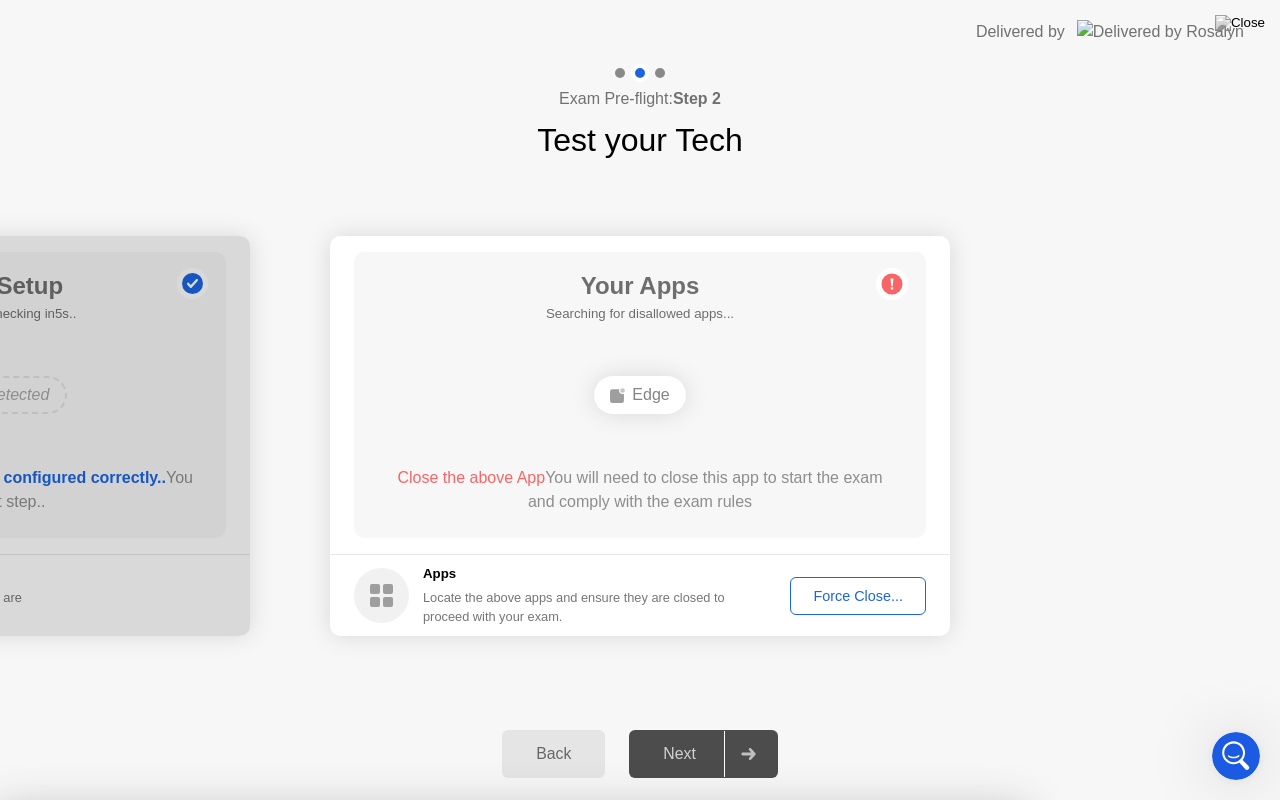 click on "Confirm" at bounding box center (579, 1076) 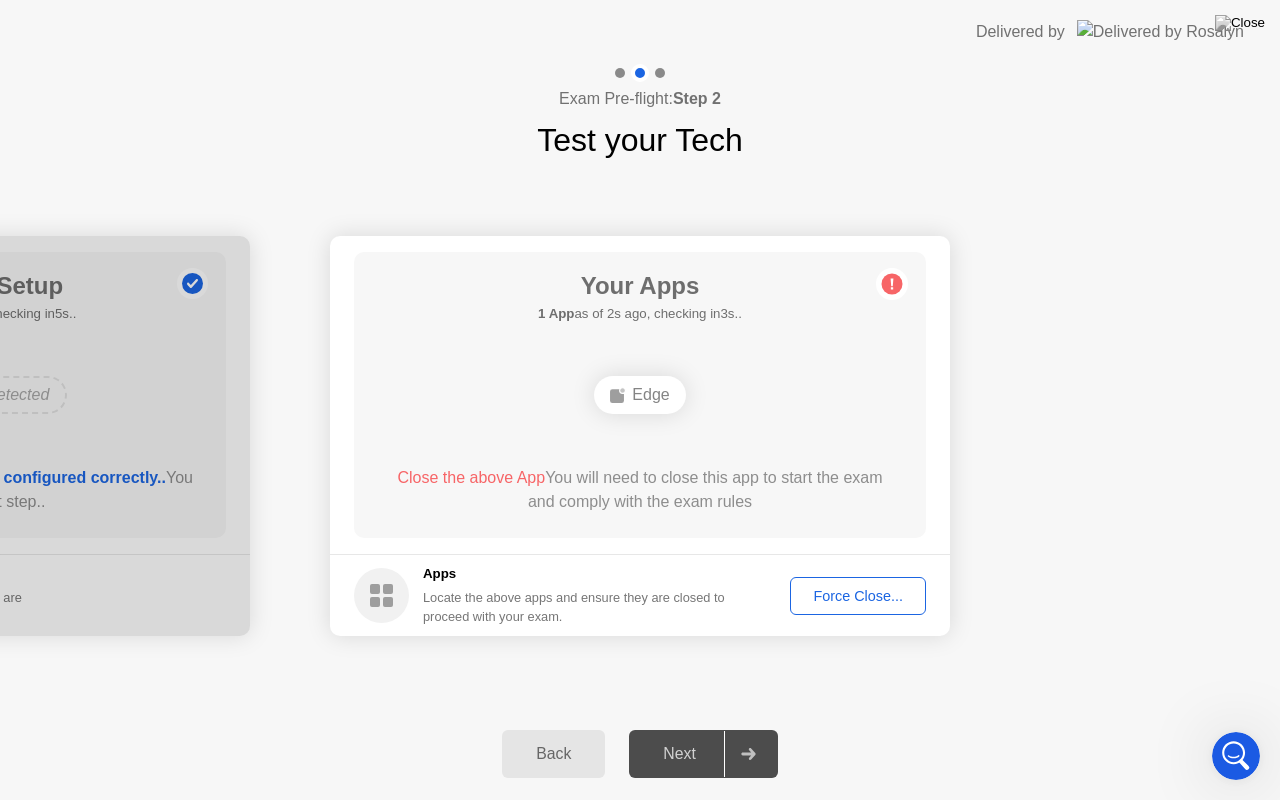 click on "Force Close..." 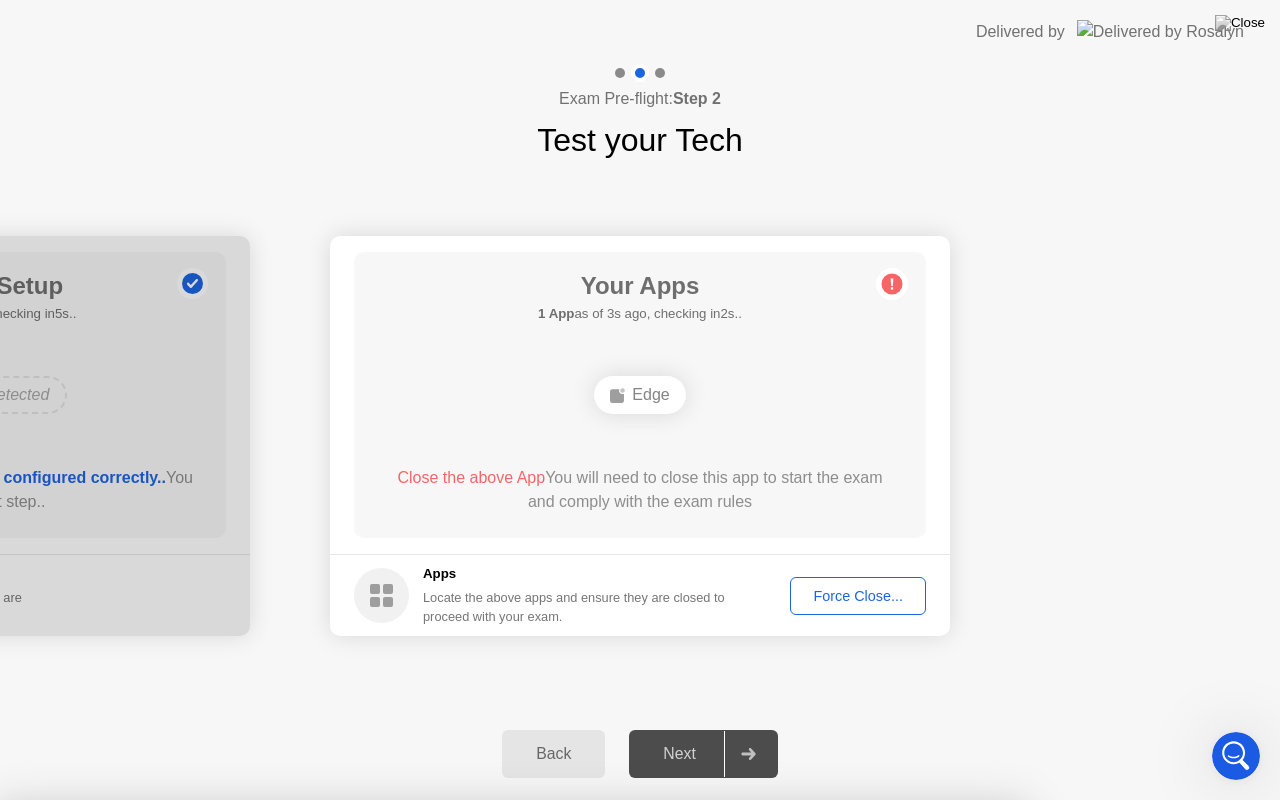 click on "Learn more about closing apps" at bounding box center [511, 953] 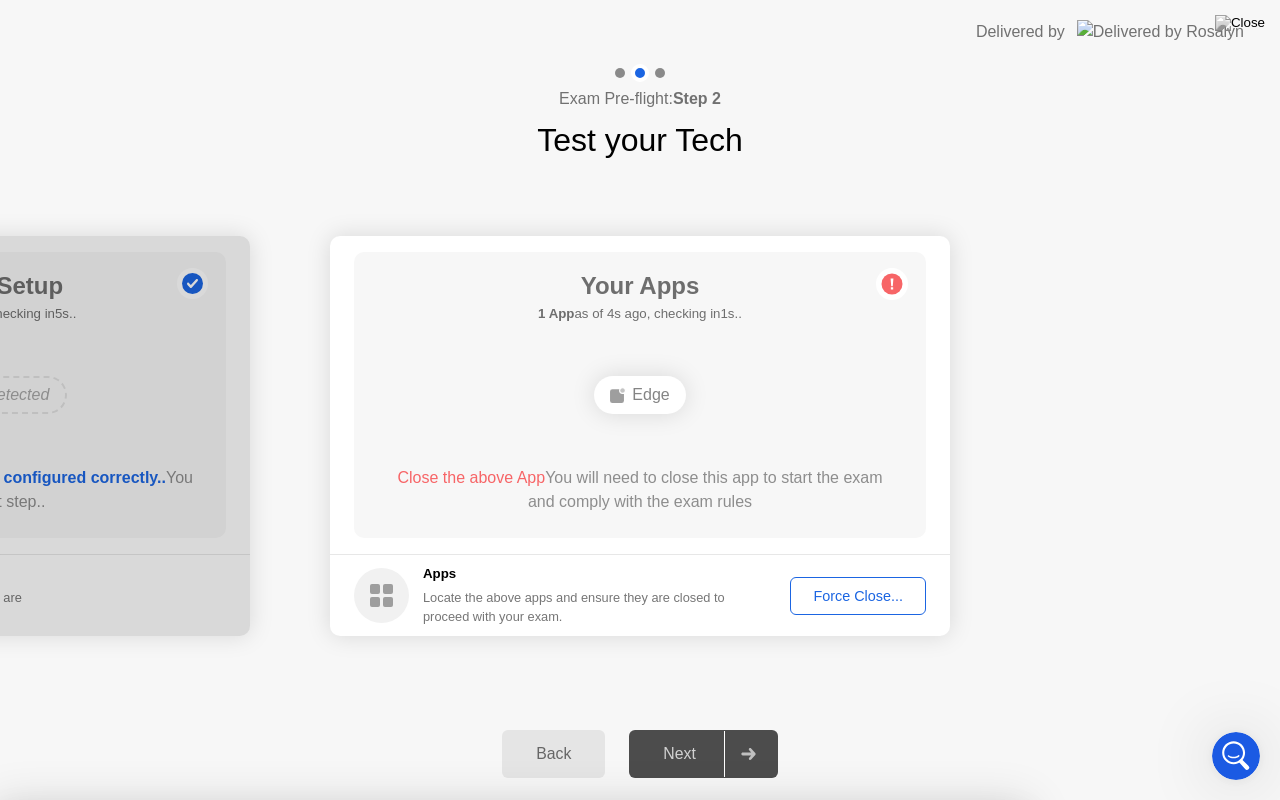 click on "Confirm" at bounding box center (579, 1076) 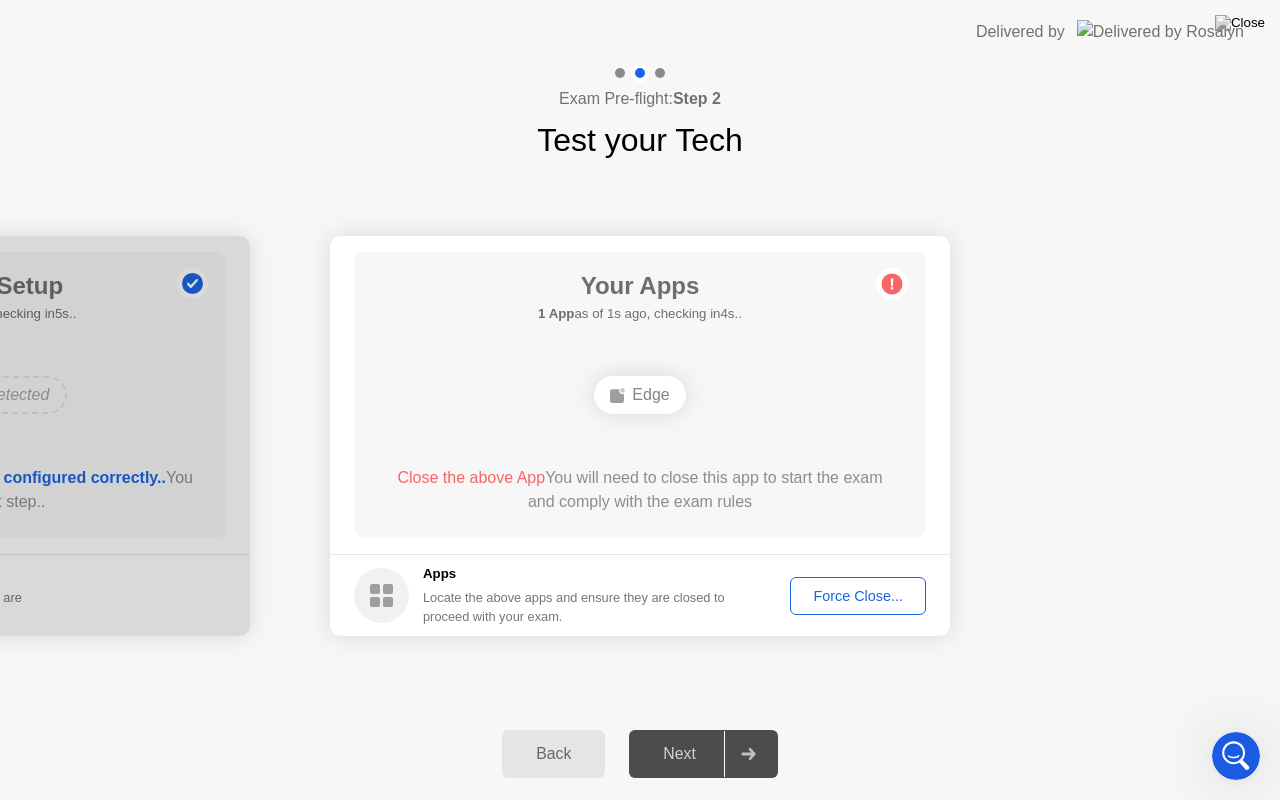 click on "Next" 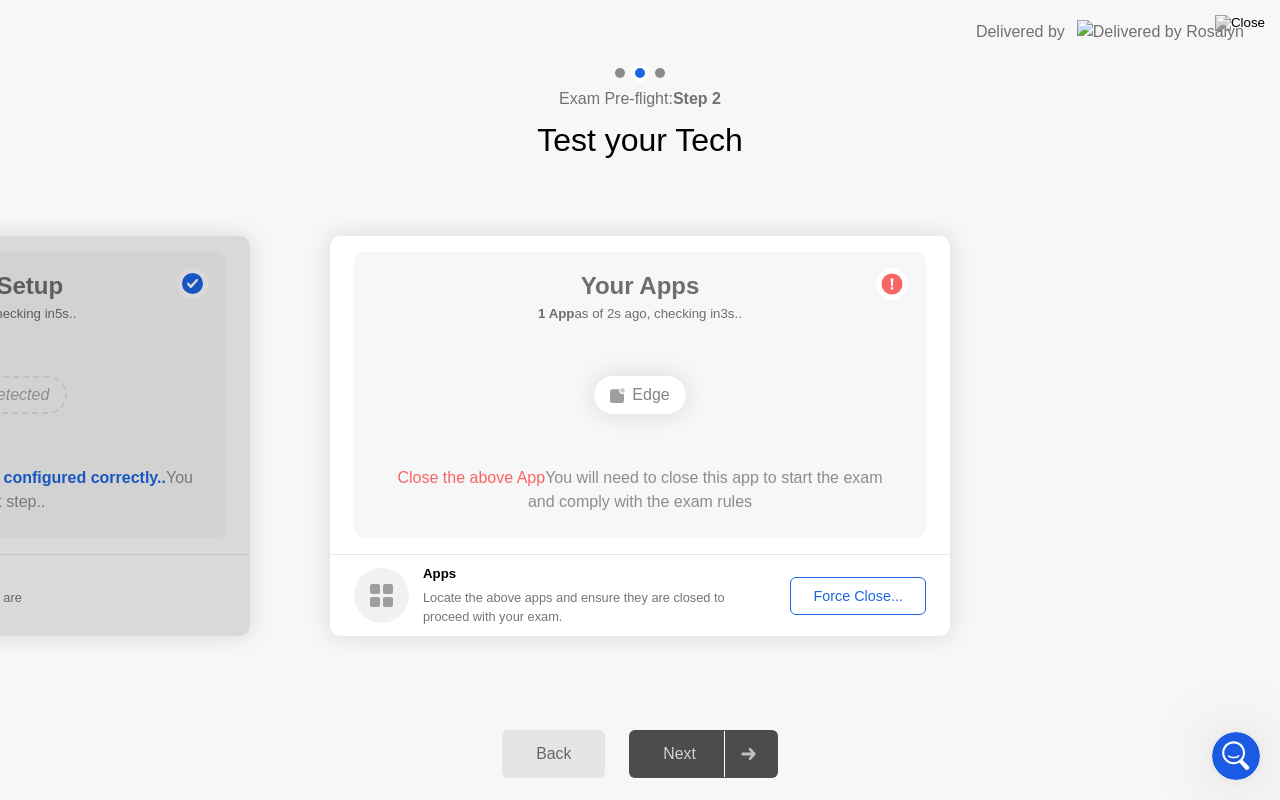 click on "Next" 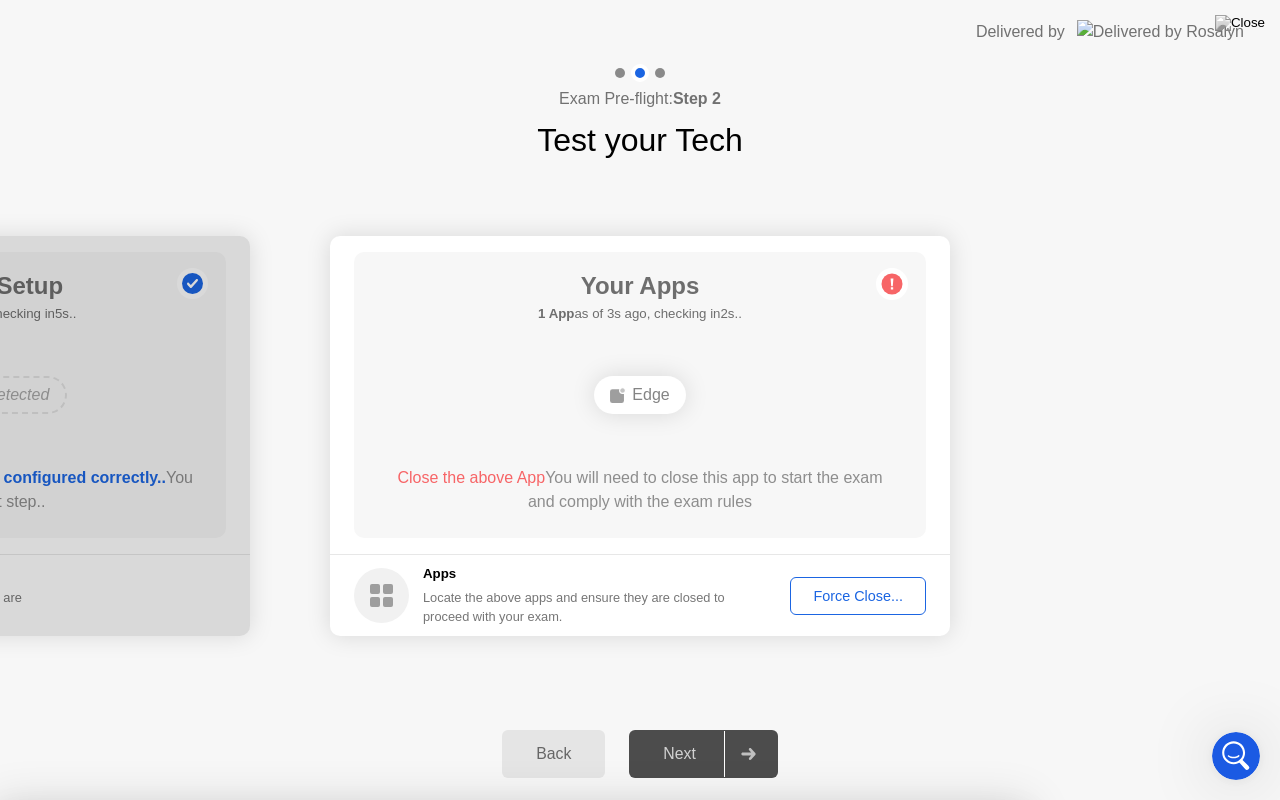 click on "Learn more about closing apps" at bounding box center [511, 953] 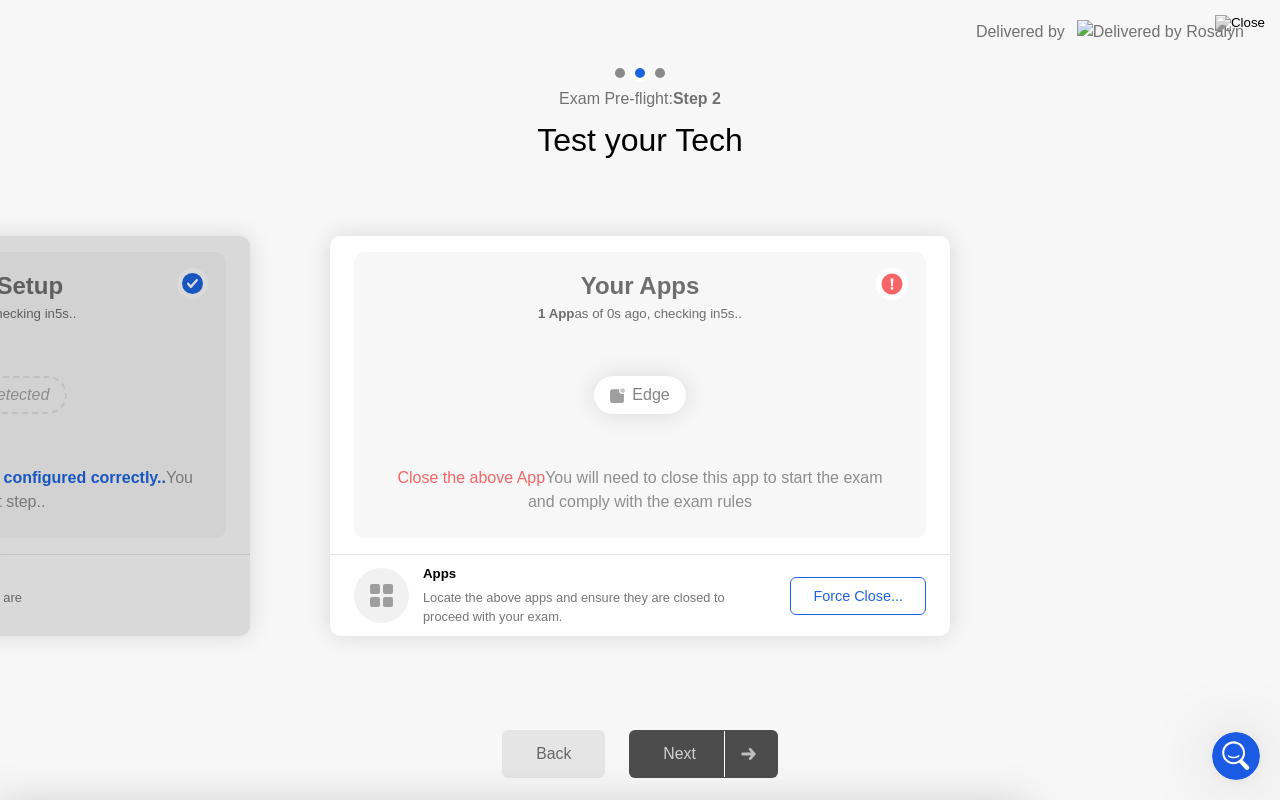 click on "Confirm" at bounding box center (579, 1076) 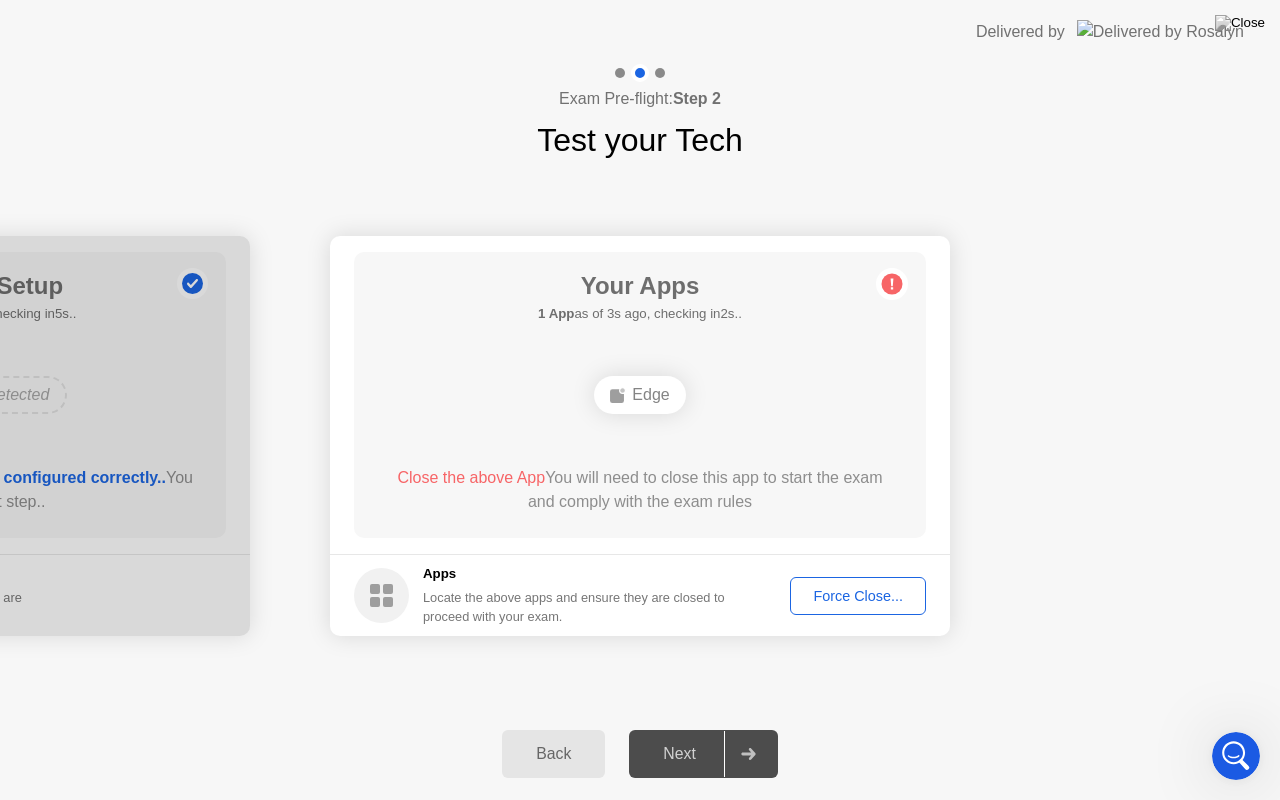 click on "**********" 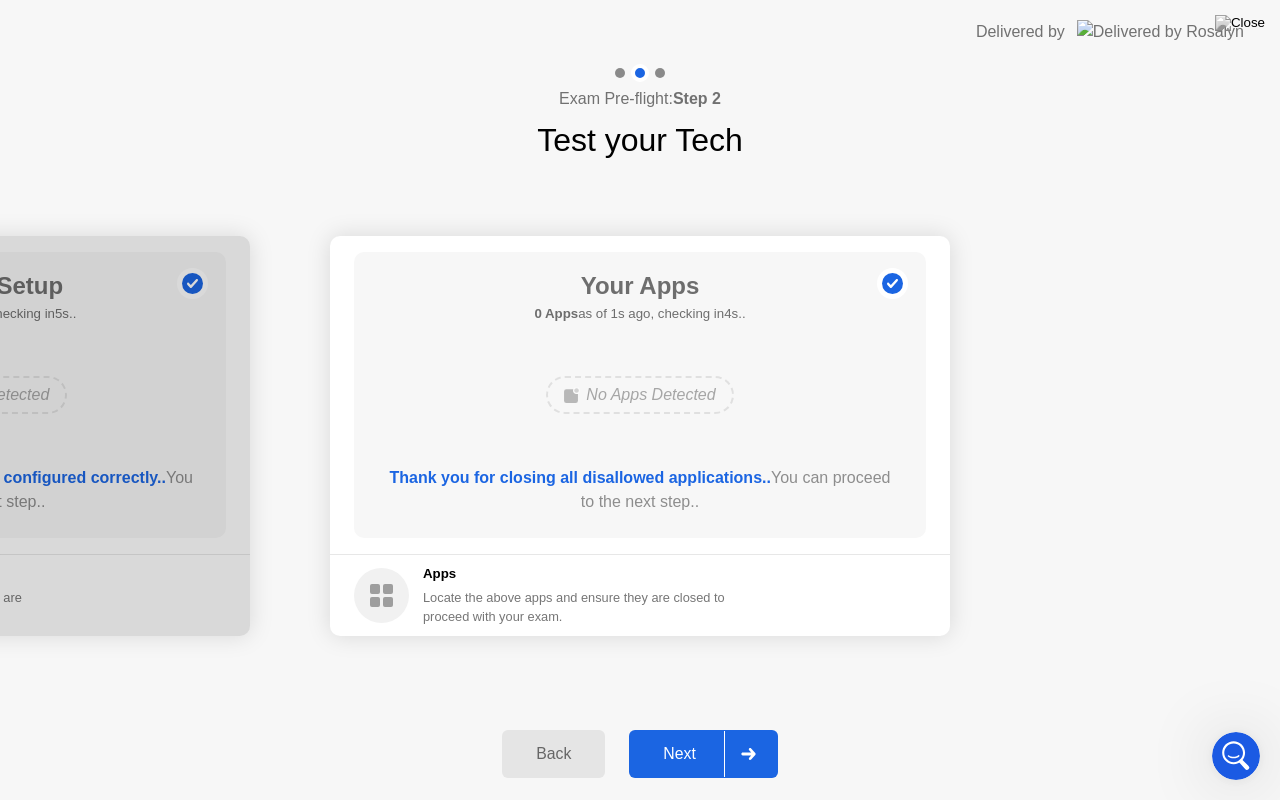 click on "Next" 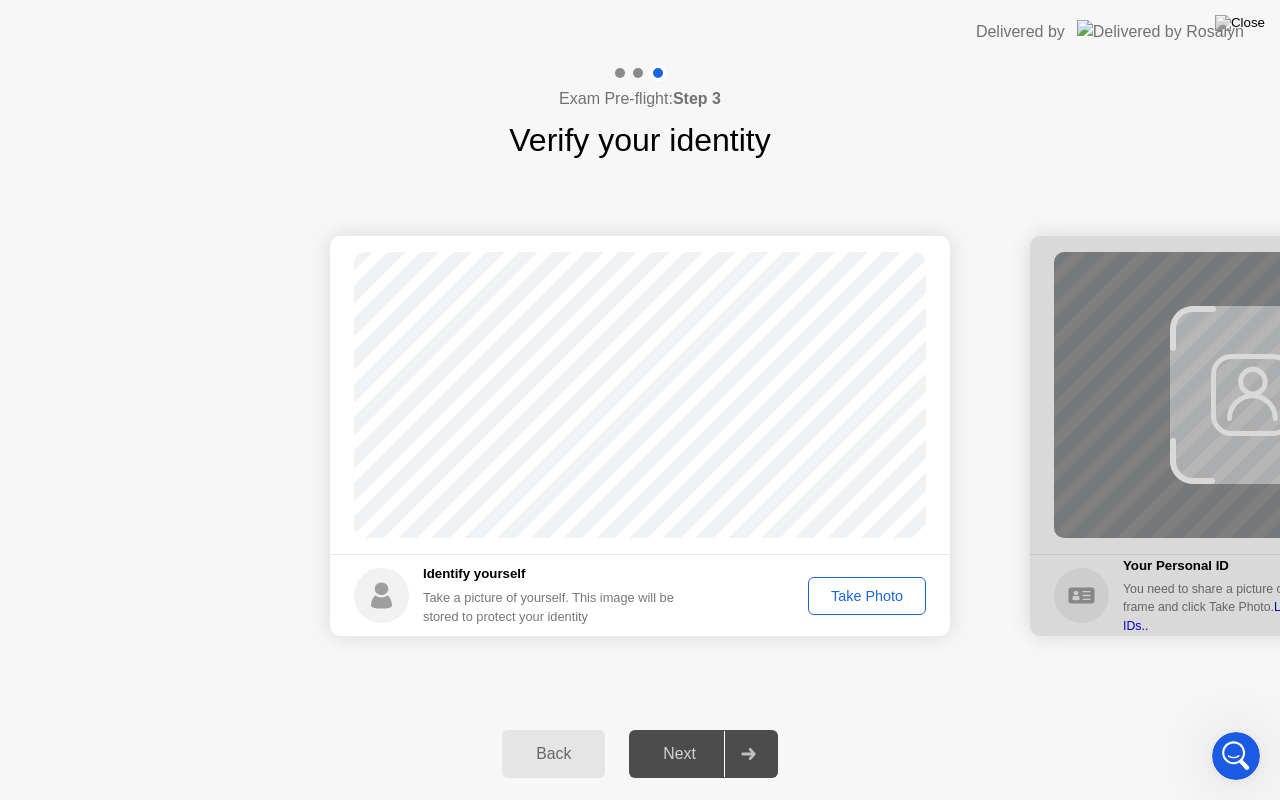 click on "Take Photo" 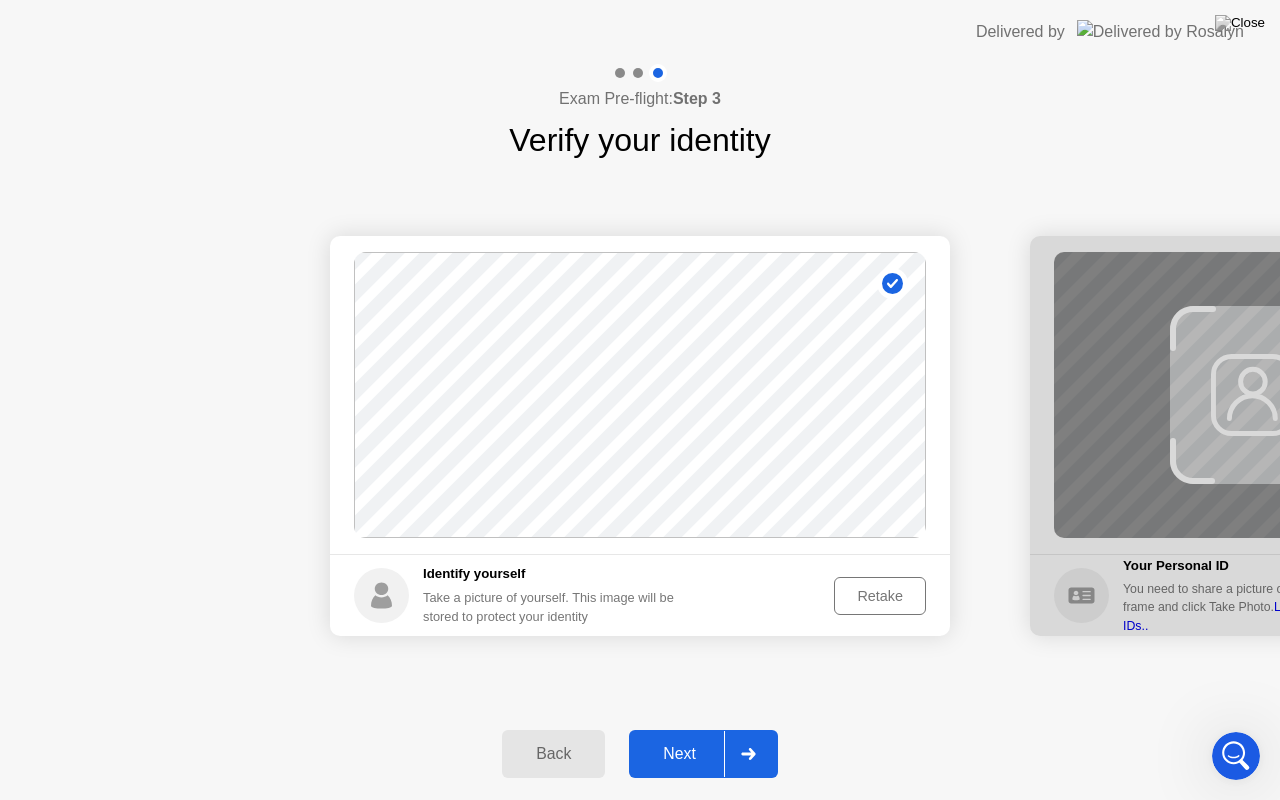 click on "Retake" 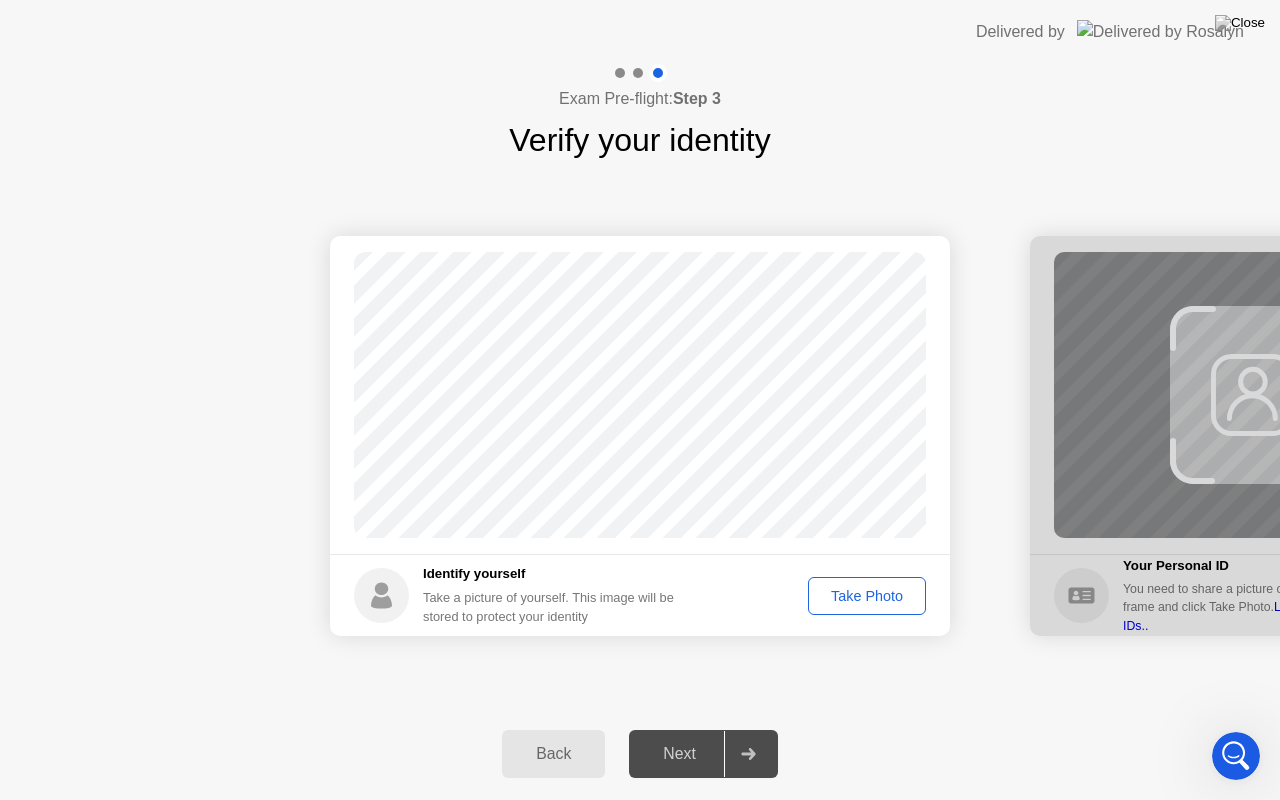 click on "Take Photo" 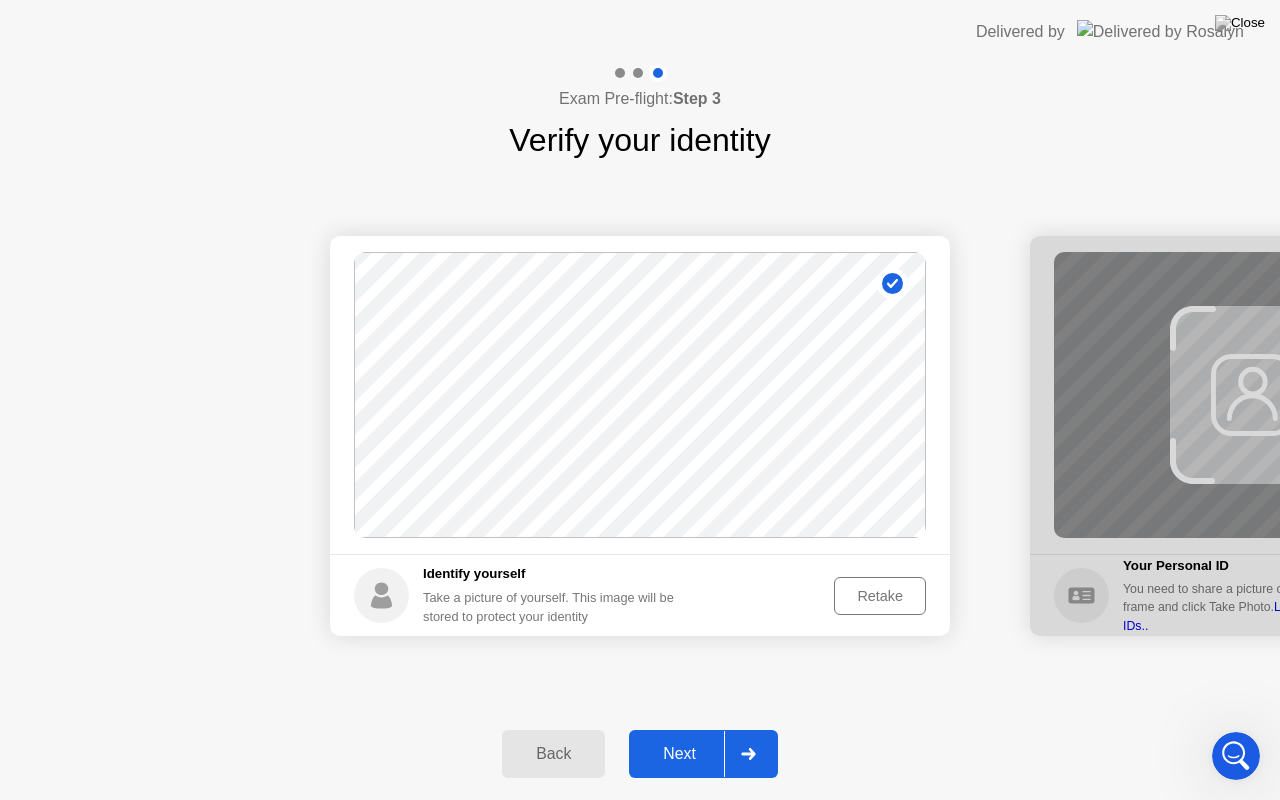 click on "Next" 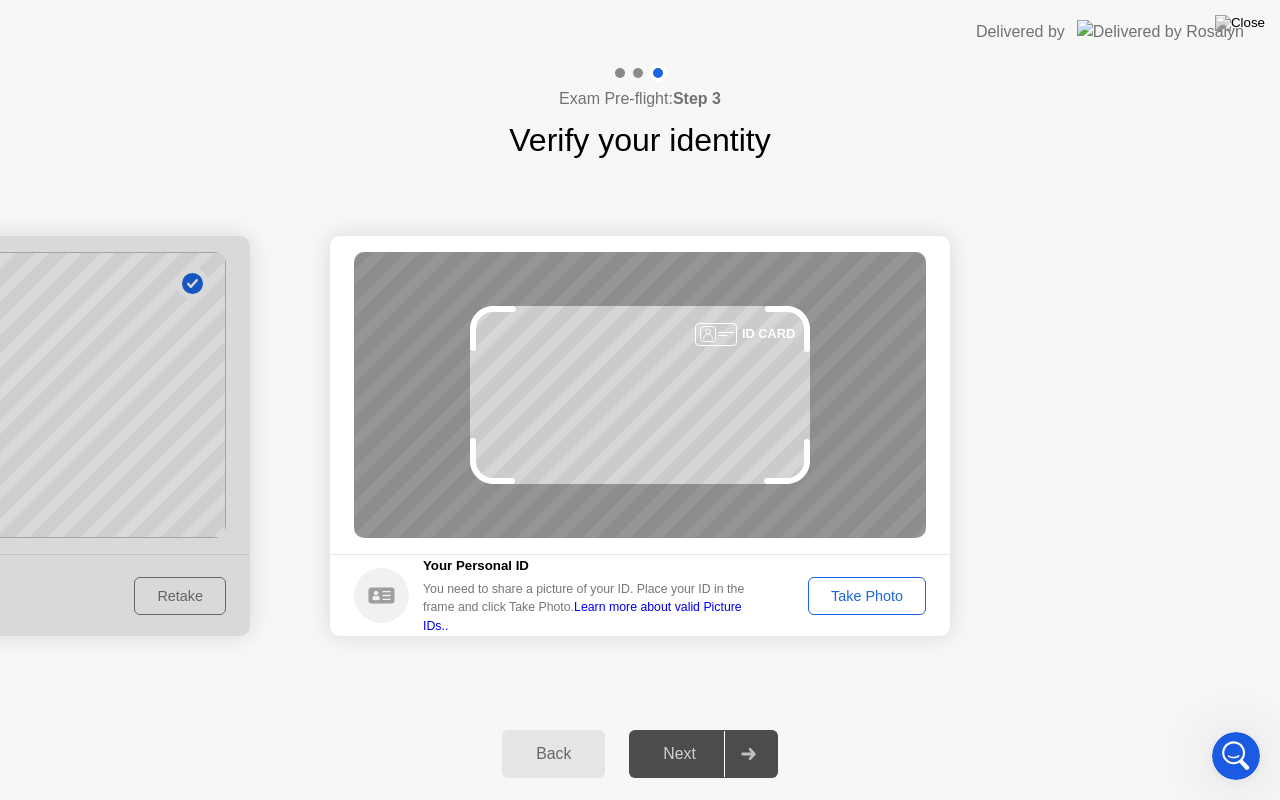 click on "Take Photo" 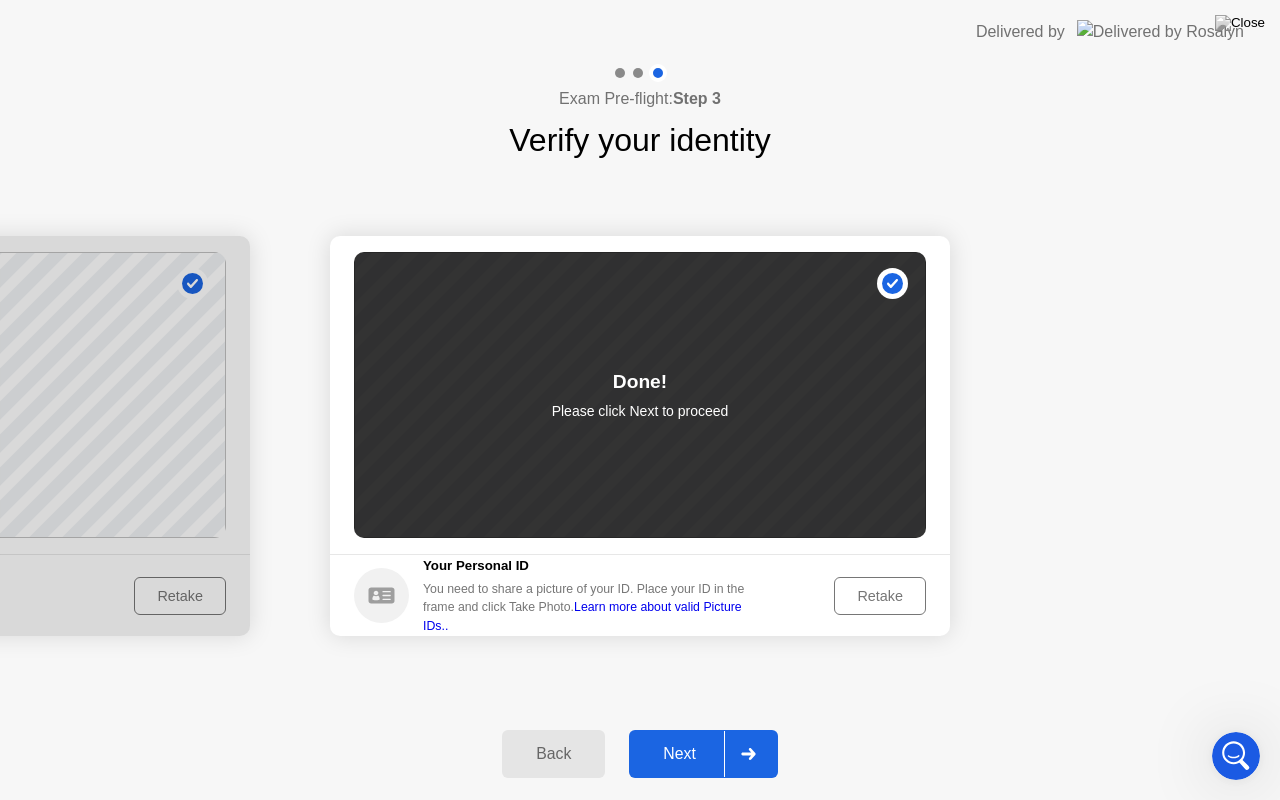 click on "Next" 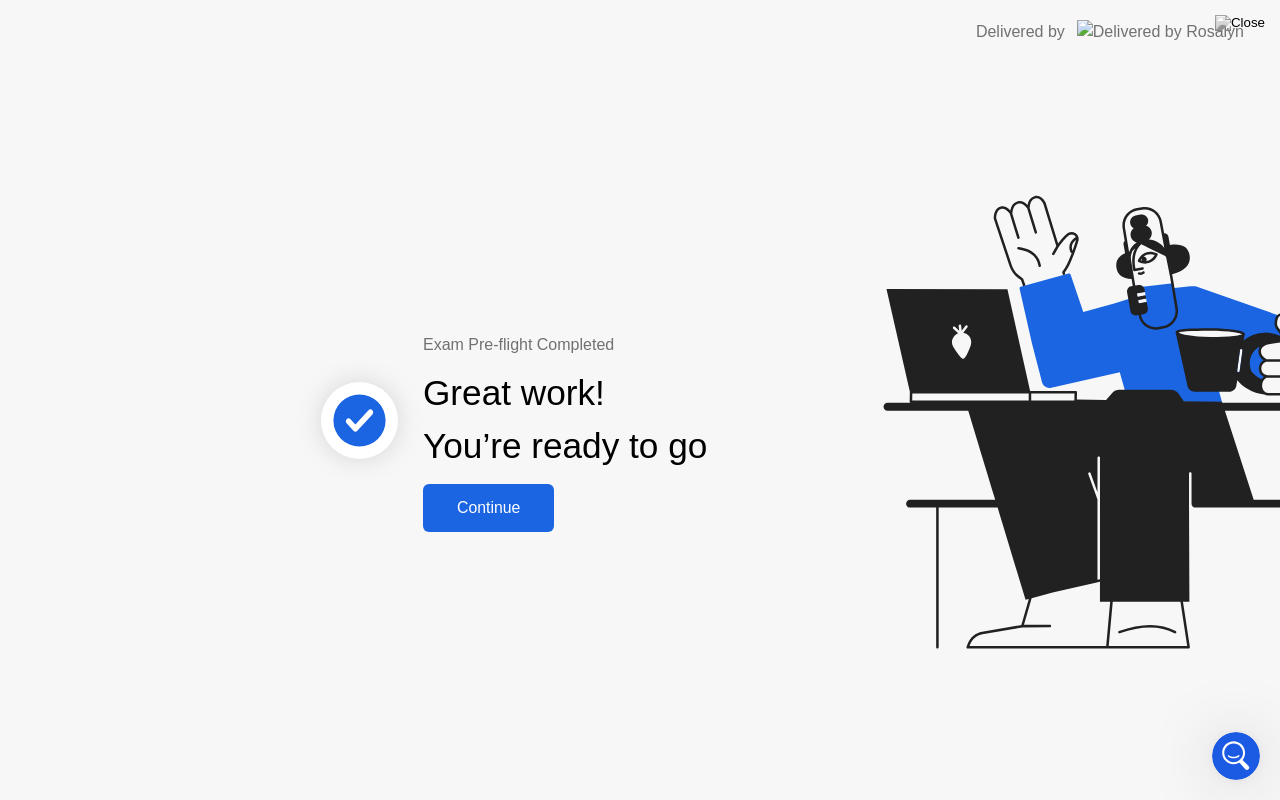 click on "Continue" 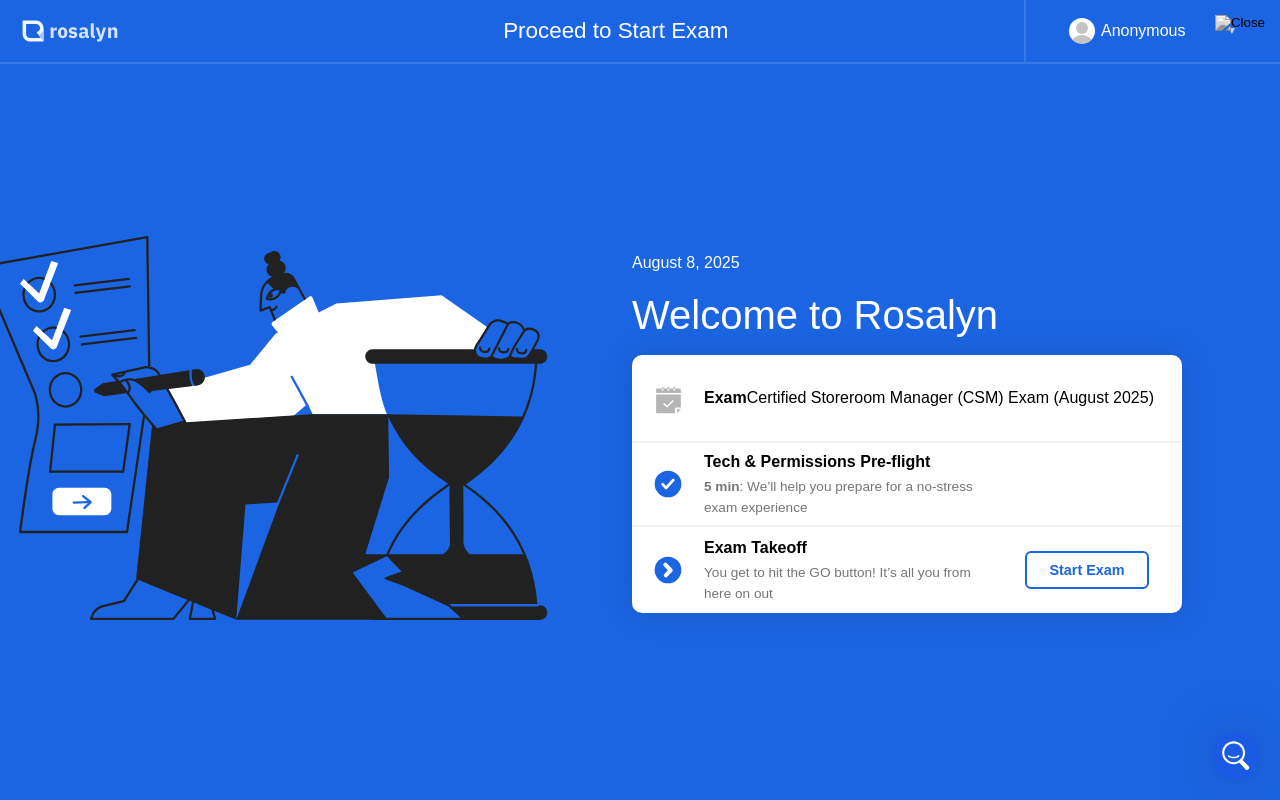 click on "Start Exam" 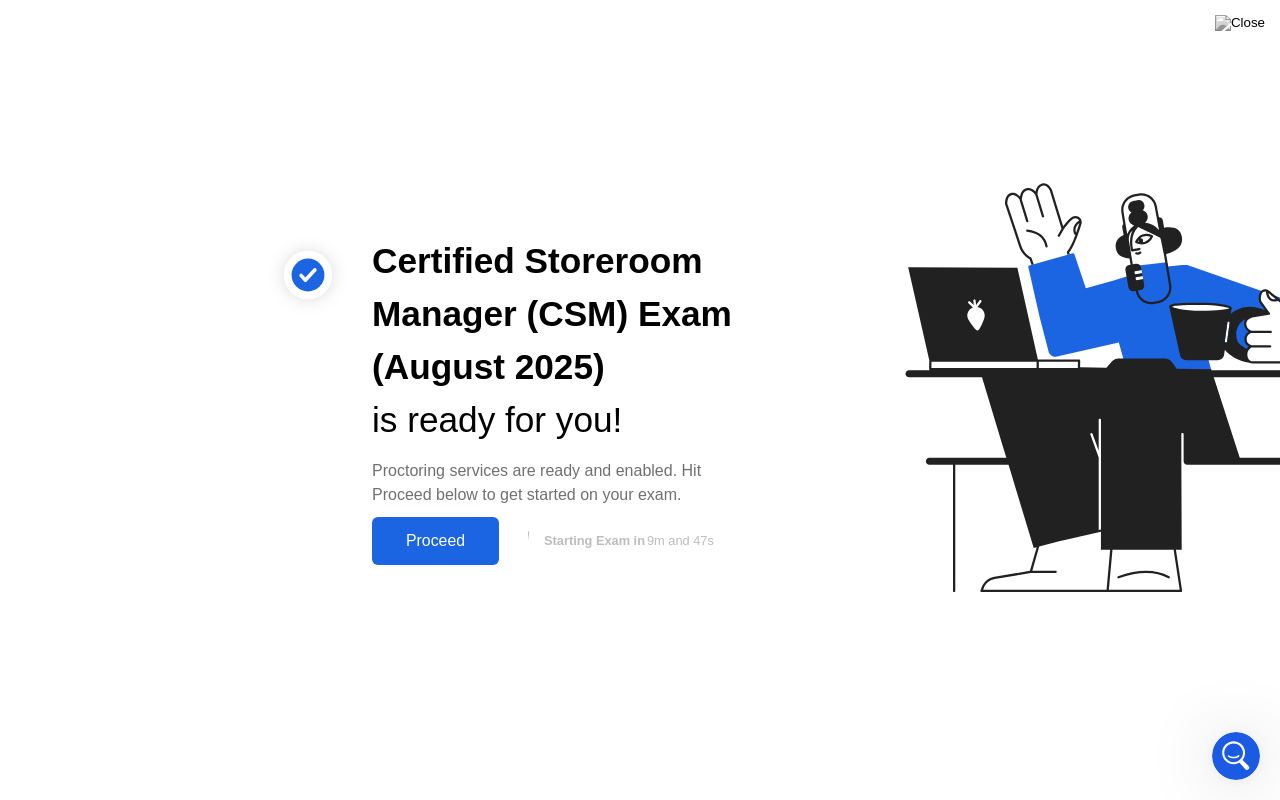 click on "Proceed" 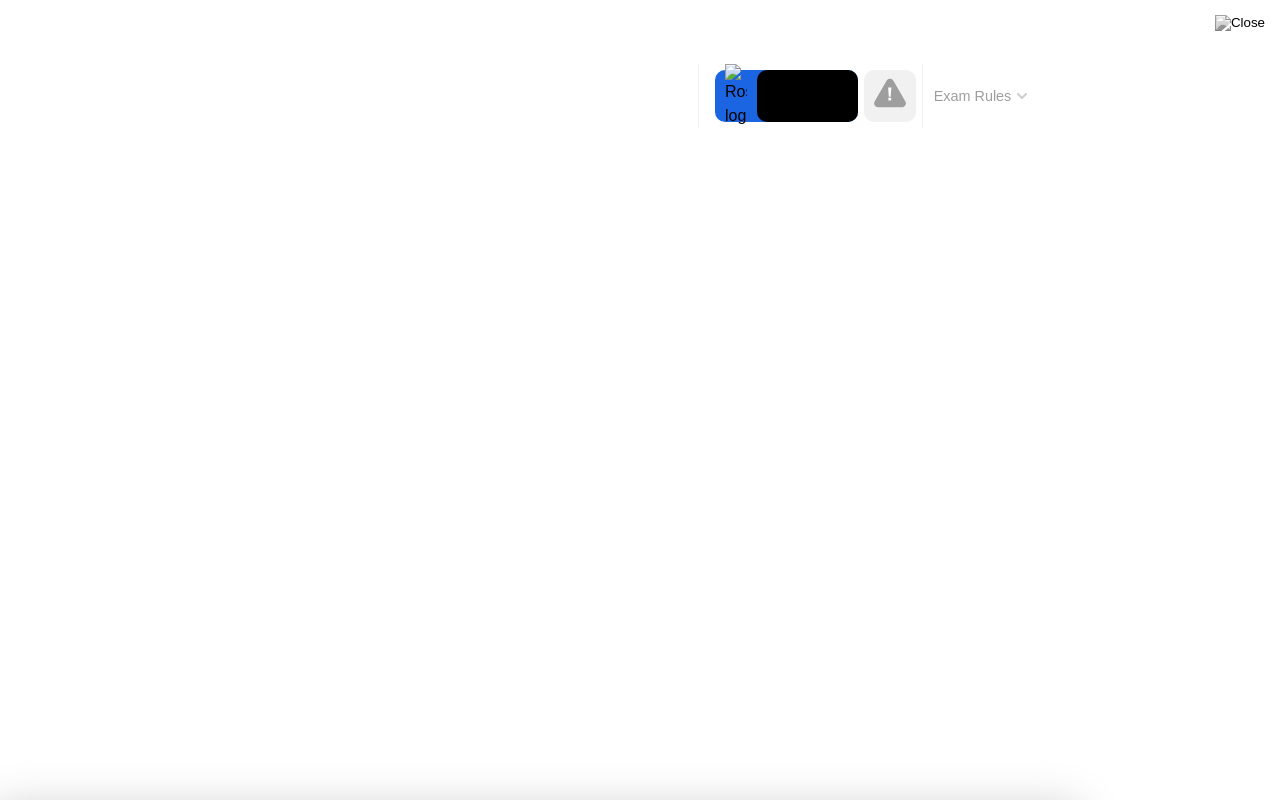 click on "Got it!" at bounding box center [629, 1365] 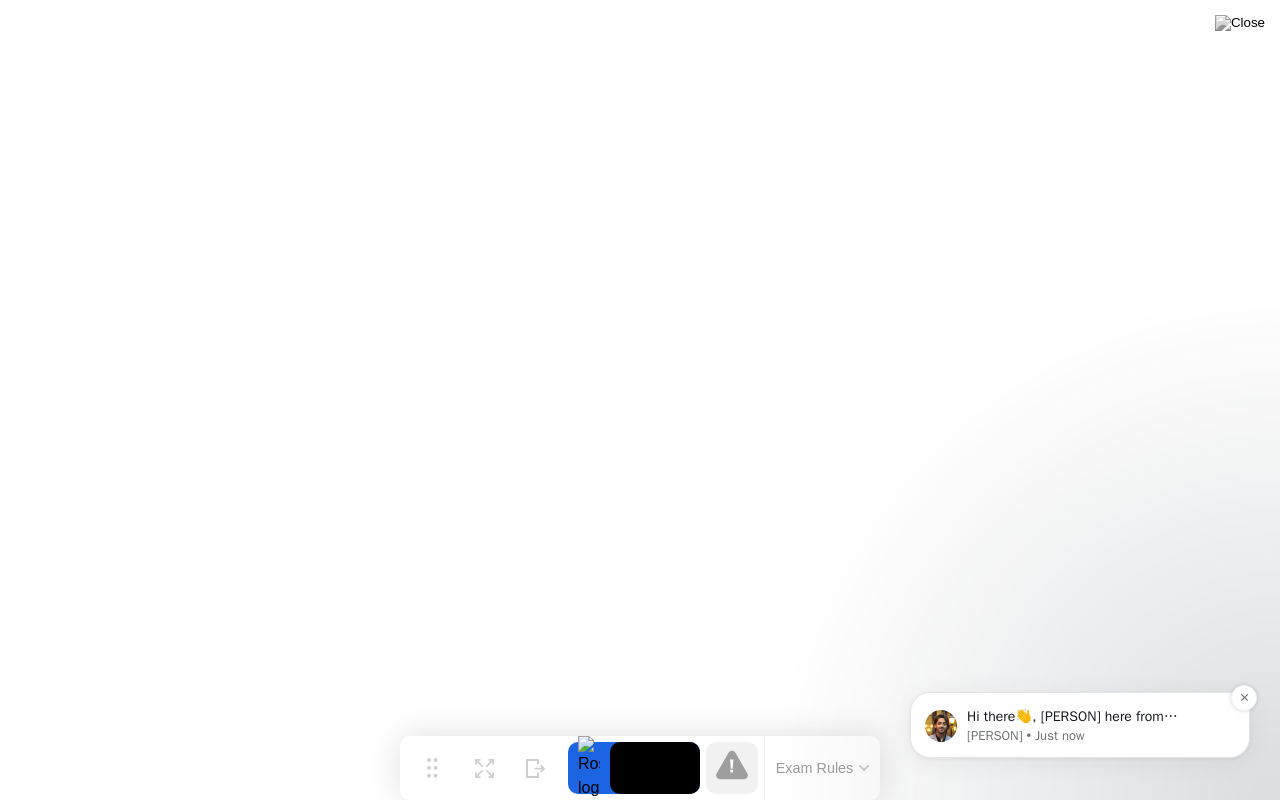 click on "Hi there👋, [PERSON] here from [COMPANY] Support Team. ​" at bounding box center (1096, 717) 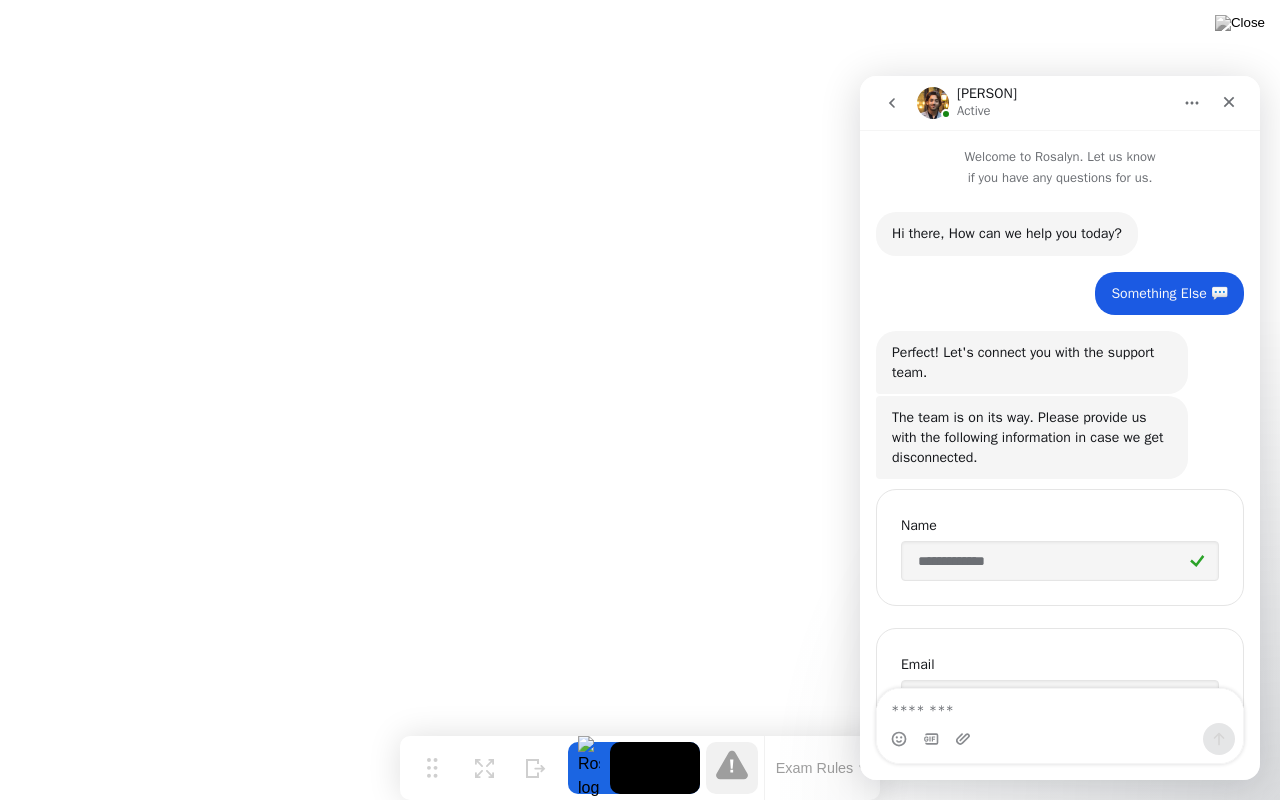 scroll, scrollTop: 138, scrollLeft: 0, axis: vertical 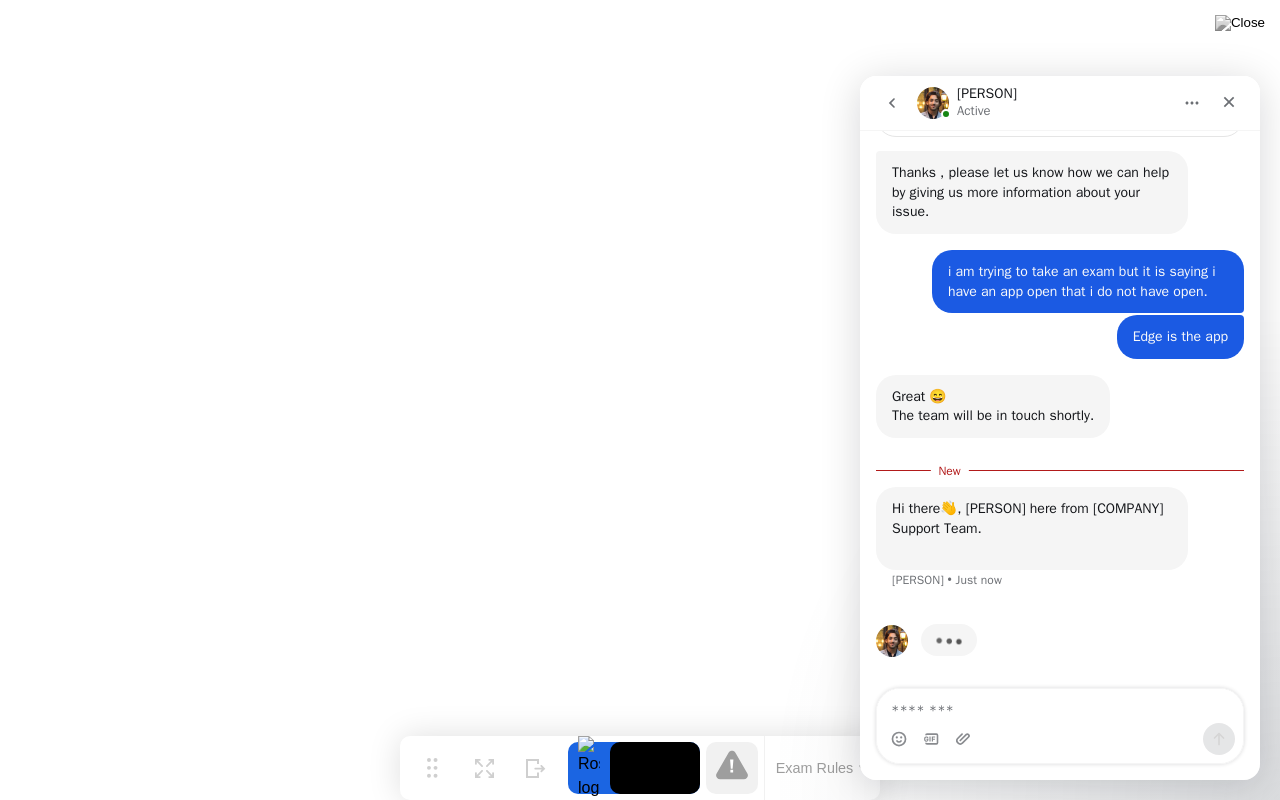 click at bounding box center (1060, 706) 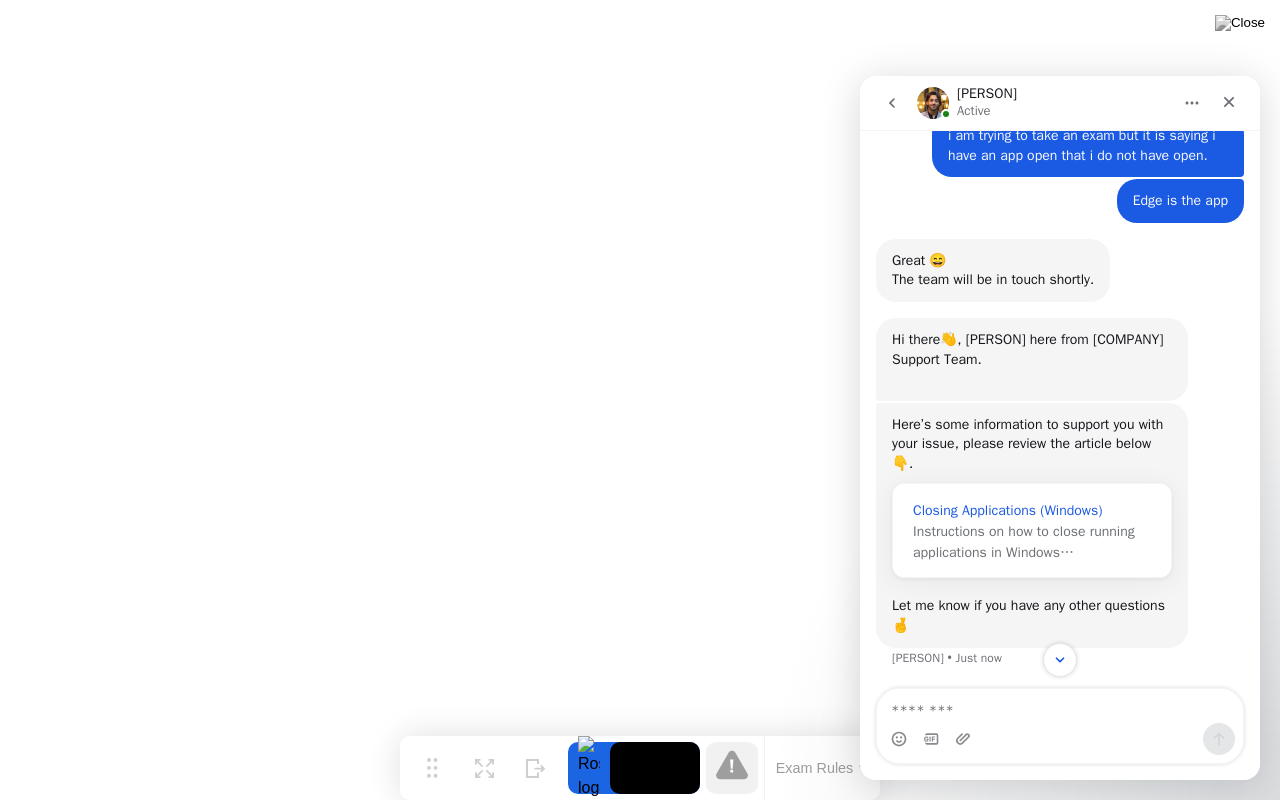 scroll, scrollTop: 742, scrollLeft: 0, axis: vertical 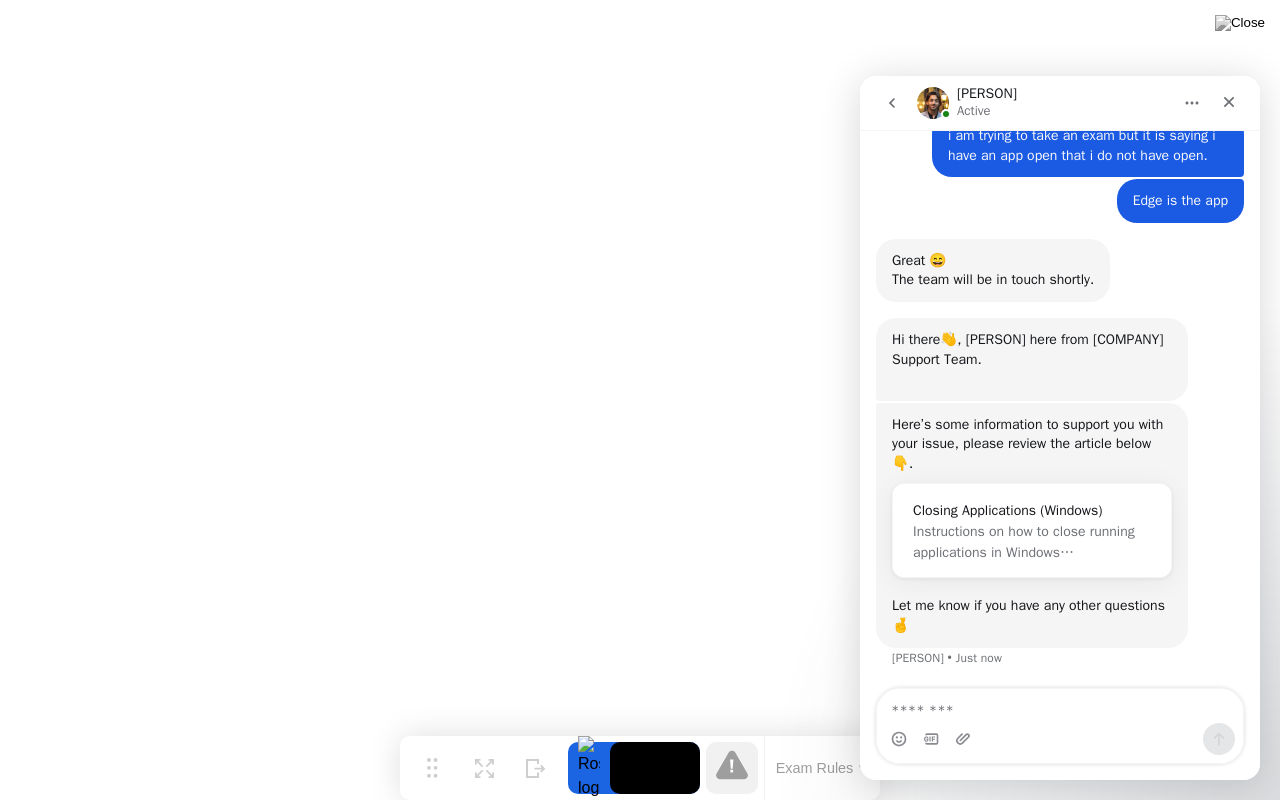 click at bounding box center [965, 739] 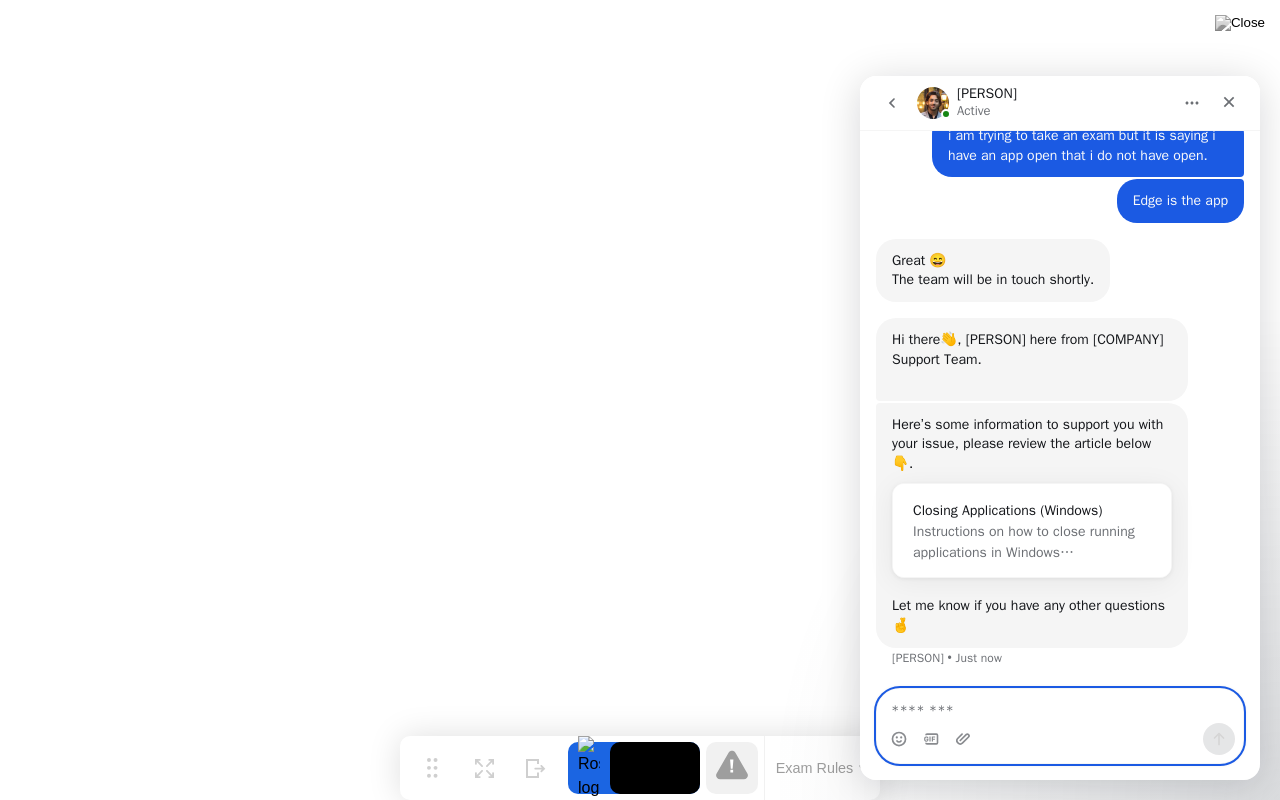 click at bounding box center [1060, 706] 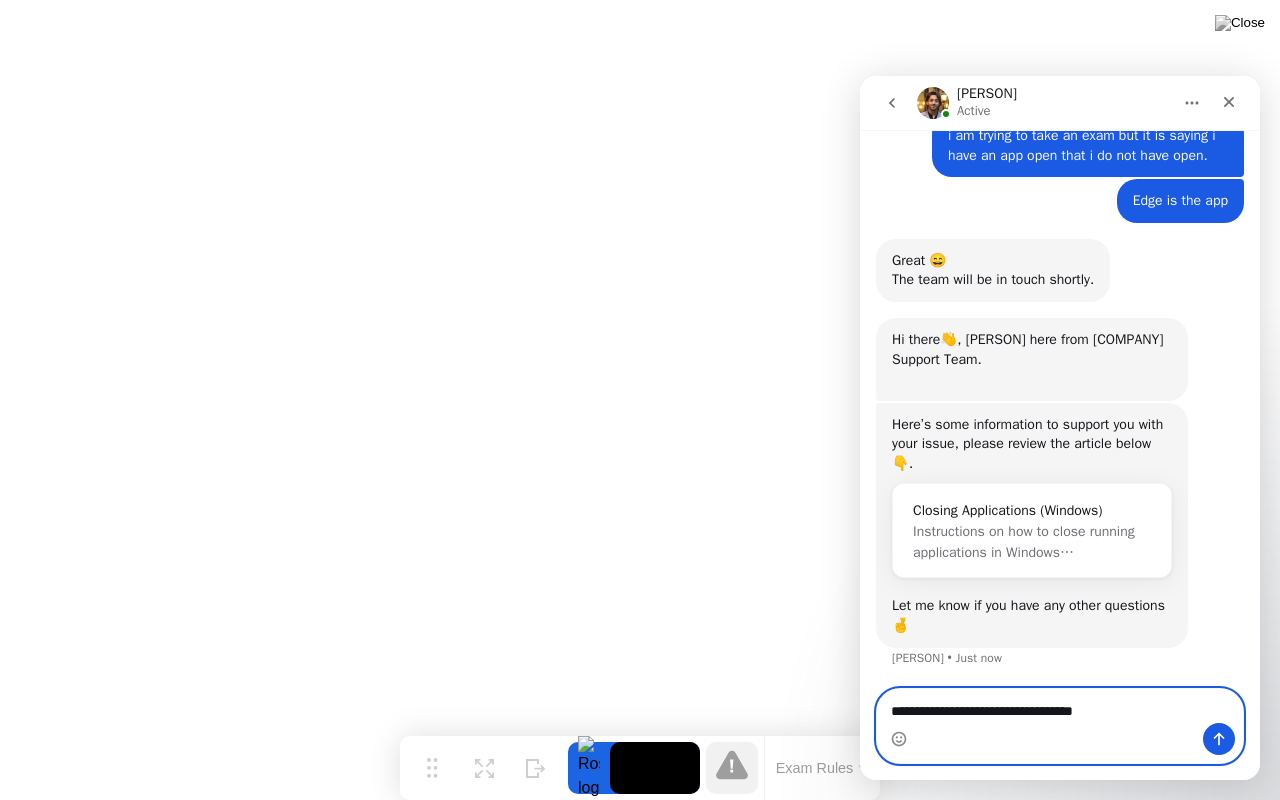 type on "**********" 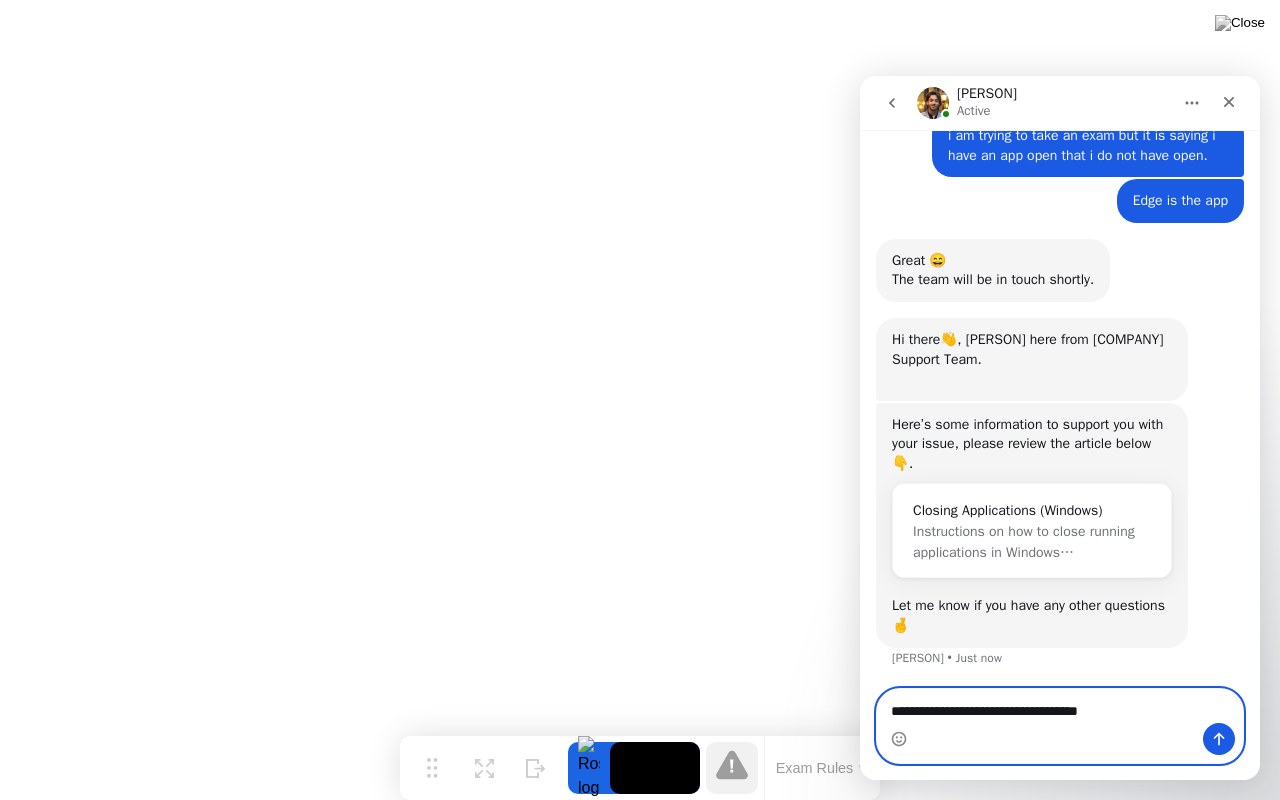 type 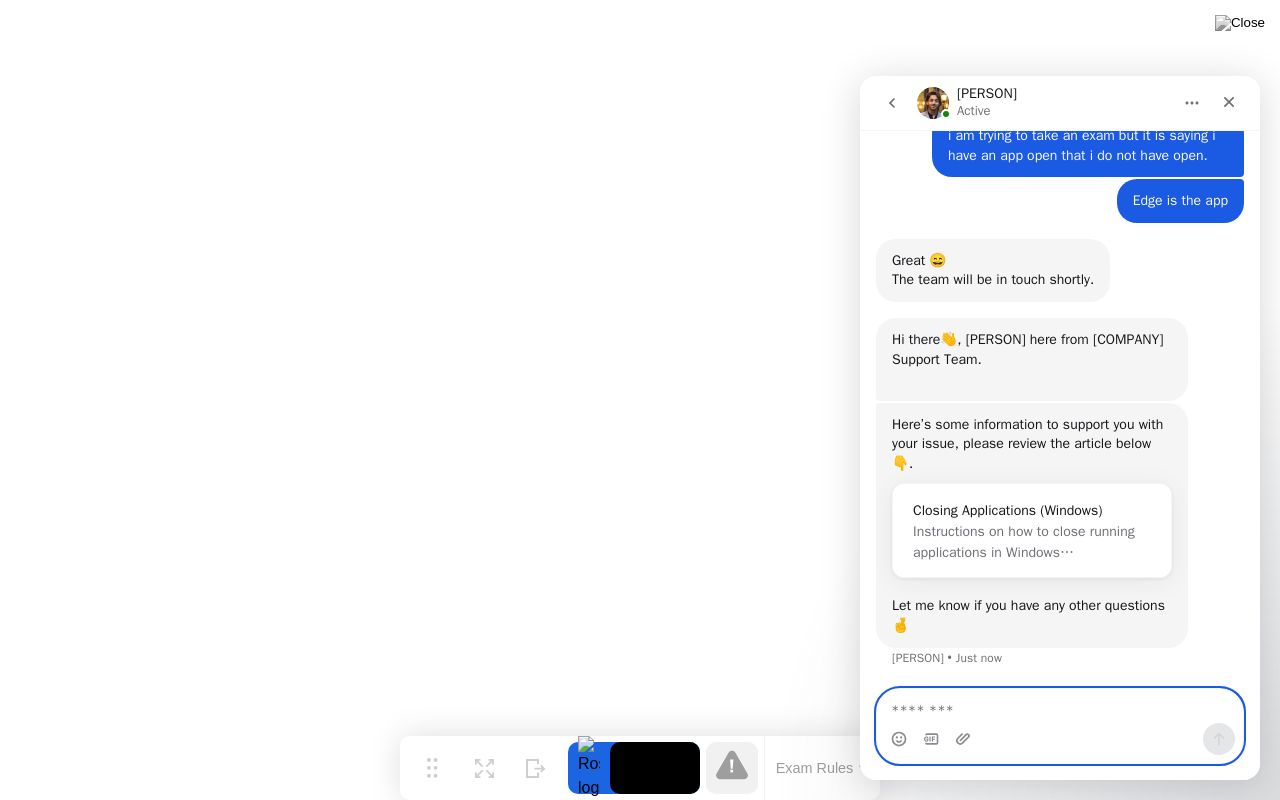 scroll, scrollTop: 802, scrollLeft: 0, axis: vertical 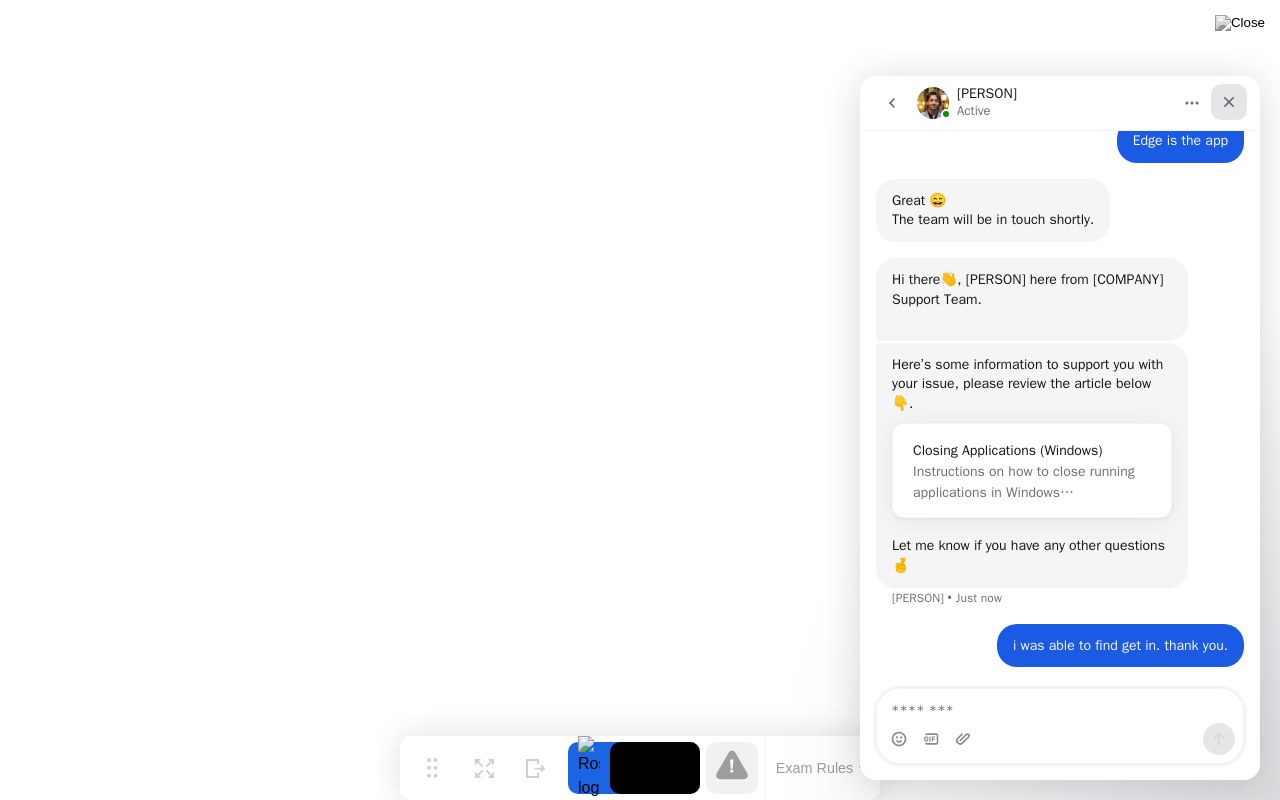 click 